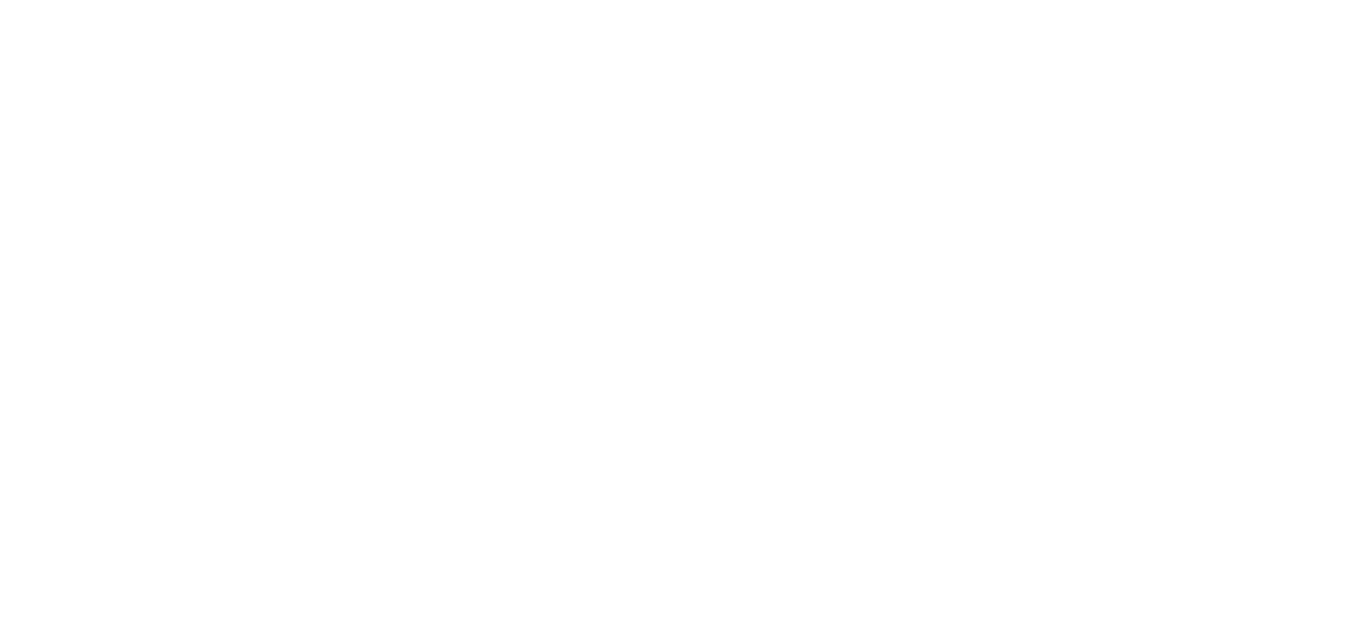 scroll, scrollTop: 0, scrollLeft: 0, axis: both 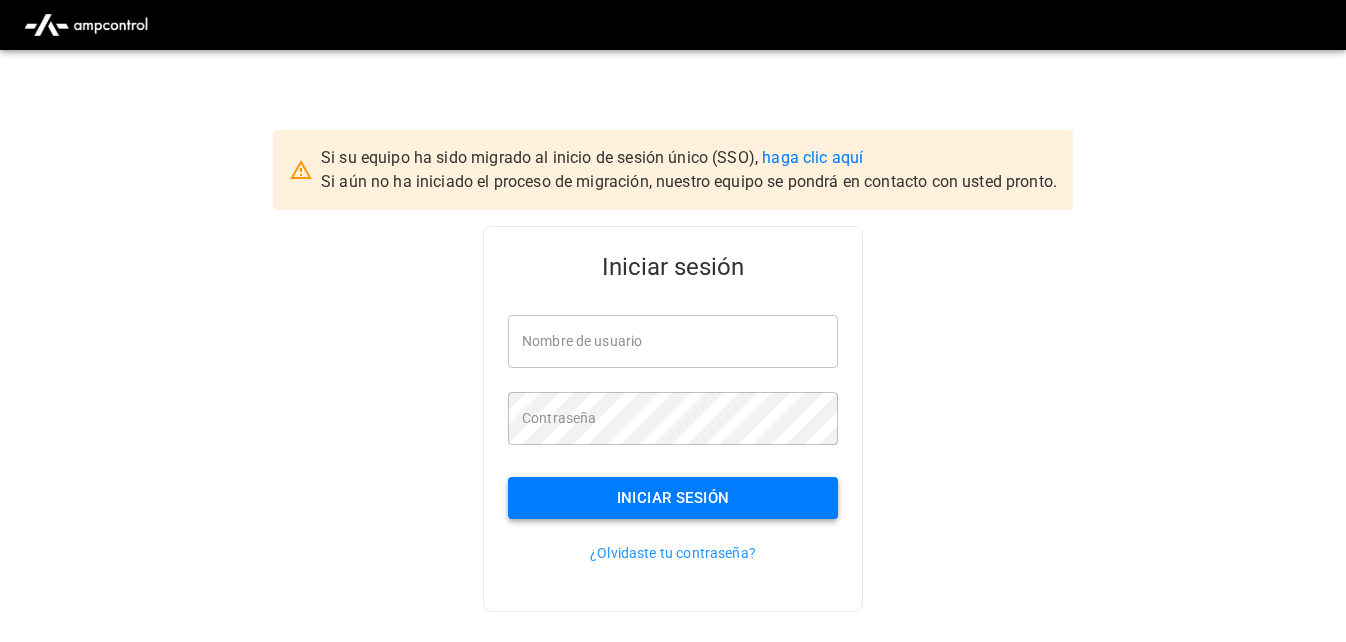 type on "**********" 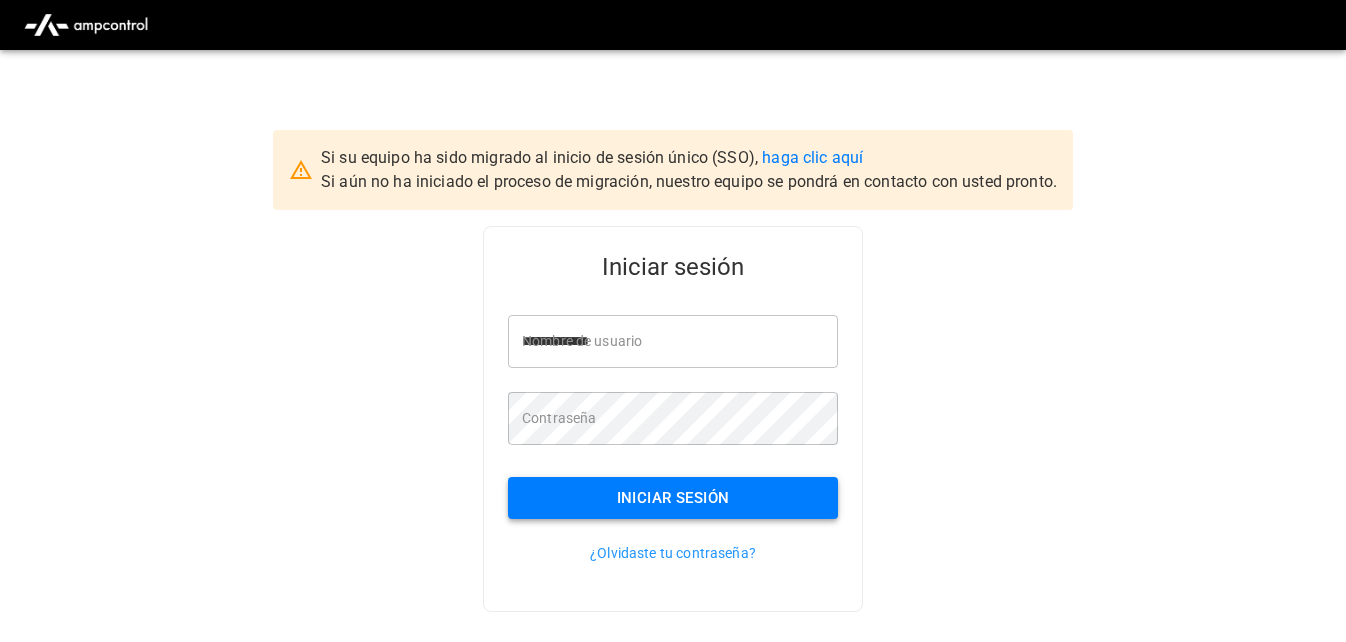 click on "Iniciar sesión" at bounding box center [673, 498] 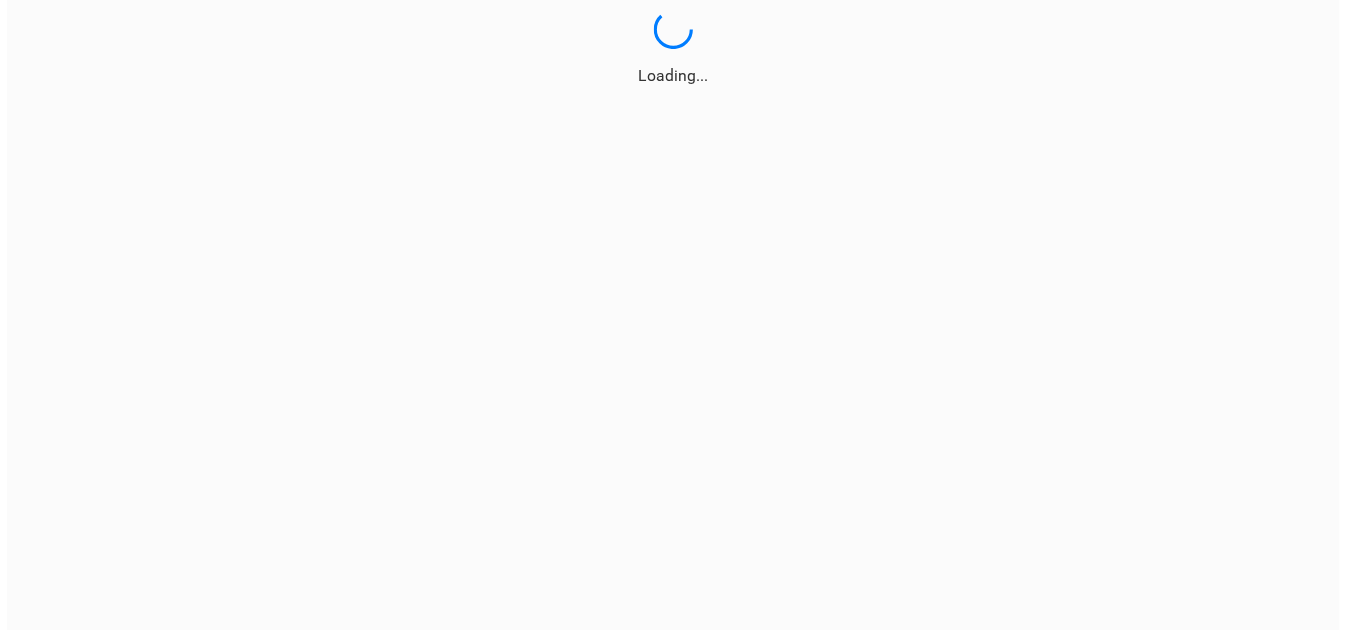 scroll, scrollTop: 0, scrollLeft: 0, axis: both 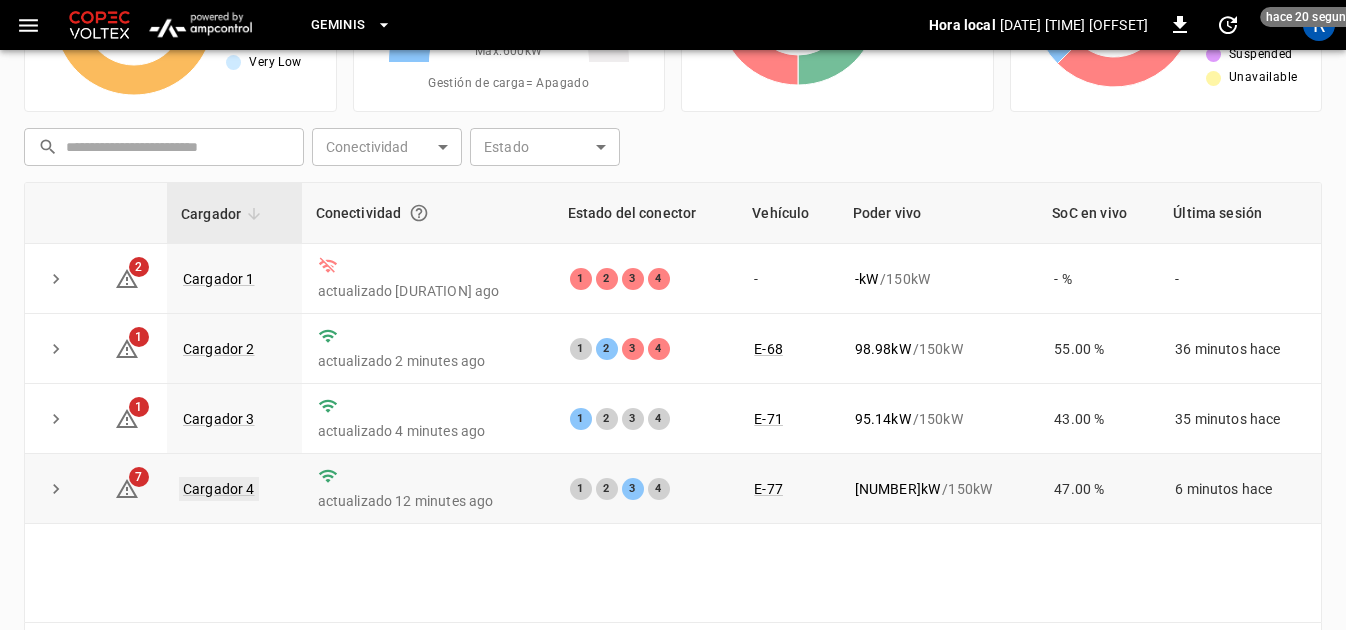 click on "Cargador 4" at bounding box center (219, 489) 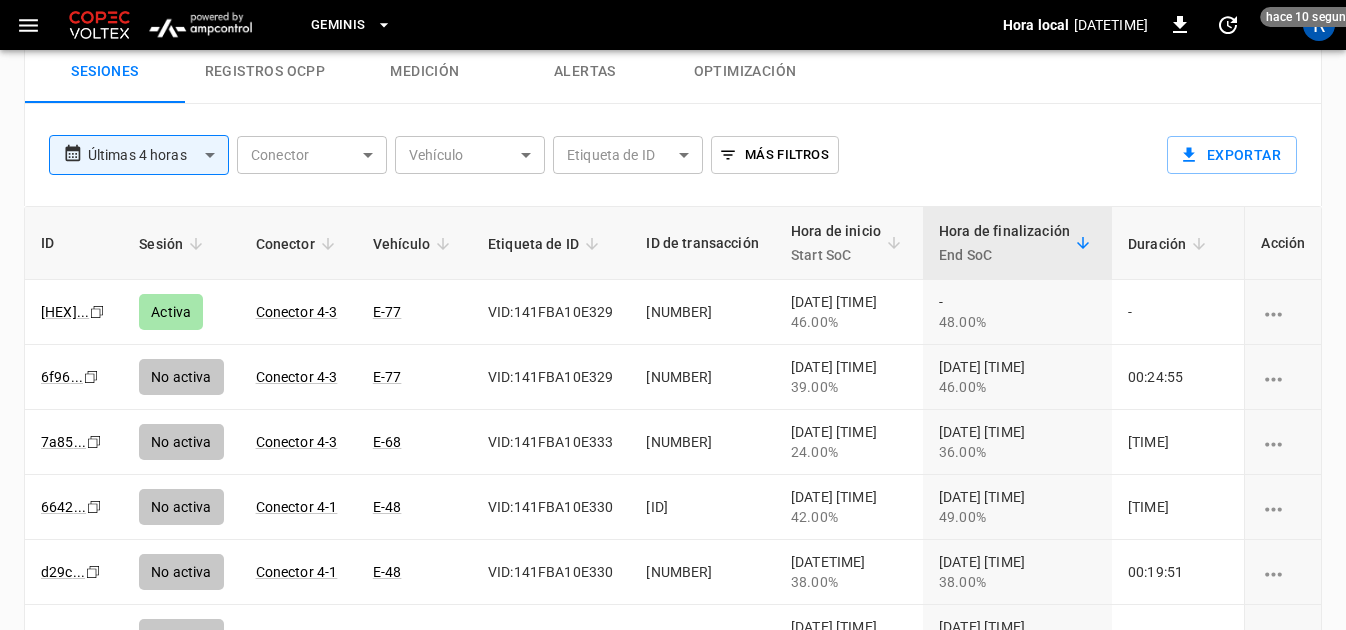 scroll, scrollTop: 1100, scrollLeft: 0, axis: vertical 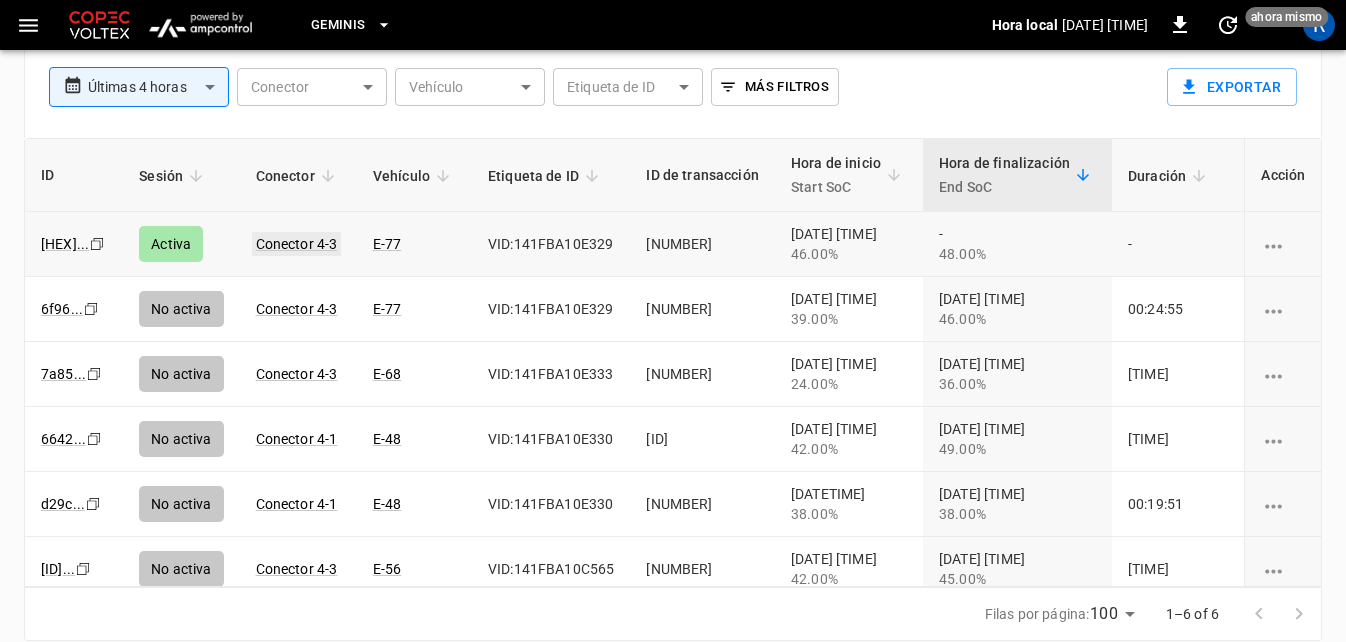 click on "Conector 4-3" at bounding box center (297, 244) 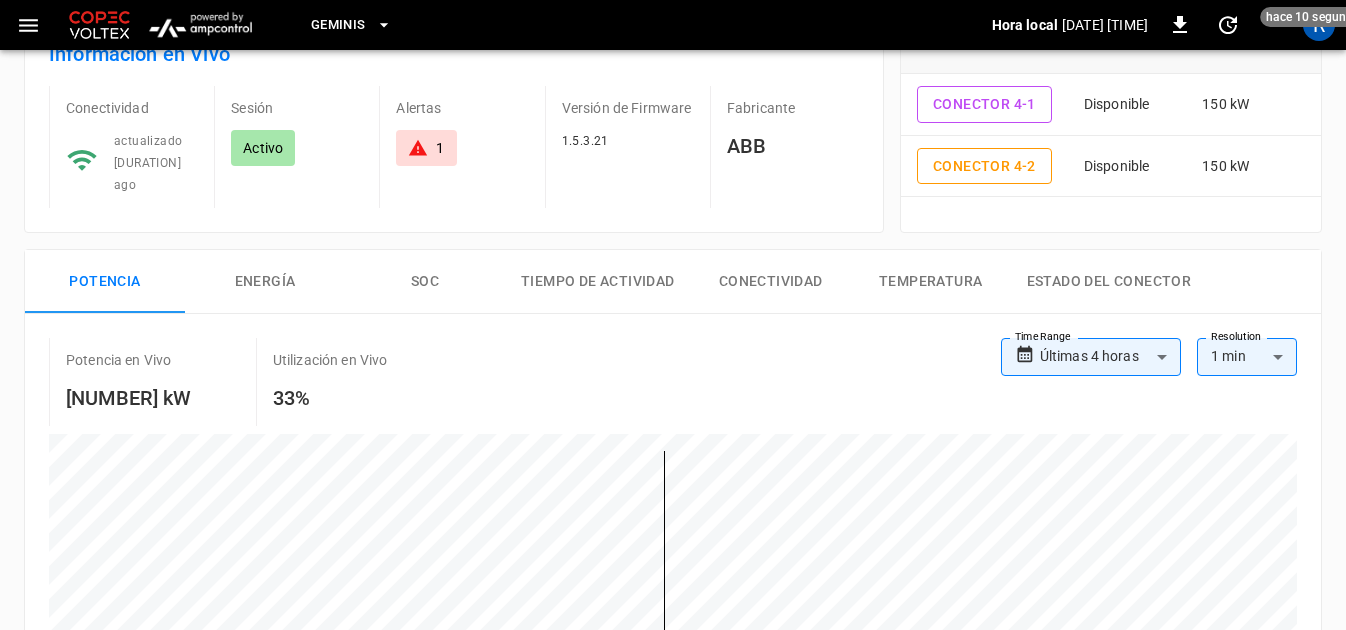 scroll, scrollTop: 0, scrollLeft: 0, axis: both 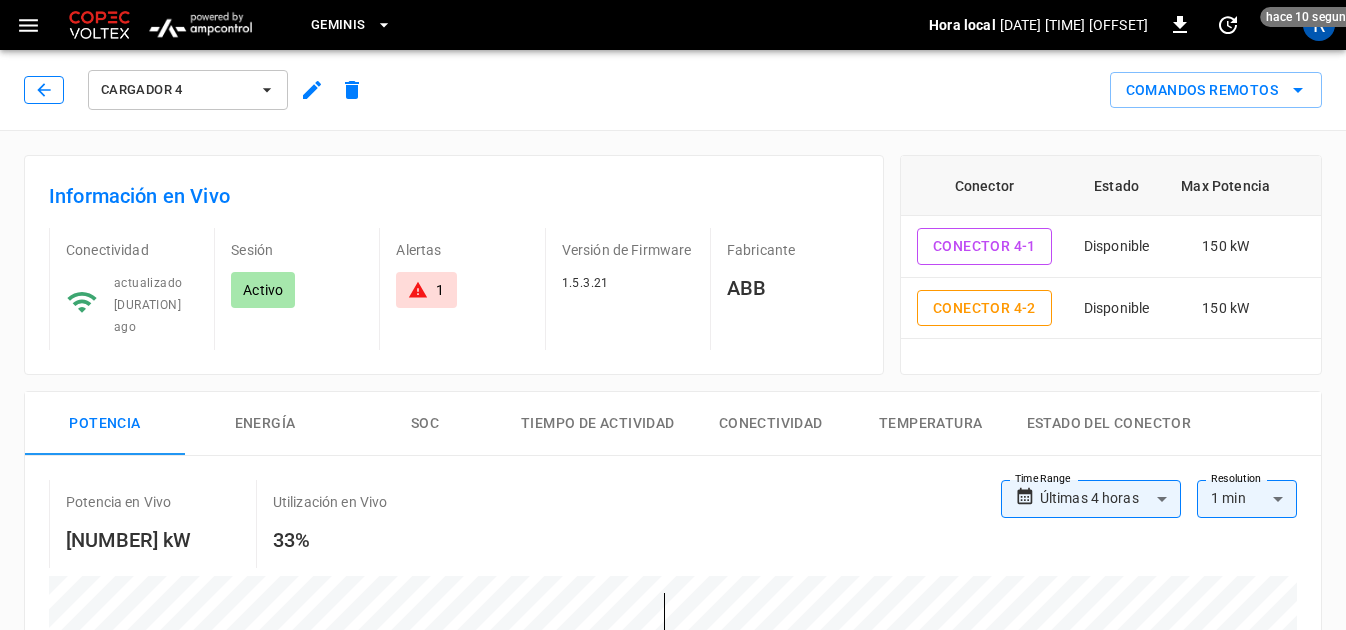 click 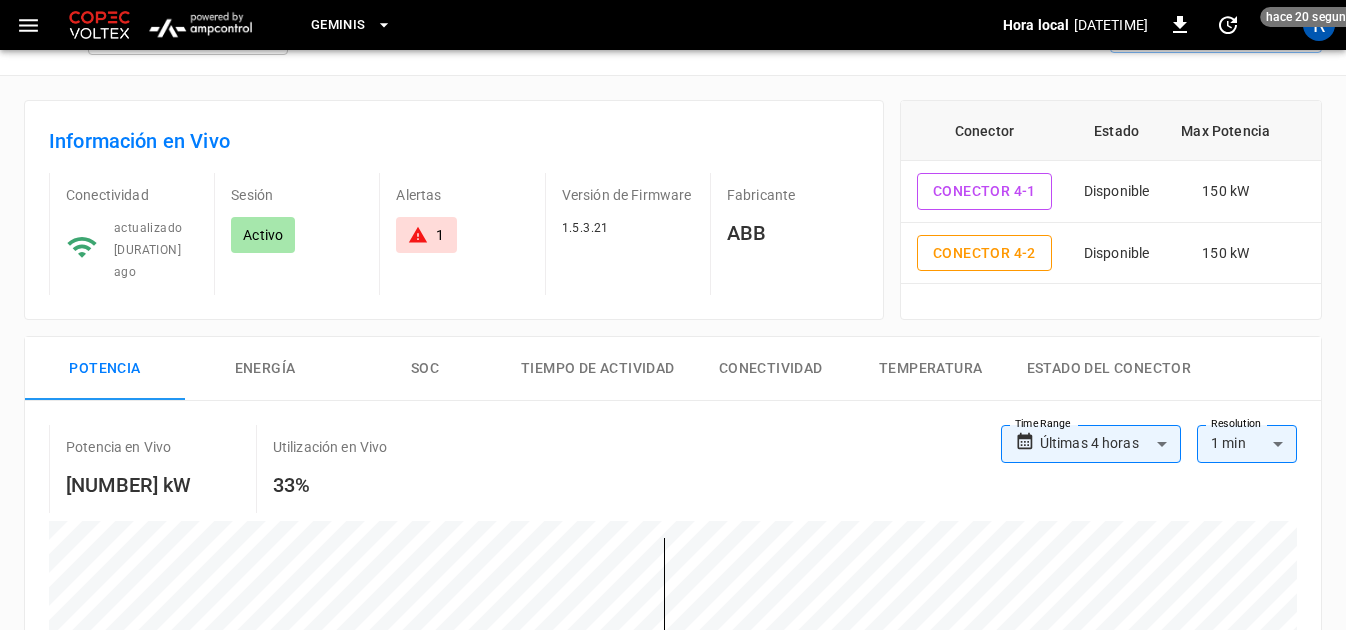 scroll, scrollTop: 0, scrollLeft: 0, axis: both 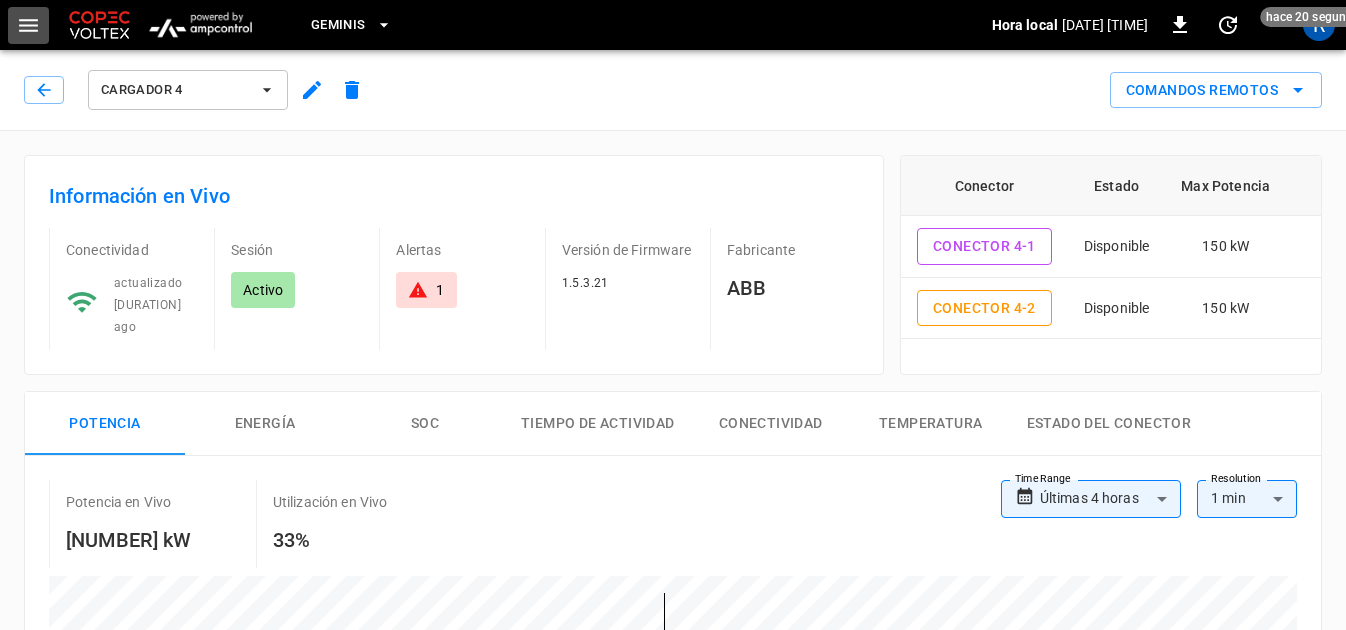 click 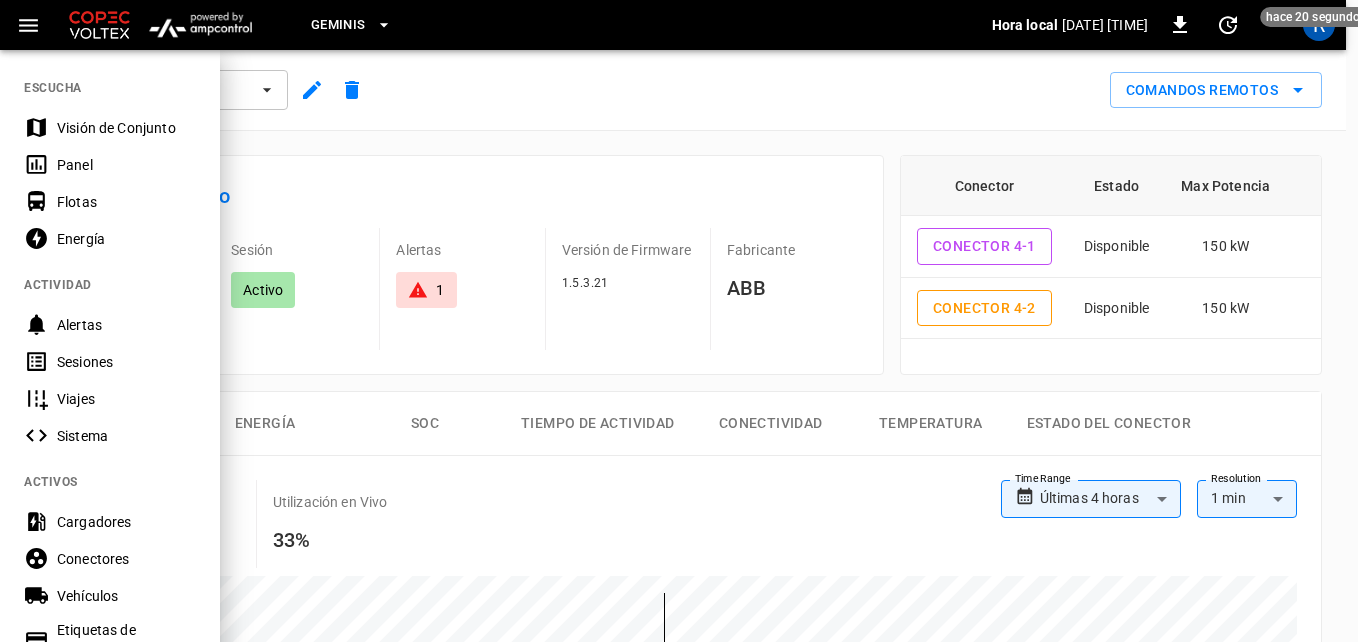 click on "Panel" at bounding box center [126, 165] 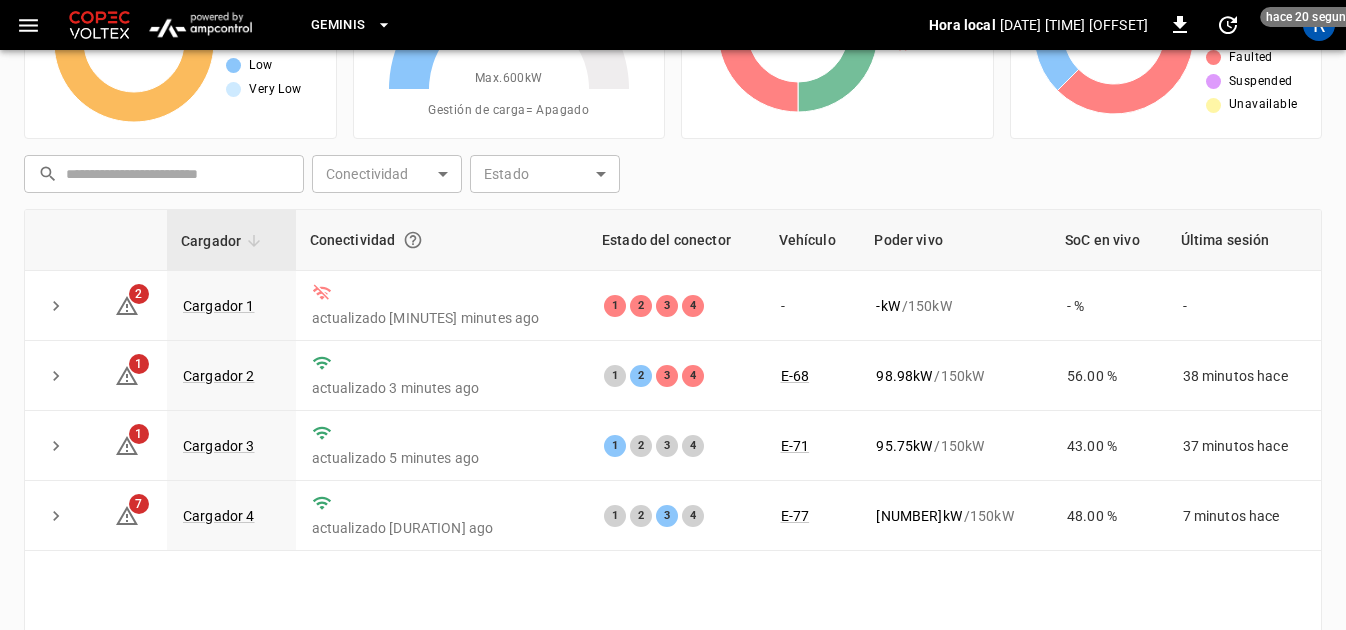 scroll, scrollTop: 200, scrollLeft: 0, axis: vertical 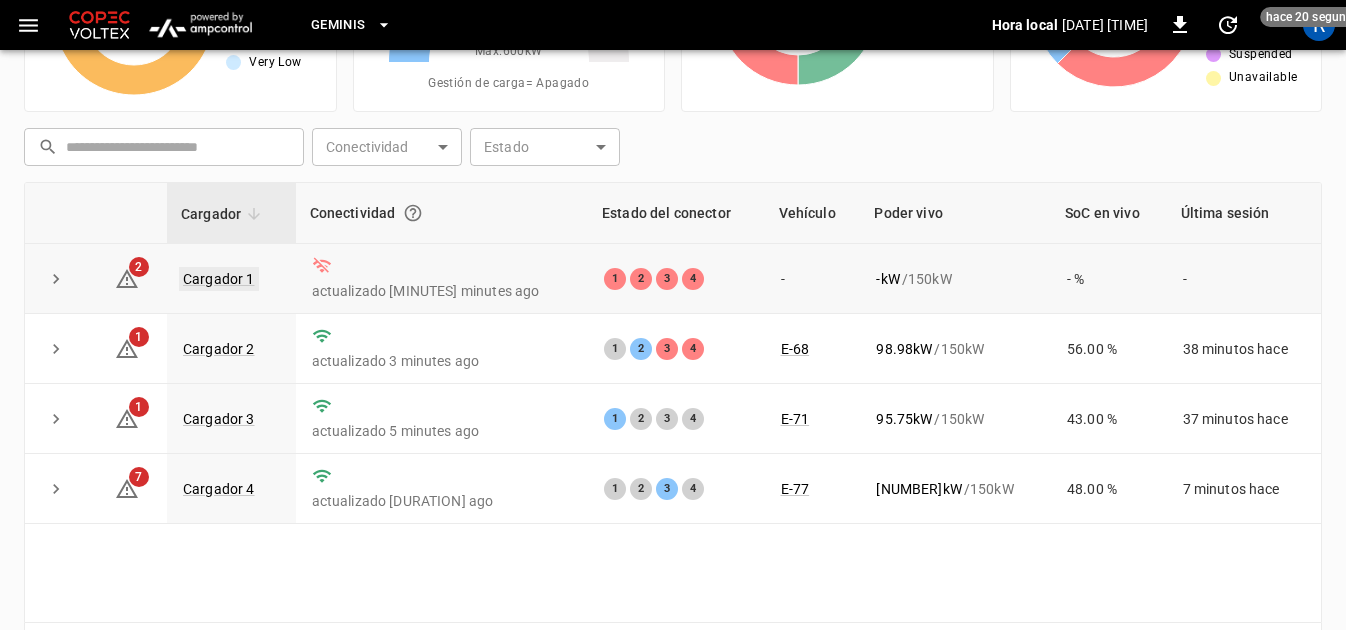 click on "Cargador 1" at bounding box center [219, 279] 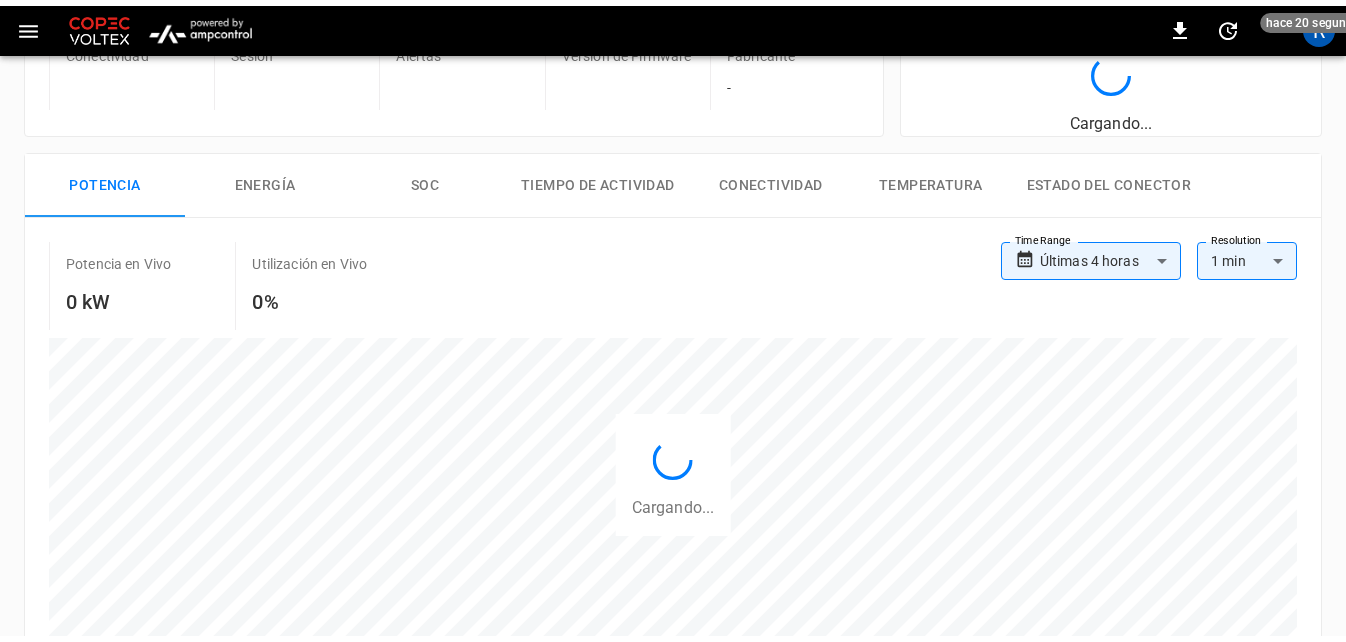 scroll, scrollTop: 0, scrollLeft: 0, axis: both 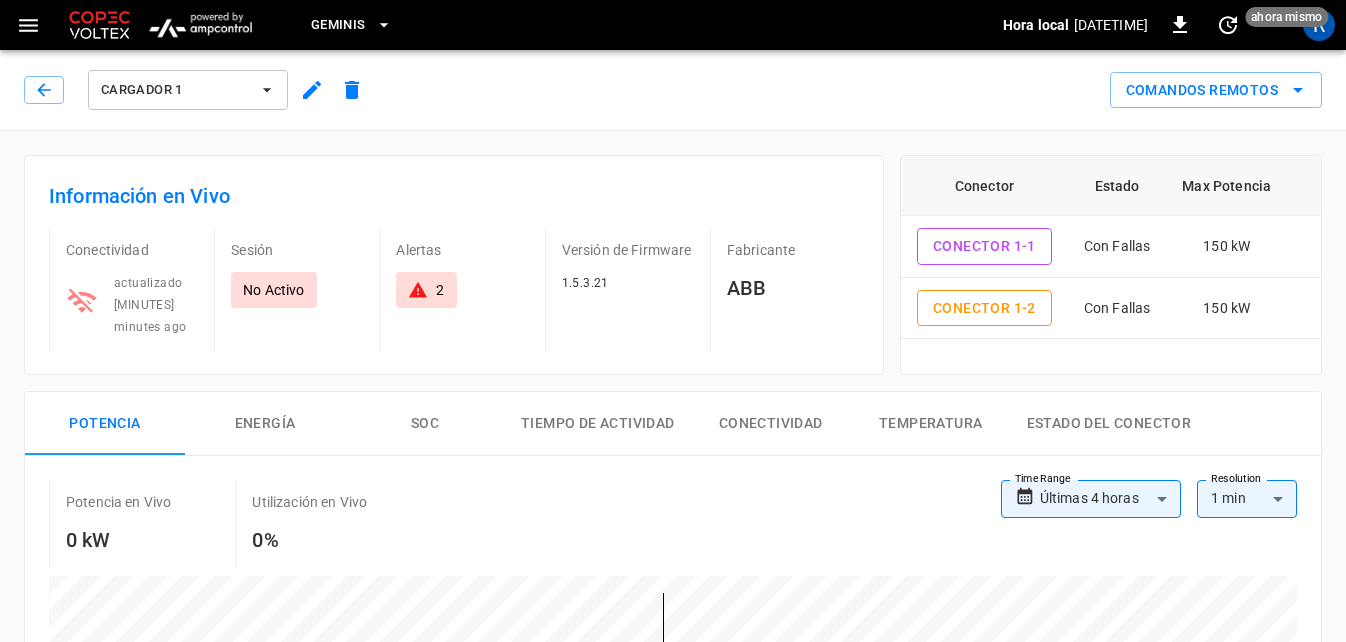 click 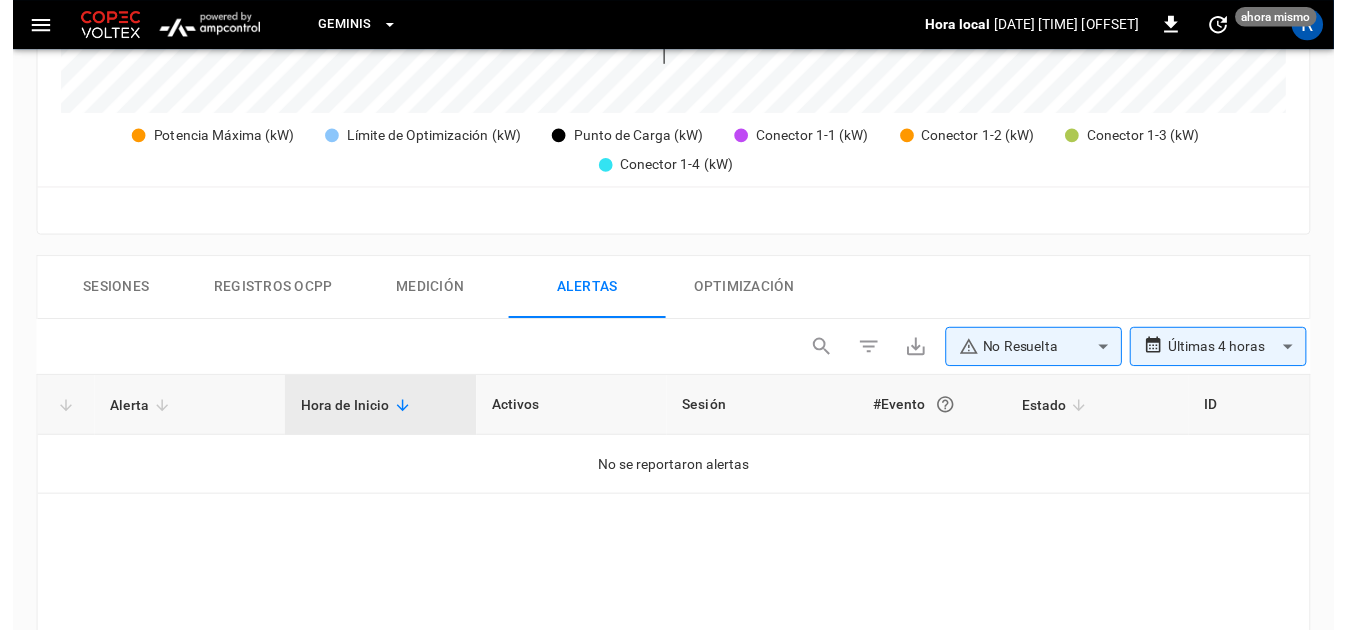 scroll, scrollTop: 982, scrollLeft: 0, axis: vertical 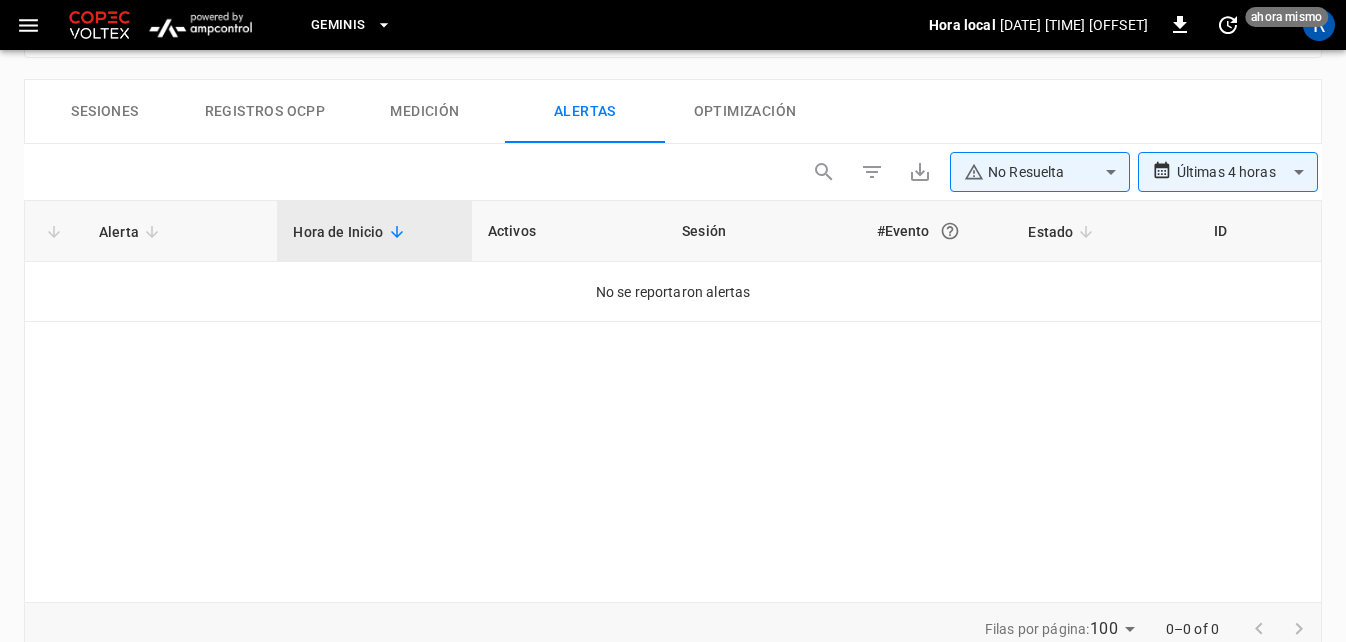click on "Alerta" at bounding box center (132, 232) 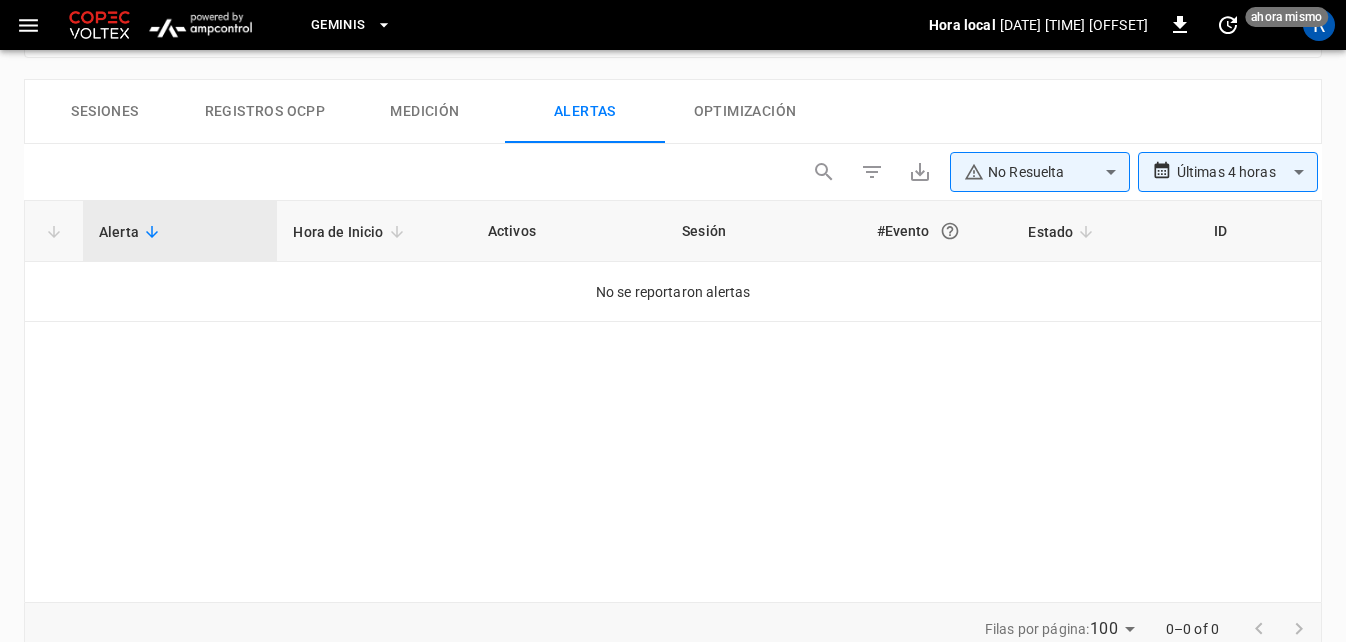 click on "Hora de Inicio" at bounding box center (351, 232) 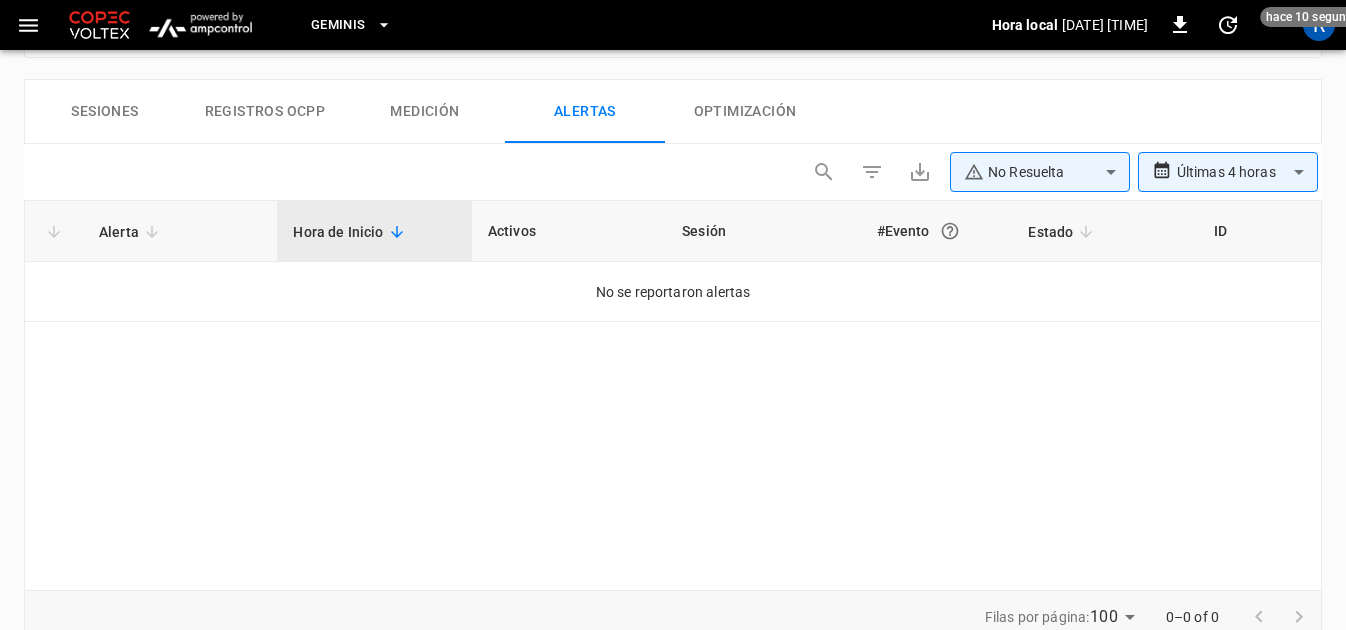 scroll, scrollTop: 882, scrollLeft: 0, axis: vertical 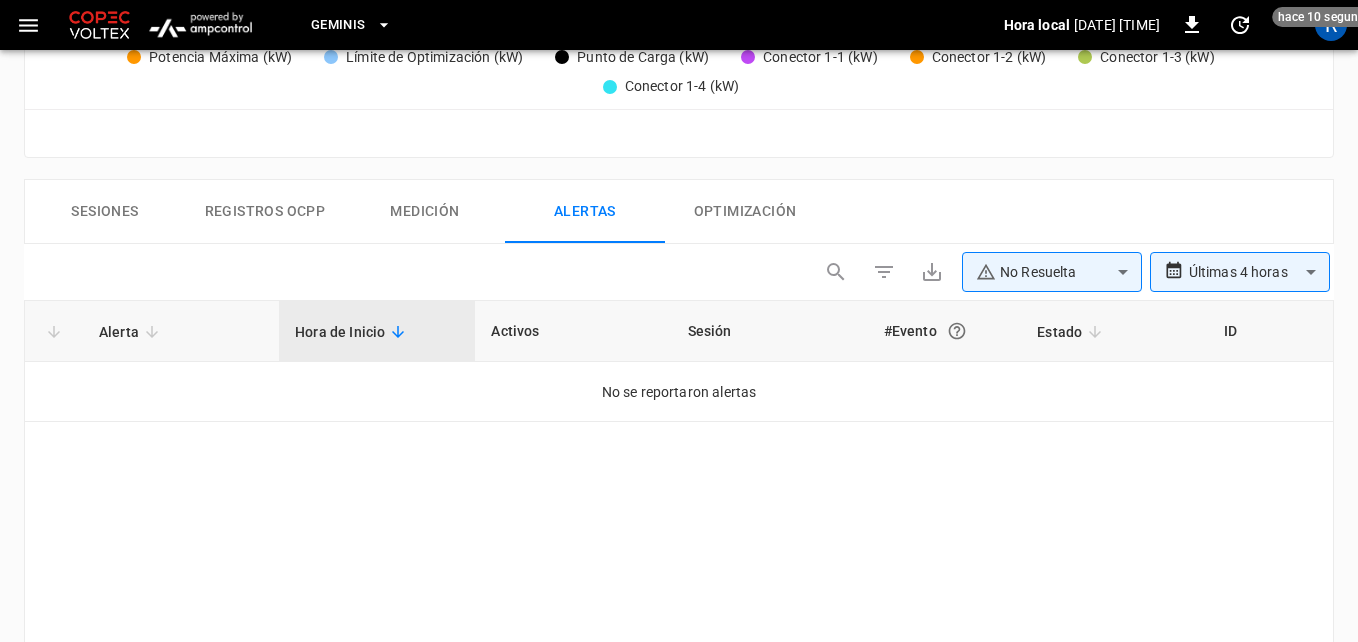 click on "[BRAND] [TIME] [OFFSET] [NUMBER] [TIME_AGO] [BRAND] [NUMBER] [COMMANDS] [CONNECTIVITY] [UPDATED] [TIME_AGO] [SESSION] [ALERTS] [FIRMWARE] [MANUFACTURER] [CONNECTOR] [STATE] [MAX_POWER] [CONNECTOR] [FAILURES] [CONNECTOR] [FAILURES] [CONNECTOR] [FAILURES] [CONNECTOR] [FAILURES] [POWER] [ENERGY] [SOC] [UPTIME] [CONNECTIVITY] [CONNECTOR_STATE] [LIVE_POWER] [kW] [UTILIZATION] [PERCENT] [TIME_RANGE] [HOURS] [TIME_RANGE] [RESOLUTION] [MIN] [RESOLUTION] [MAX_POWER] [kW] [OPTIMIZATION_LIMIT] [kW] [CHARGE_POINT] [kW] [CONNECTOR] [kW] [CONNECTOR] [kW] [CONNECTOR] [kW] [CONNECTOR] [kW] [RESET_ZOOM] [SESSIONS] [OCPP_RECORDS] [MEASUREMENT] [ALERTS] [OPTIMIZATION] [UNRESOLVED] [LAST] [HOURS] [RESOLUTION] [RESOLUTION] [MAX_POWER] [kW] [OPTIMIZATION_LIMIT] [kW] [CHARGE_POINT] [kW] [CONNECTOR] [kW] [CONNECTOR] [kW] [CONNECTOR] [kW] [CONNECTOR] [kW] [RESET_ZOOM] [SESSIONS] [OCPP_RECORDS] [MEASUREMENT] [ALERTS] [OPTIMIZATION] [UNRESOLVED] [ALERT_TIME] [START] [ACTIVE] [SESSION] [#] [EVENT] [STATE] [ID] [NO_ALERTS] [ROWS_PER_PAGE] [PAGE] [OF] [UPDATE_NOW]" at bounding box center (679, -43) 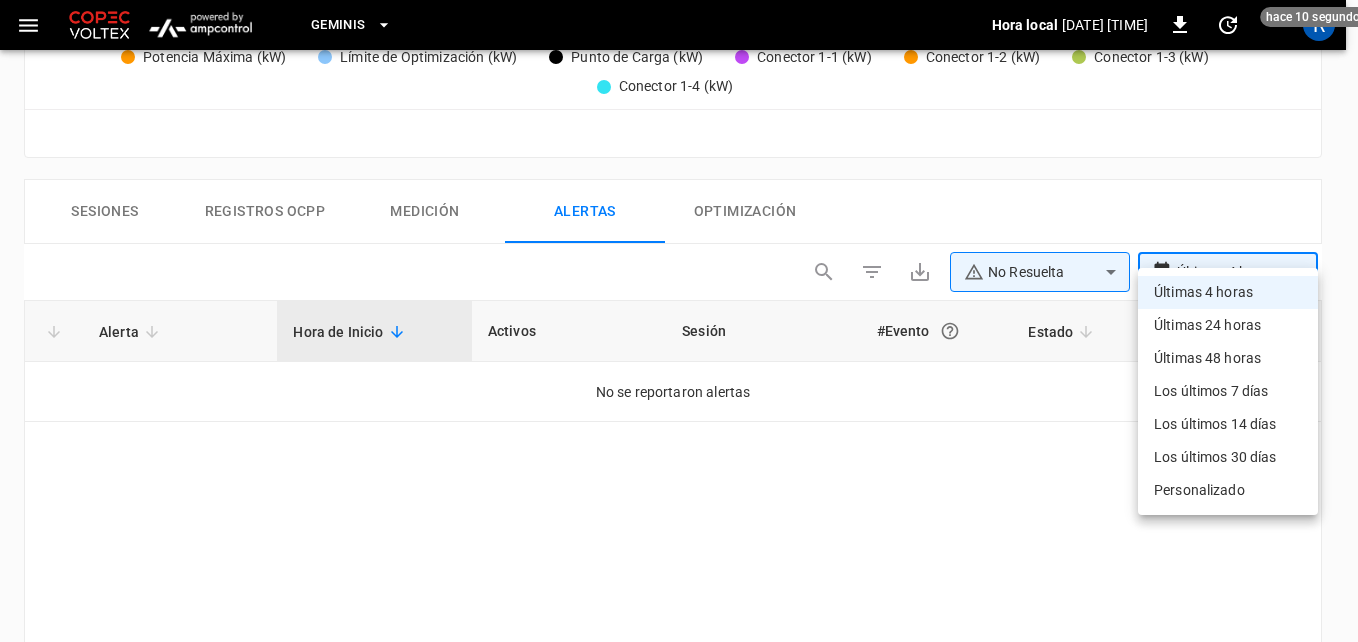 click on "Últimas 48 horas" at bounding box center (1228, 358) 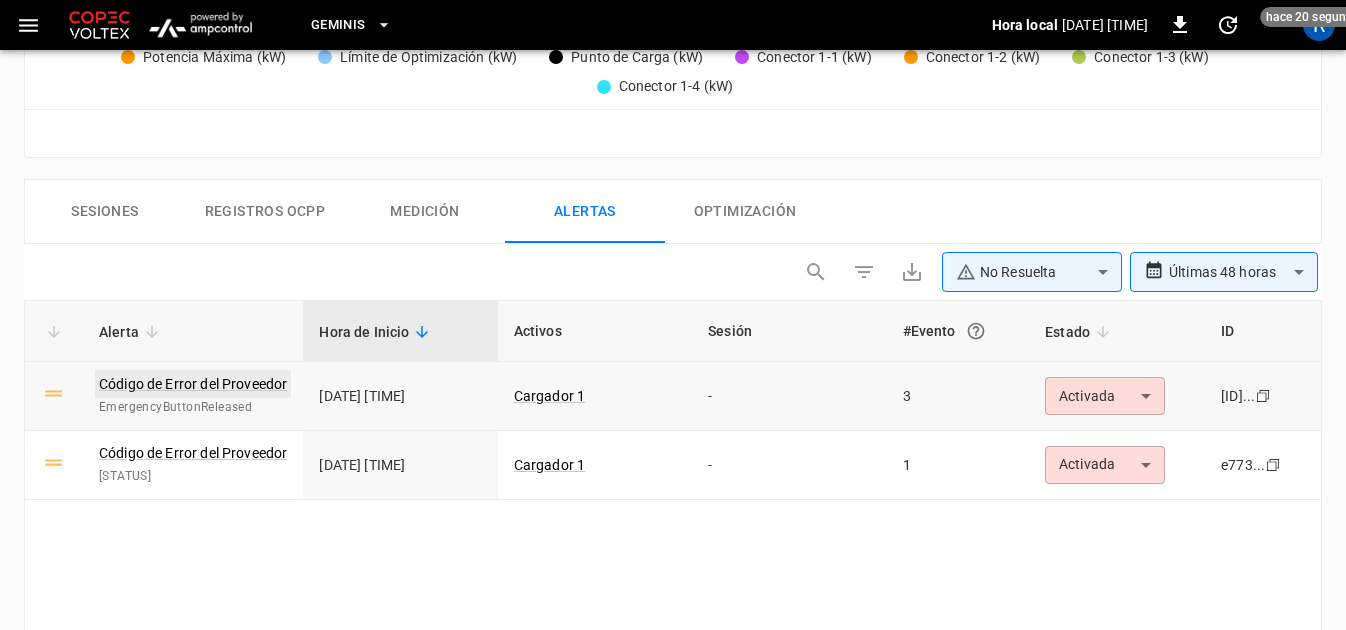 click on "Código de Error del Proveedor" at bounding box center [193, 384] 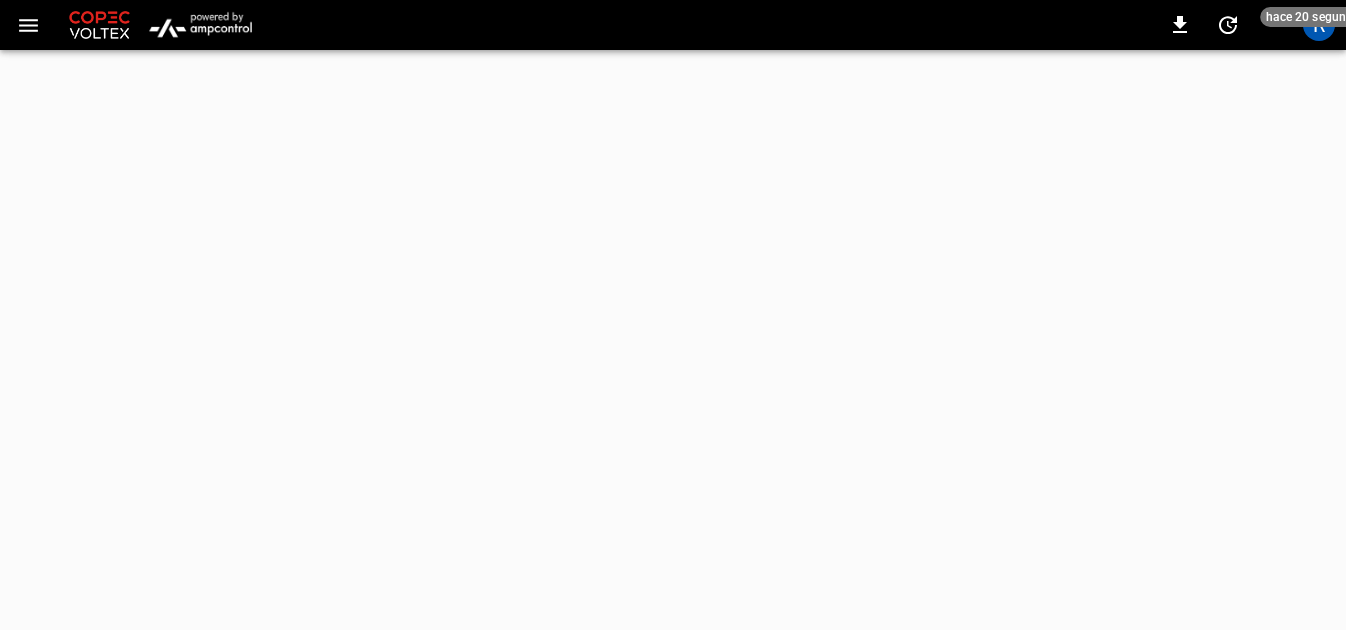 scroll, scrollTop: 0, scrollLeft: 0, axis: both 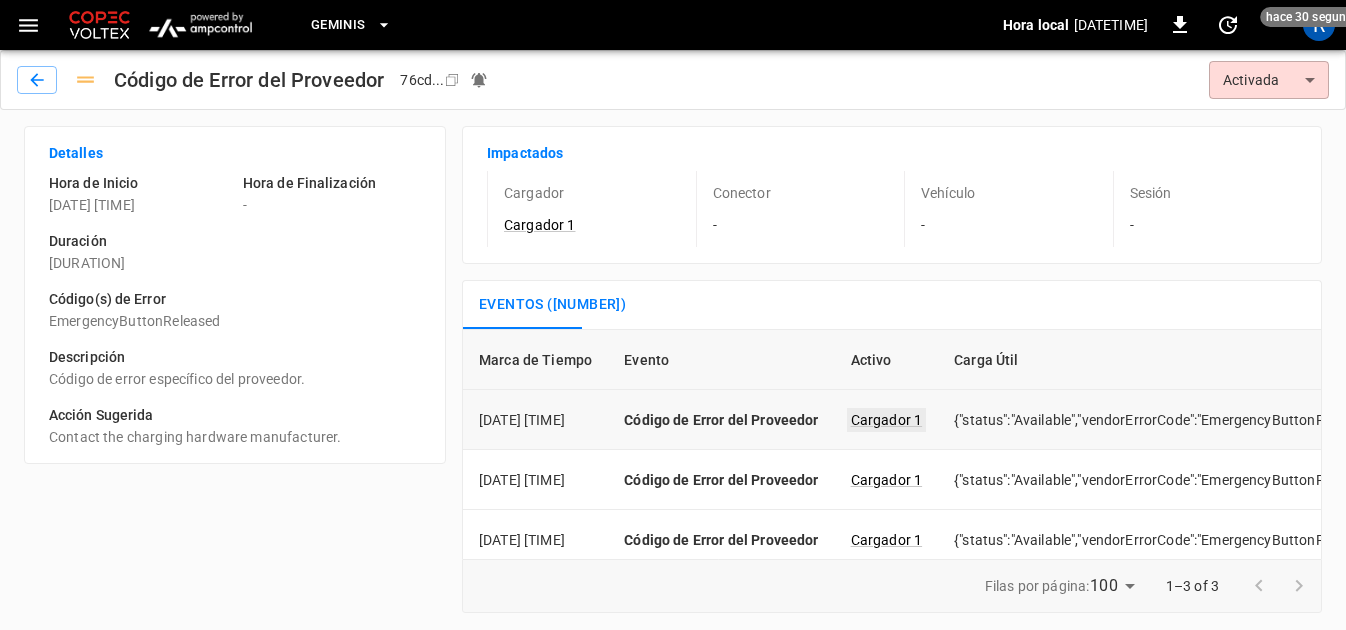 click on "Cargador 1" at bounding box center (887, 420) 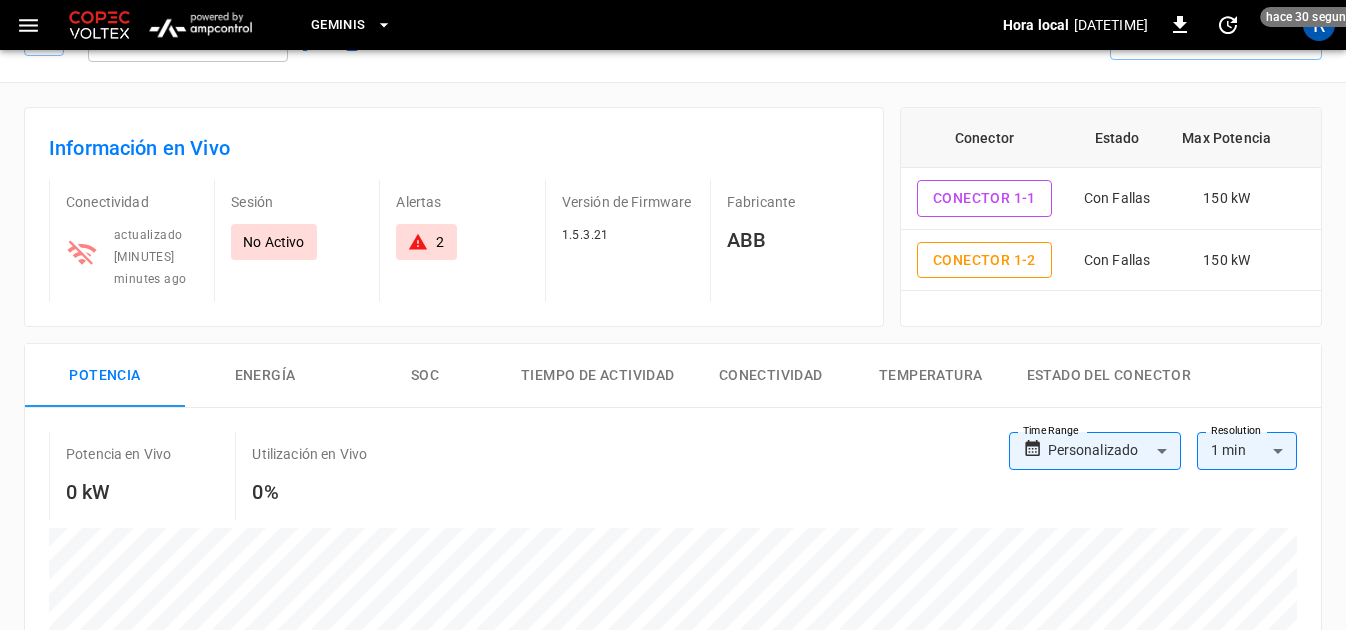 scroll, scrollTop: 0, scrollLeft: 0, axis: both 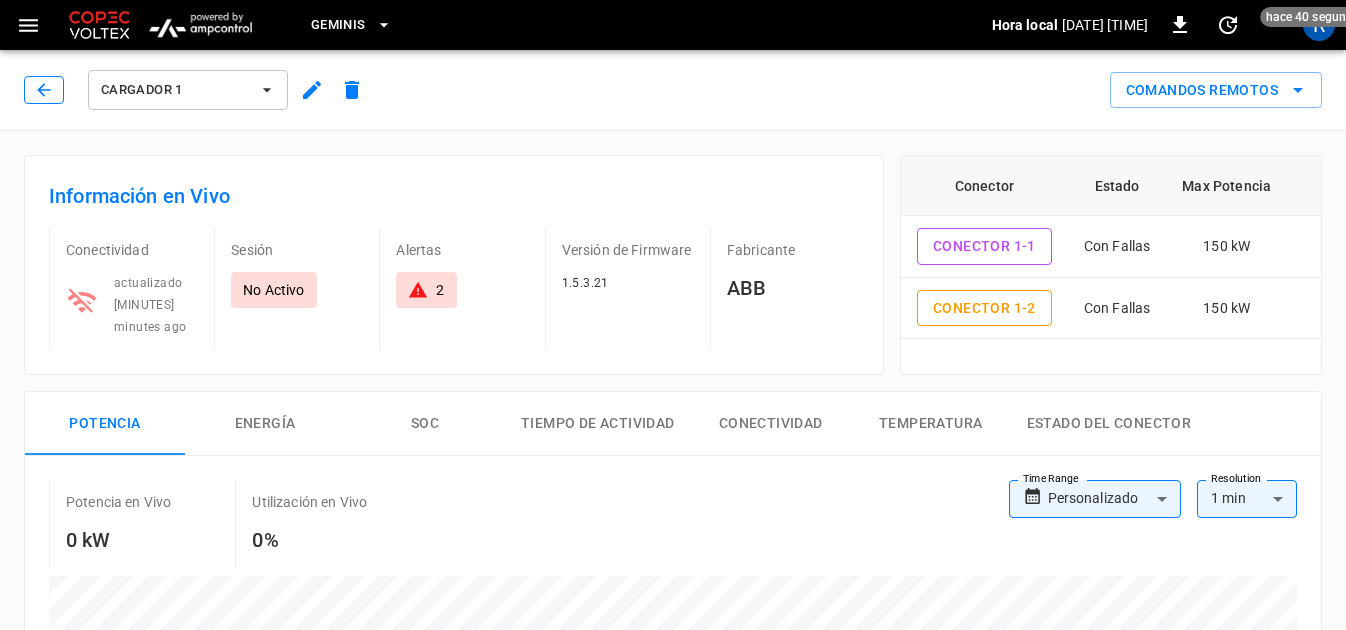 click 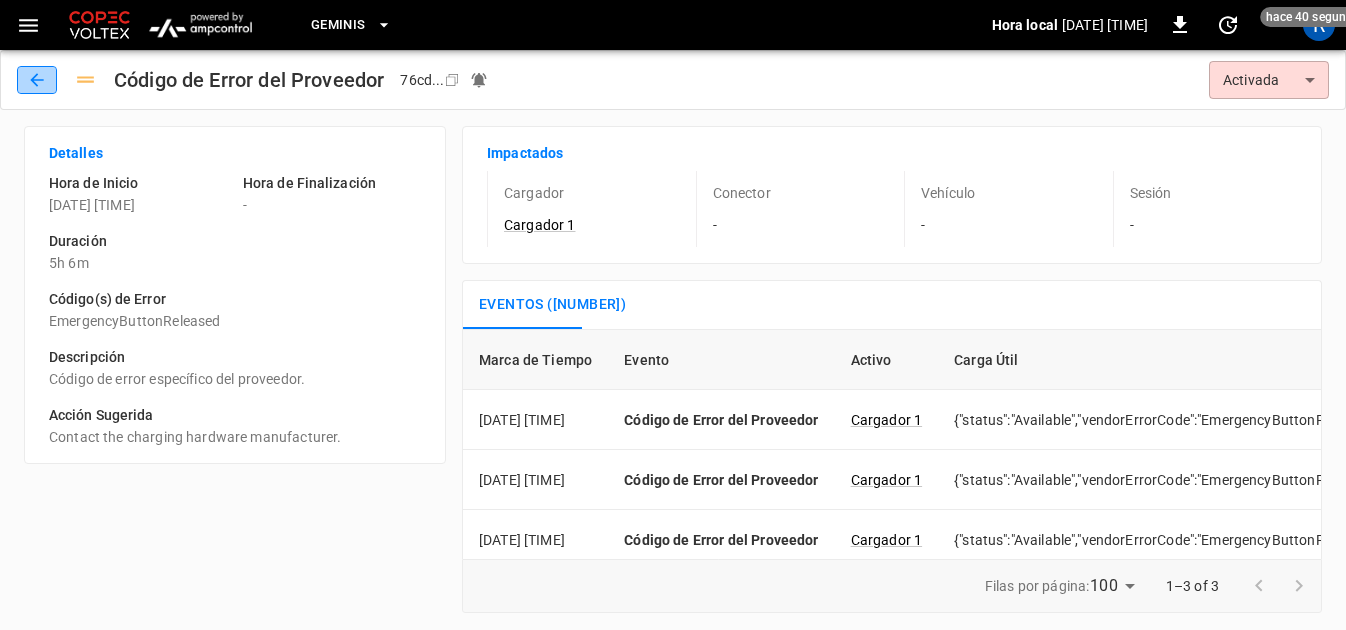 click 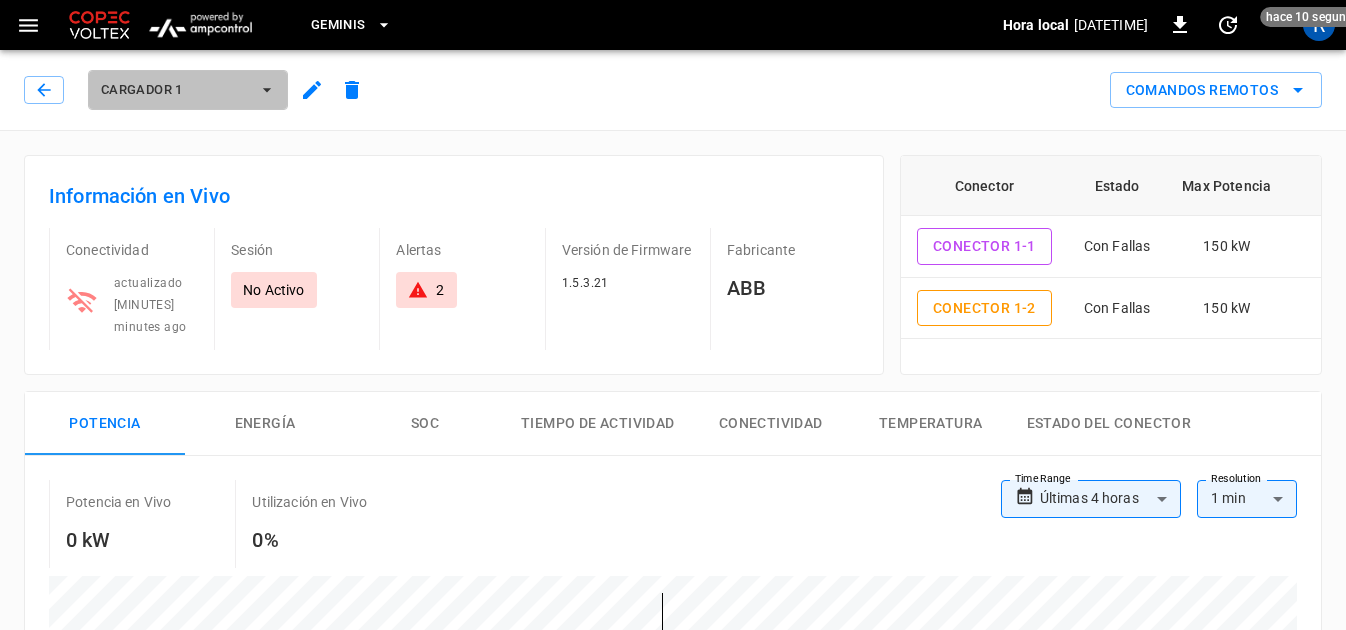 click 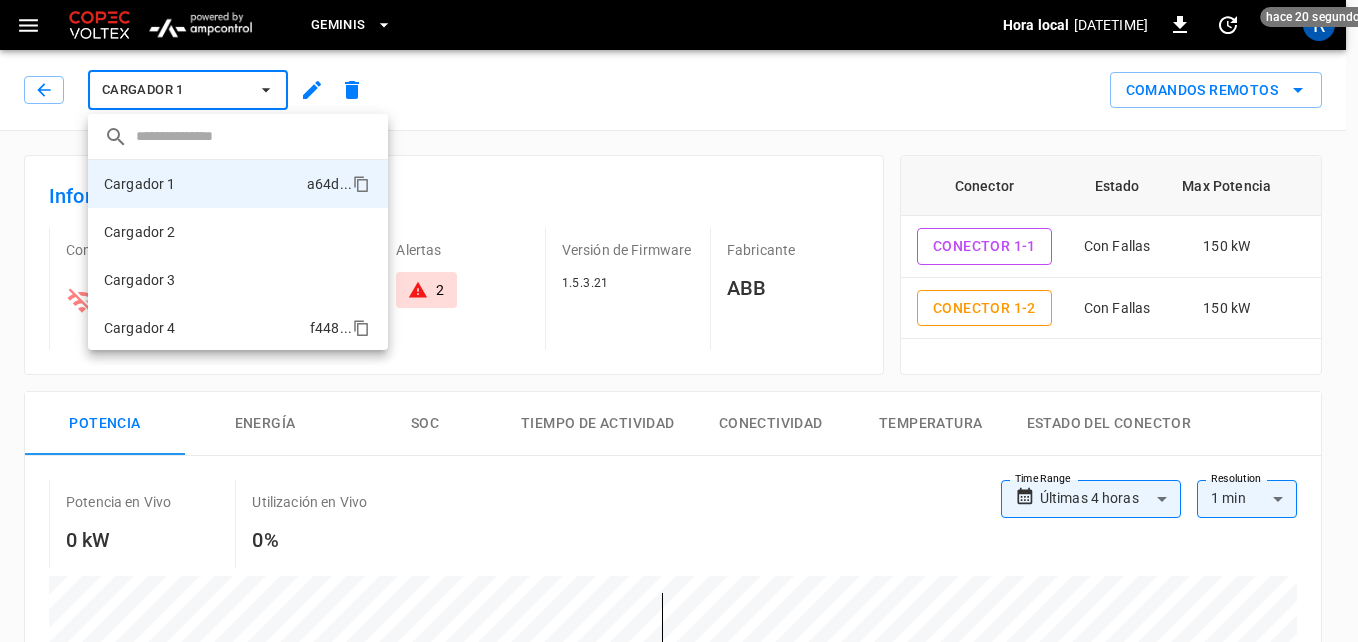 click on "Cargador 4" at bounding box center (140, 328) 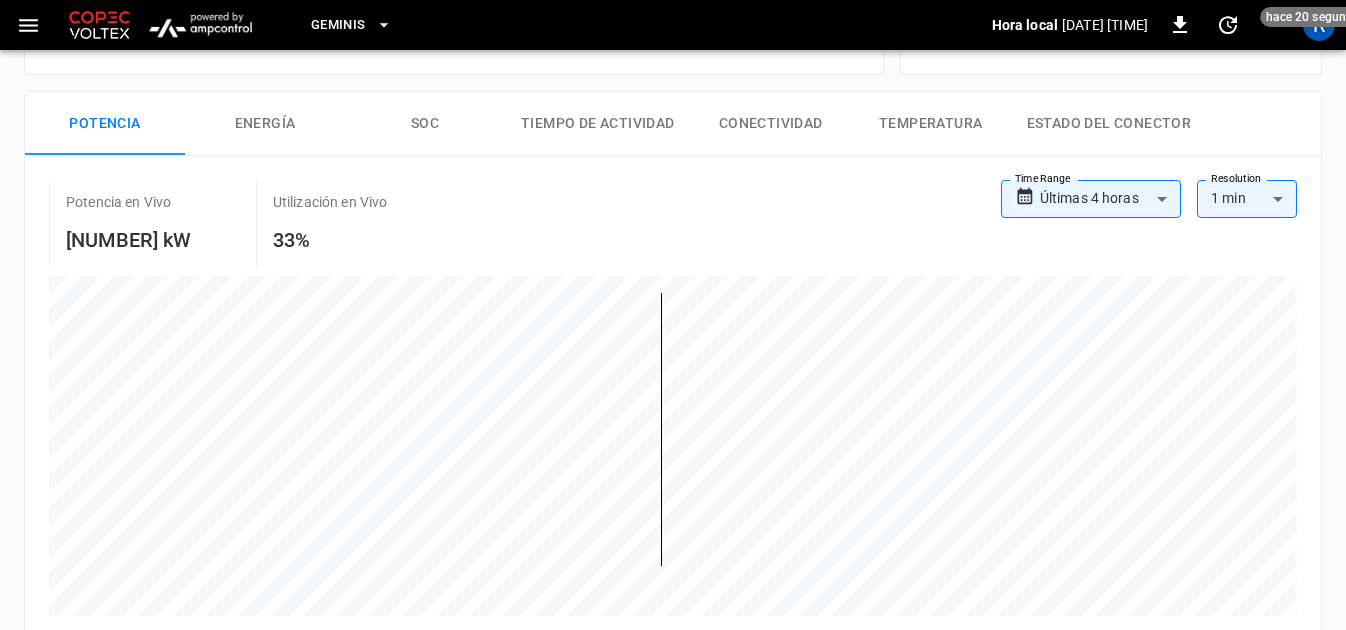 scroll, scrollTop: 0, scrollLeft: 0, axis: both 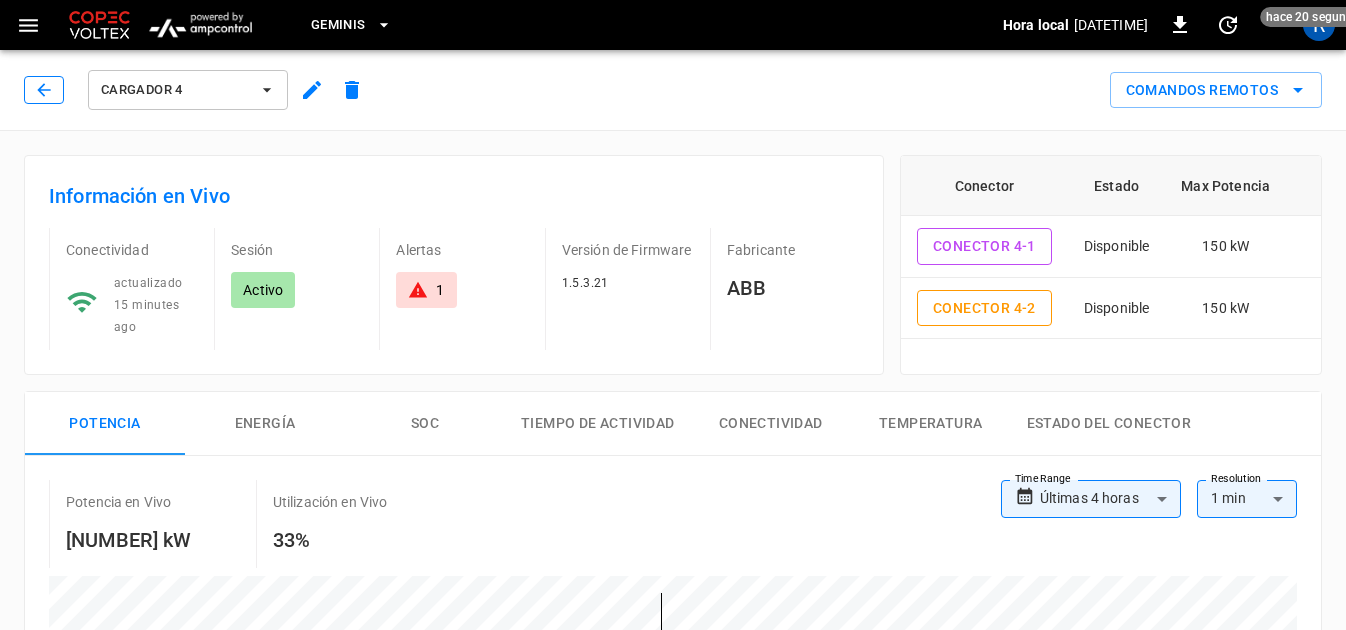 click 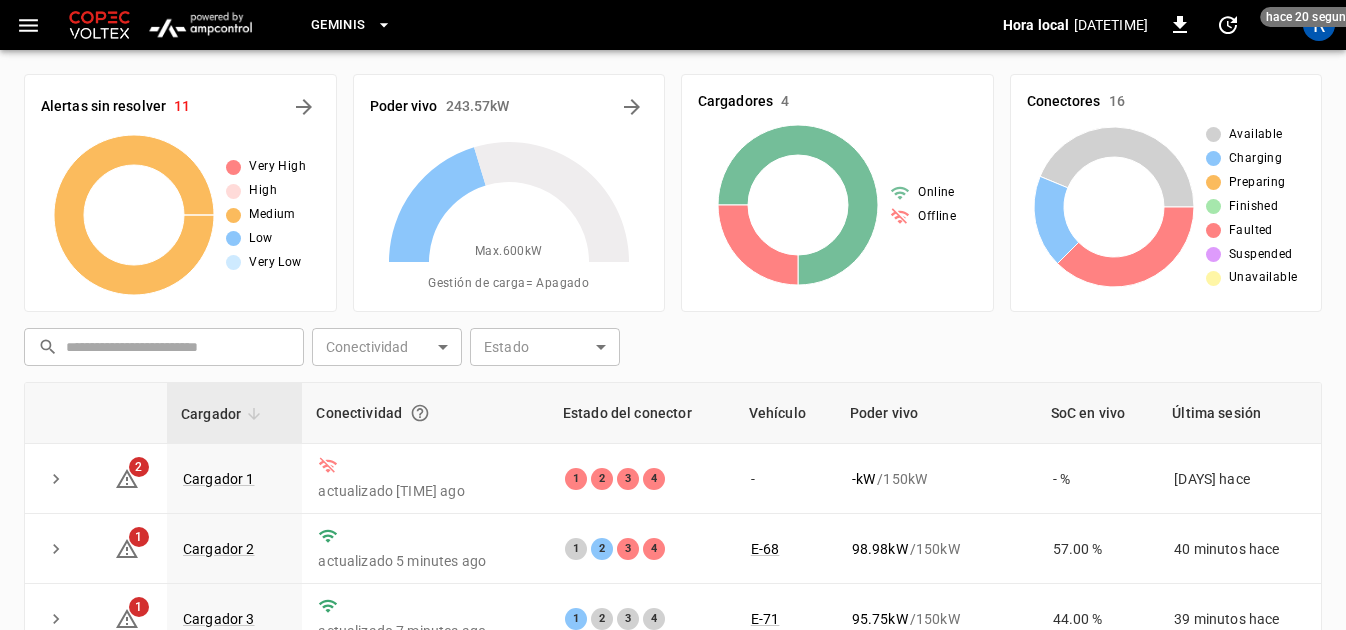 scroll, scrollTop: 200, scrollLeft: 0, axis: vertical 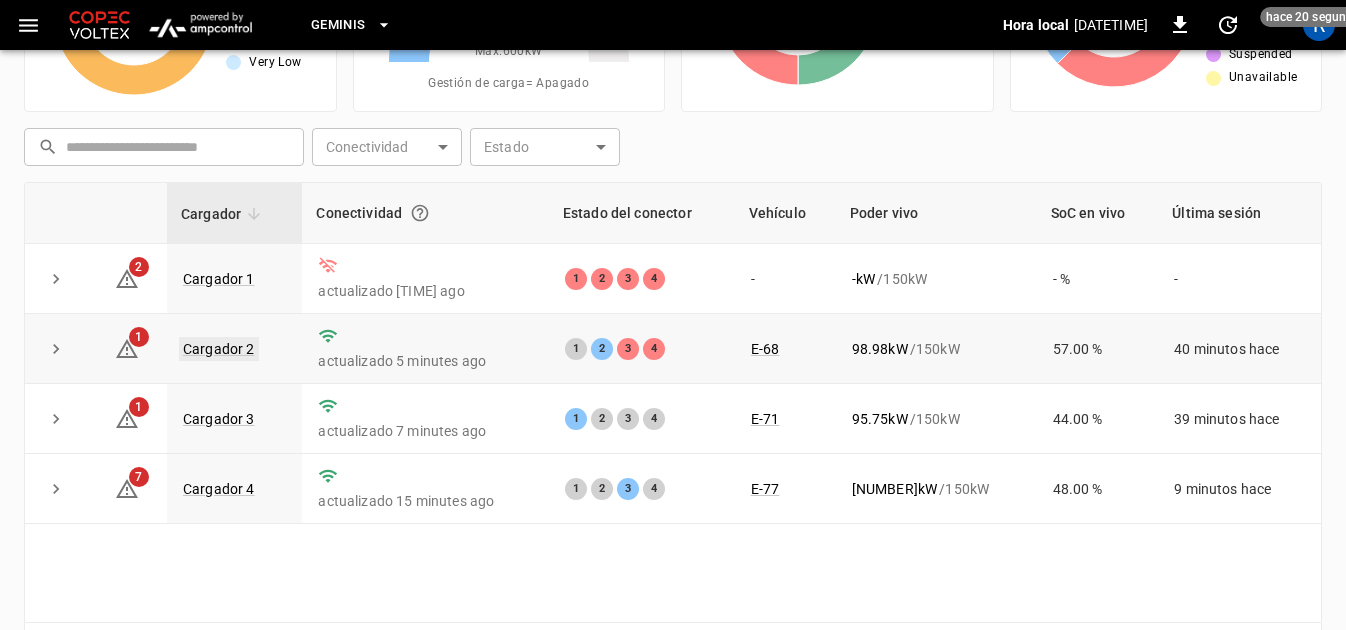 click on "Cargador 2" at bounding box center [219, 349] 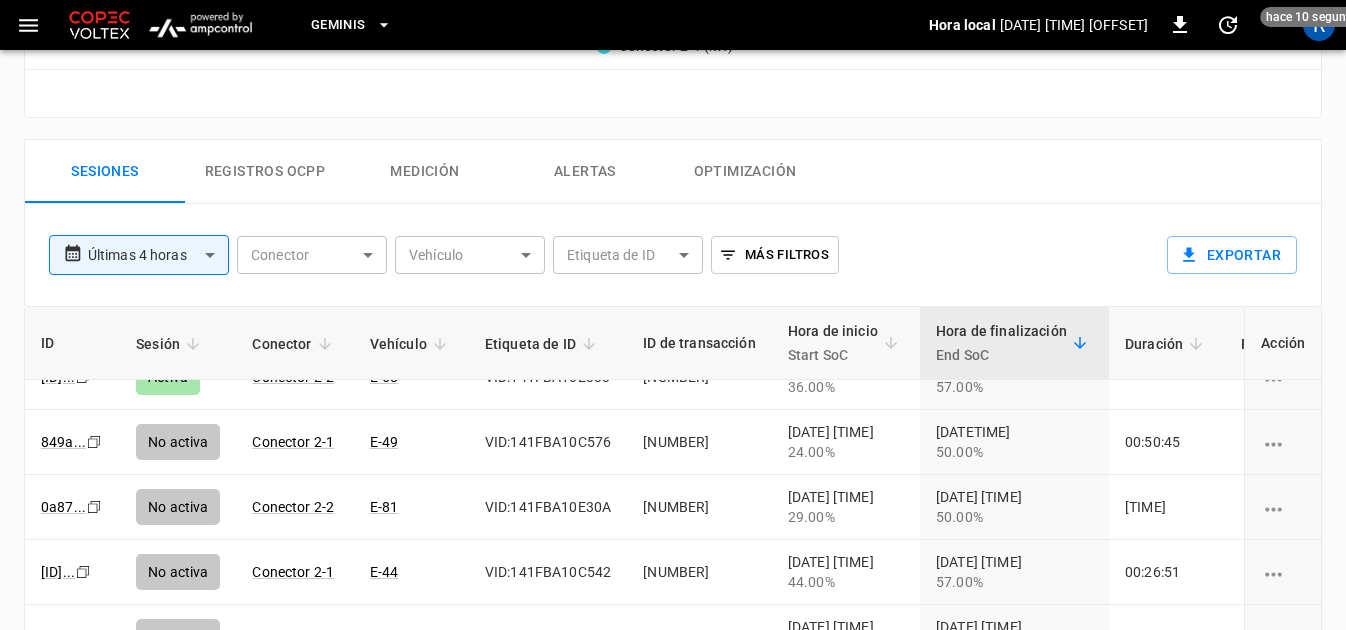 scroll, scrollTop: 0, scrollLeft: 0, axis: both 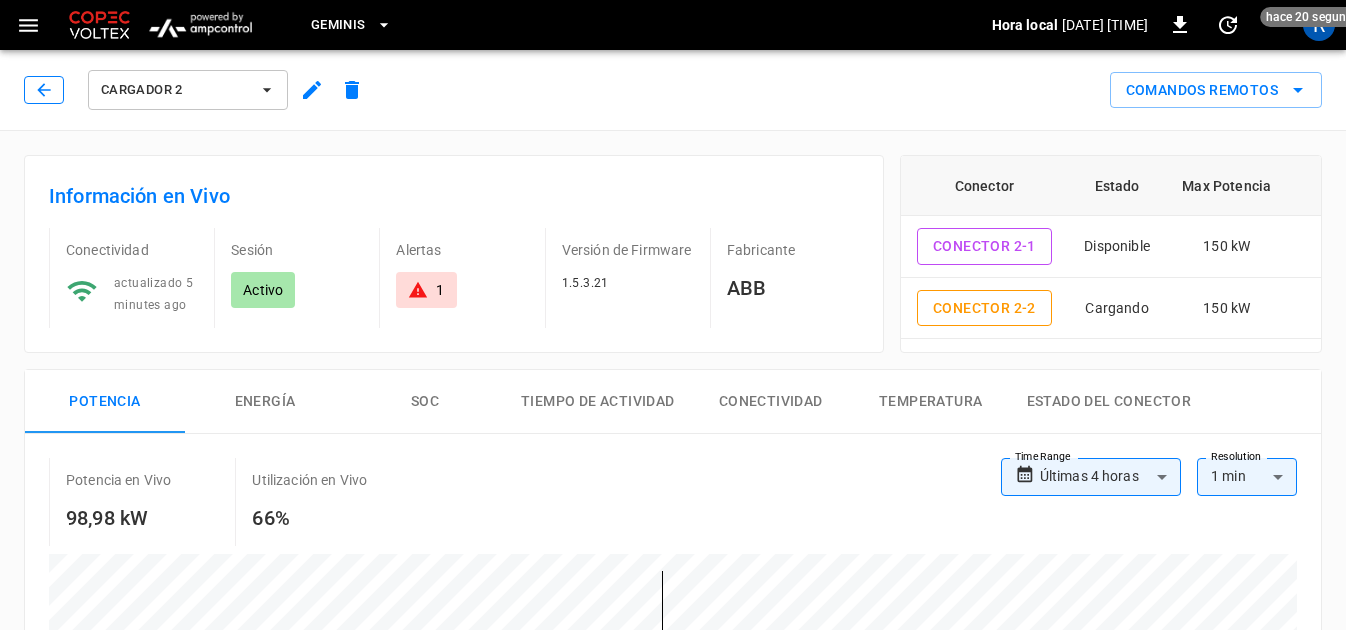 click 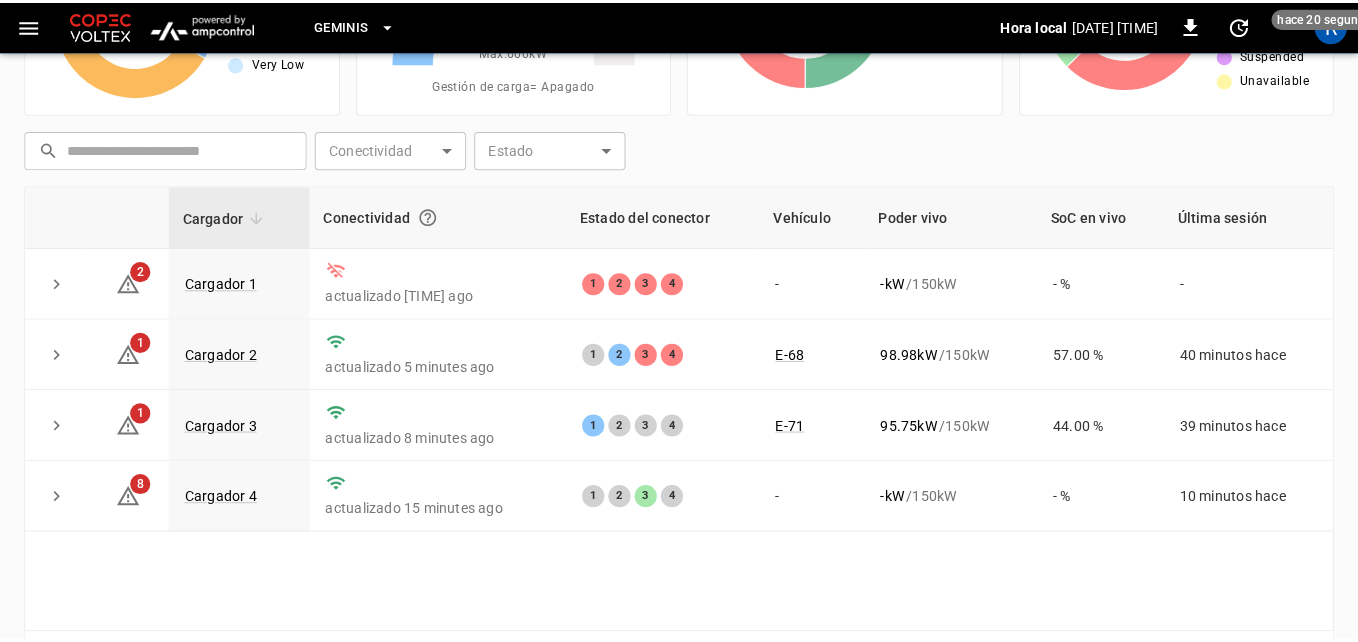 scroll, scrollTop: 0, scrollLeft: 0, axis: both 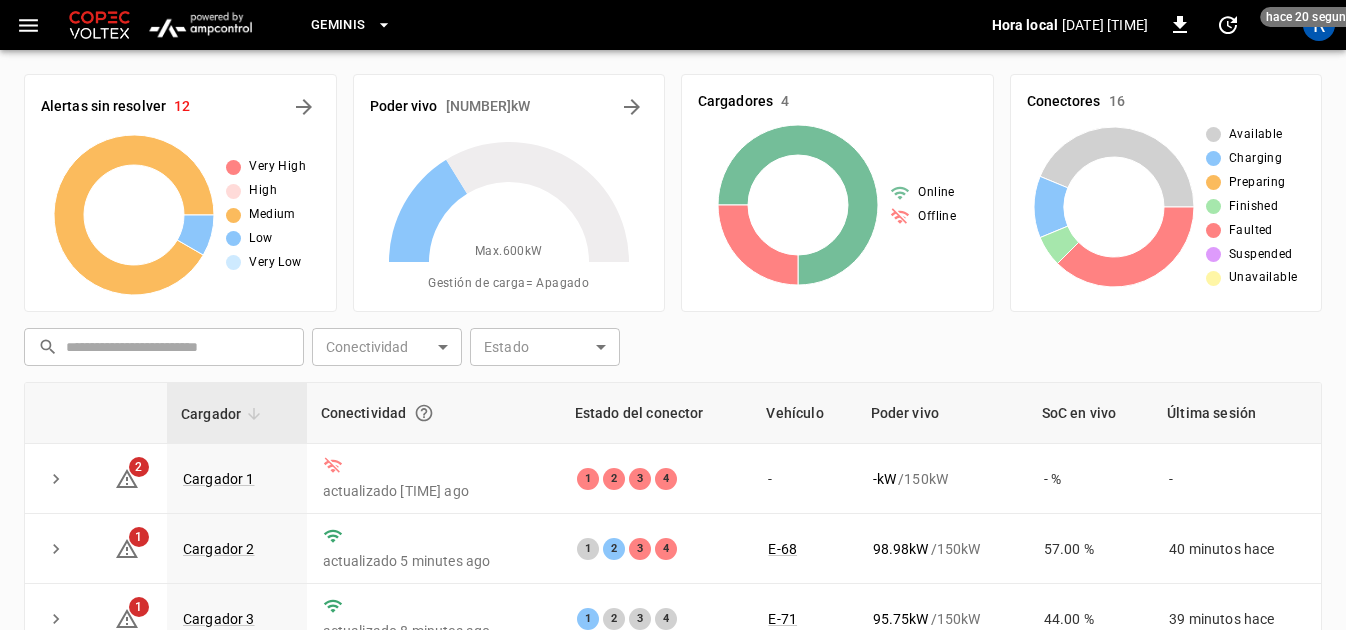 click 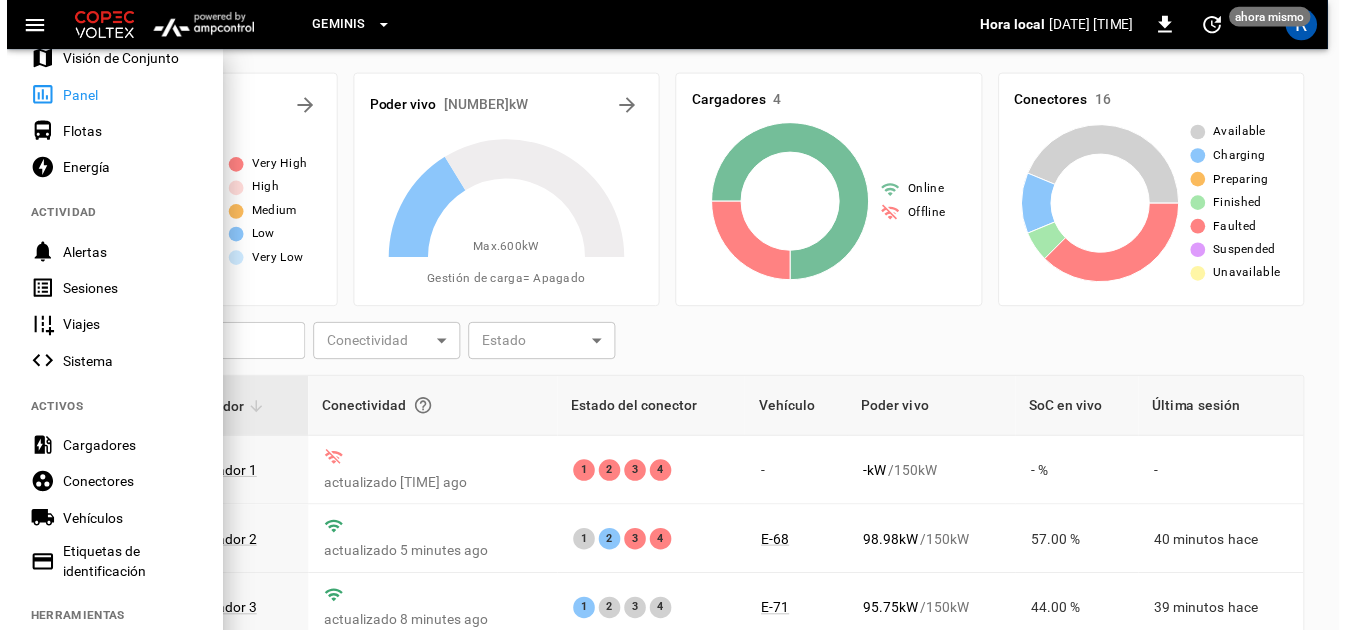 scroll, scrollTop: 200, scrollLeft: 0, axis: vertical 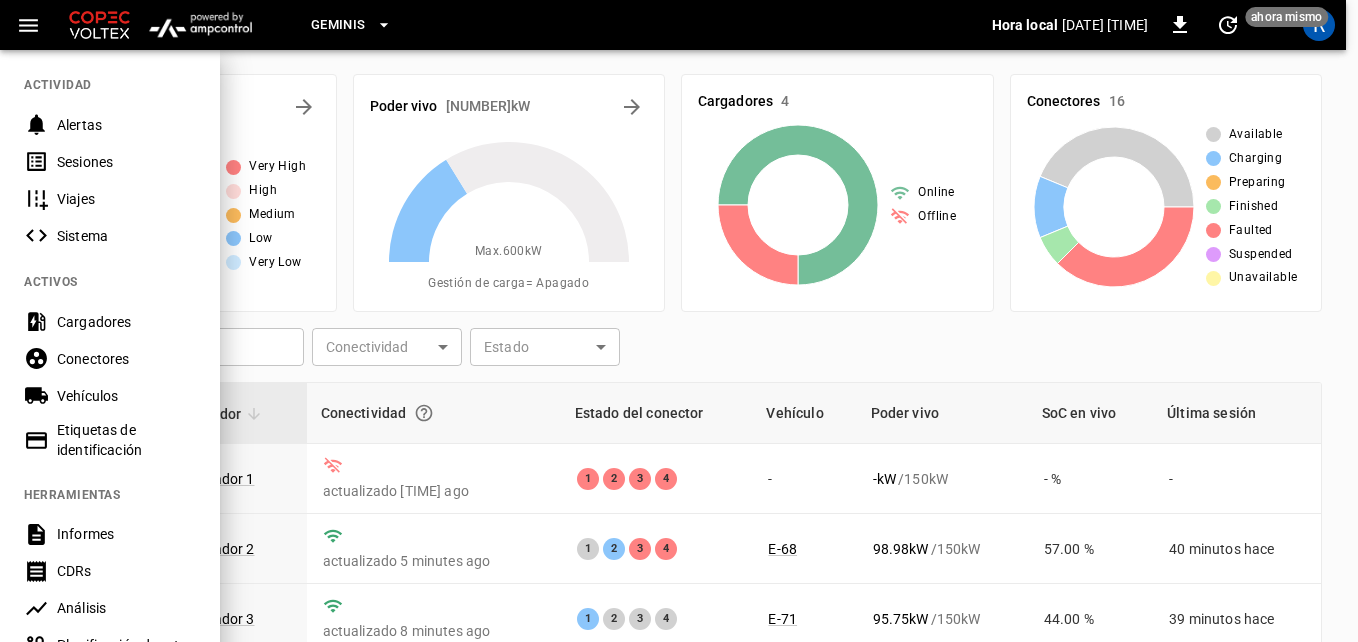 click on "Geminis Hora local 2025-07-16 17:30:23 -04:00 0 ahora mismo R Alertas sin resolver 12 Very High High Medium Low Very Low Poder vivo 194.73  kW Max.  600  kW Gestión de carga  =   Apagado Cargadores 4 Online Offline Conectores 16 Available Charging Preparing Finished Faulted Suspended Unavailable ​ ​ Conectividad ​ Conectividad Estado ​ Estado   Cargador Conectividad Estado del conector Vehículo Poder vivo SoC en vivo Última sesión 2 Cargador 1 actualizado 35 minutes ago 1 2 3 4 - -  kW /  150  kW - % - 1 Cargador 2 actualizado 5 minutes ago 1 2 3 4 E-68 98.98  kW /  150  kW 57.00 % 40 minutos hace 1 Cargador 3 actualizado 8 minutes ago 1 2 3 4 E-71 95.75  kW /  150  kW 44.00 % 39 minutos hace 8 Cargador 4 actualizado 16 minutes ago 1 2 3 4 - -  kW /  150  kW - % 10 minutos hace 1–4 of 4 Actualizar ahora Actualizar cada 5 sec Actualizar cada 30 sec Apagada COPEC - Geminis Ricardo Araya ricardo.araya@ideoj.com user Configuración de perfil Configuración de notificaciones Cerrar sesión ESCUCHA" at bounding box center (679, 454) 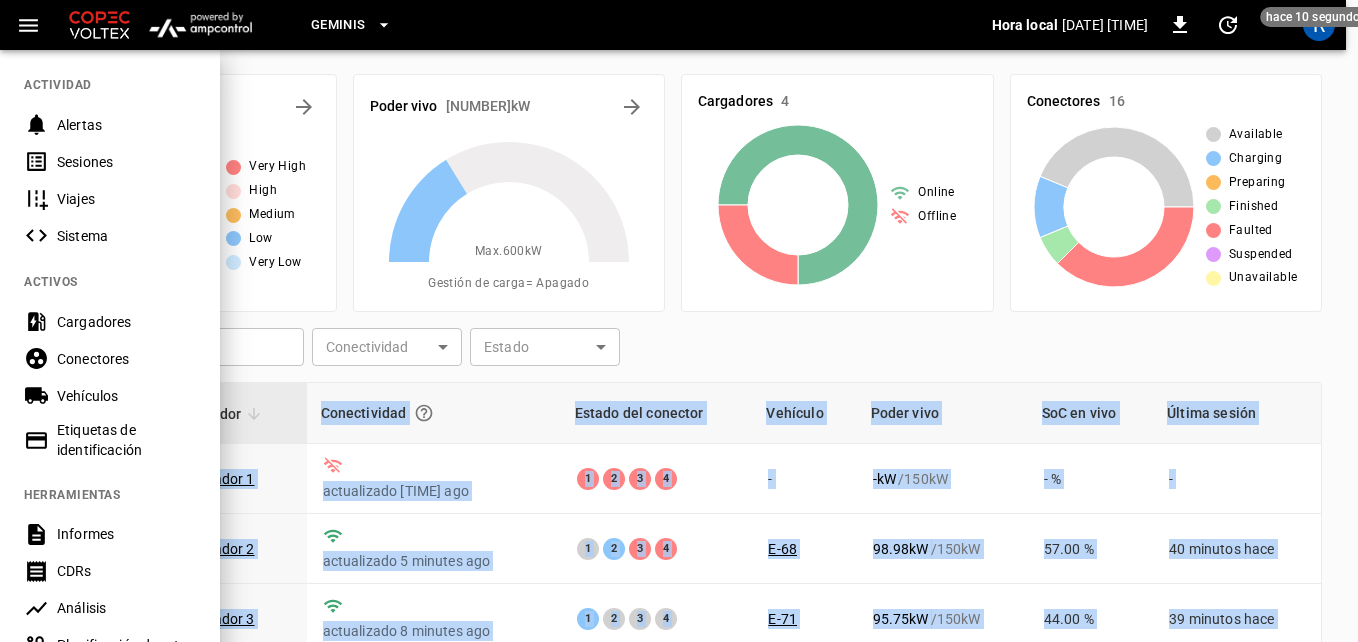 click on "Sesiones" at bounding box center [126, 162] 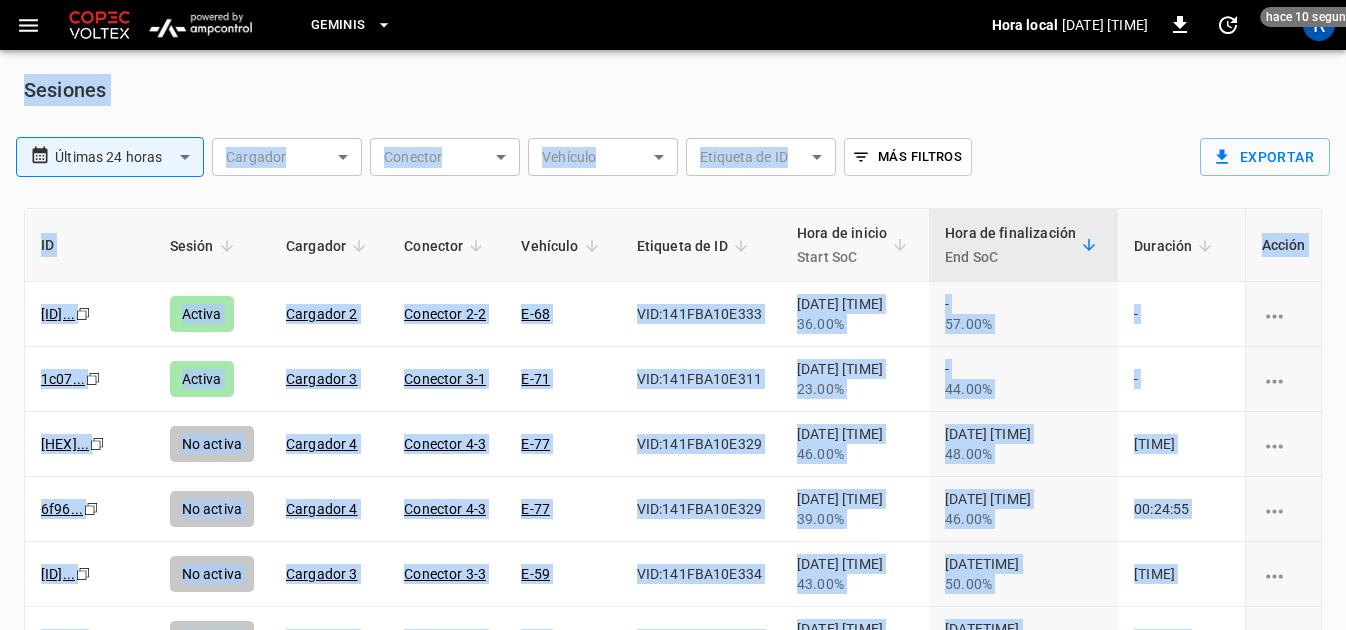 click on "Sesiones" at bounding box center [673, 90] 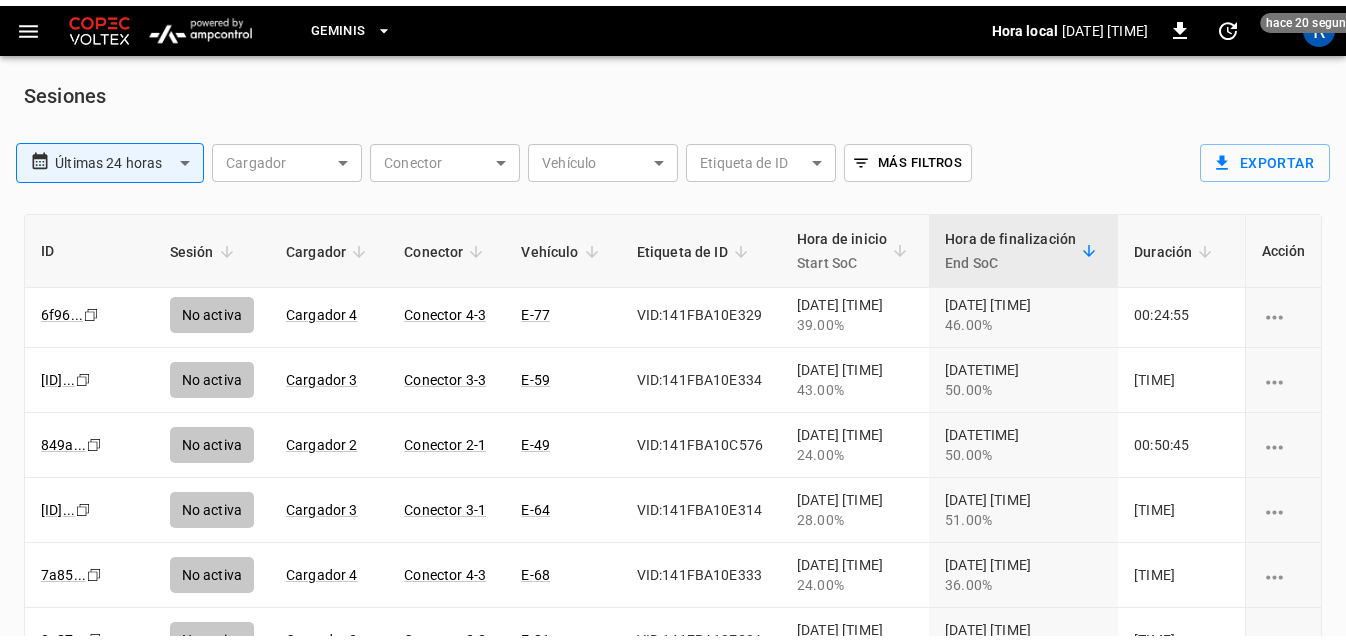 scroll, scrollTop: 0, scrollLeft: 0, axis: both 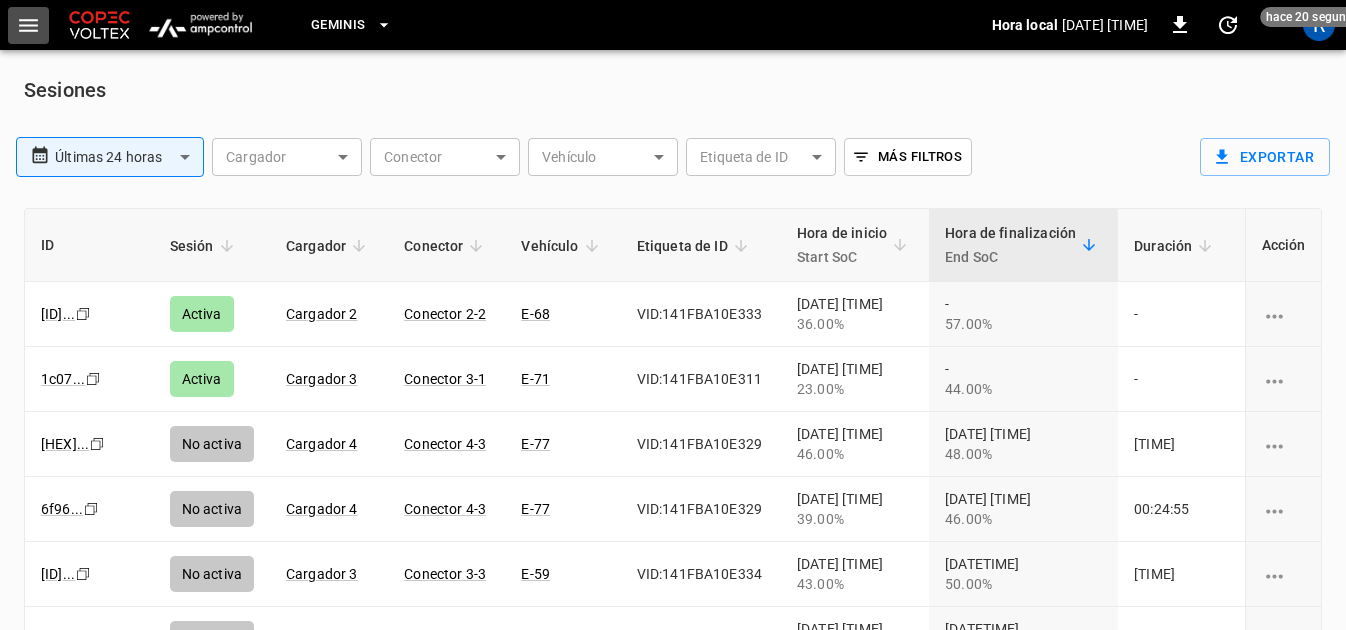 click 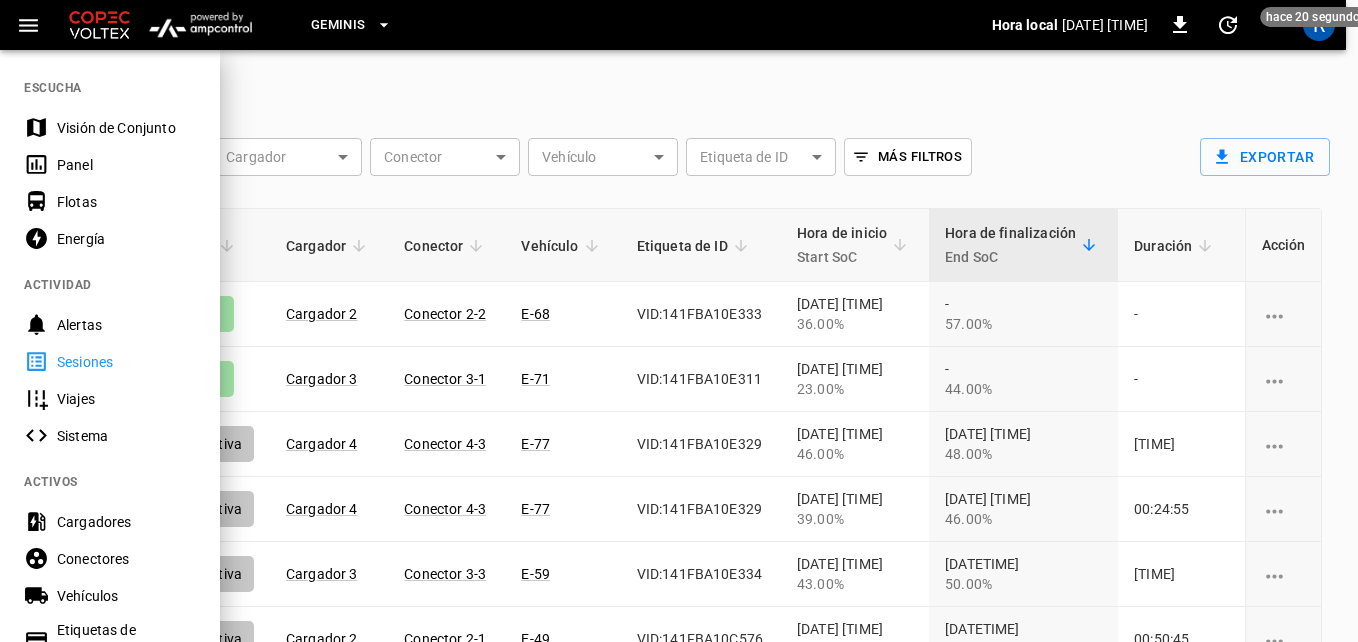 click on "Panel" at bounding box center [126, 165] 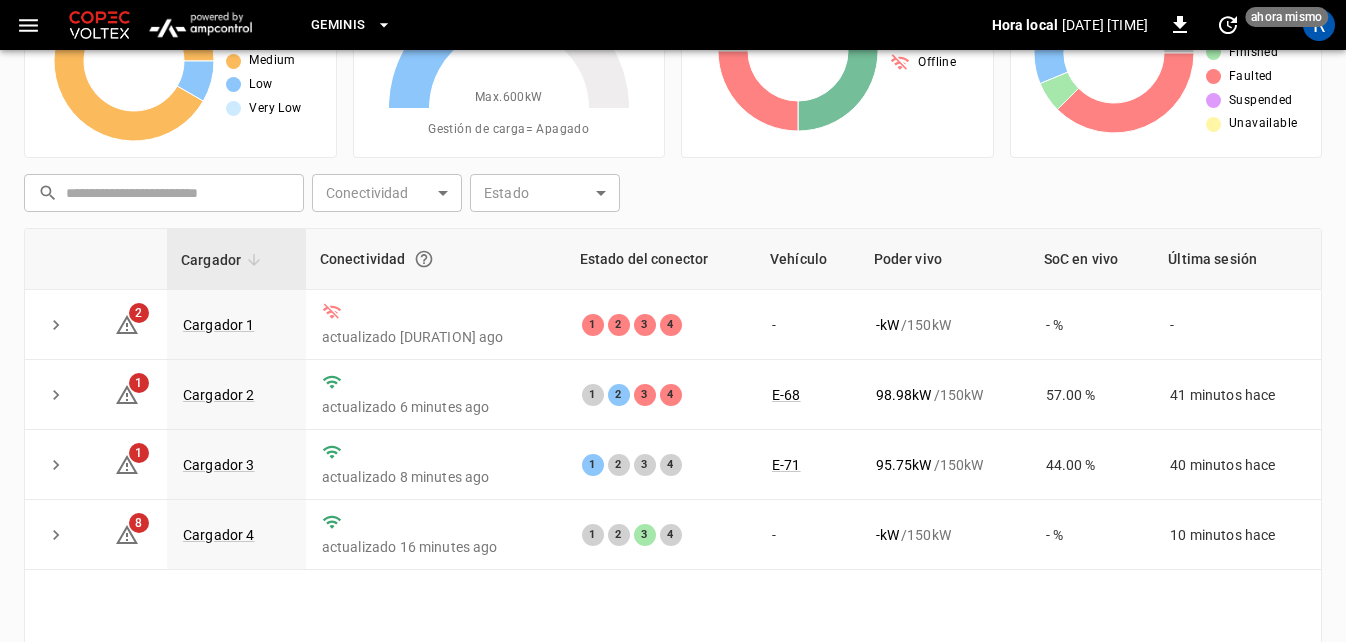 scroll, scrollTop: 200, scrollLeft: 0, axis: vertical 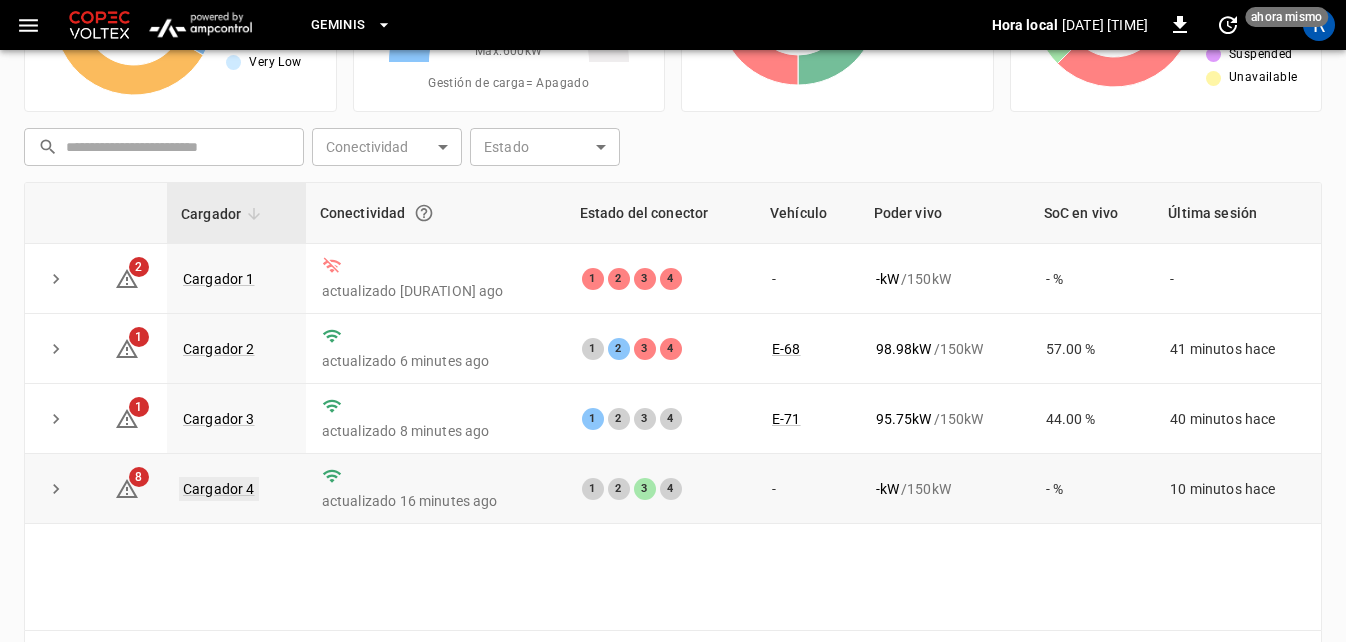 click on "Cargador 4" at bounding box center (219, 489) 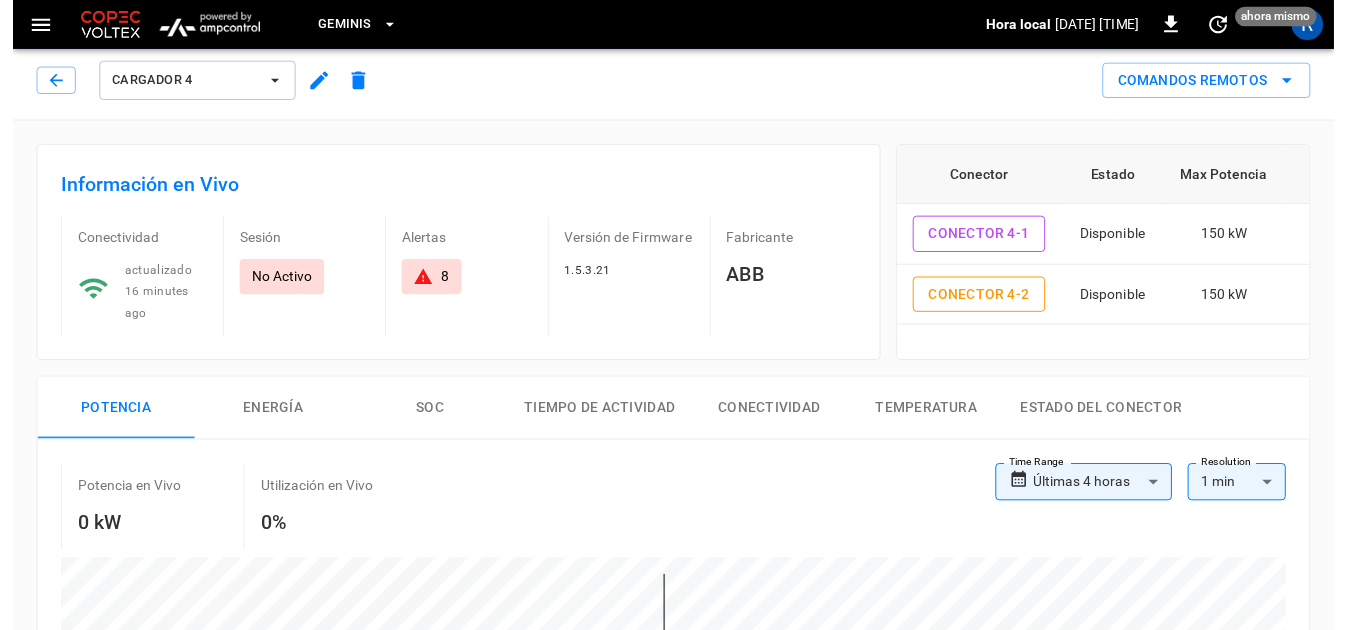 scroll, scrollTop: 0, scrollLeft: 0, axis: both 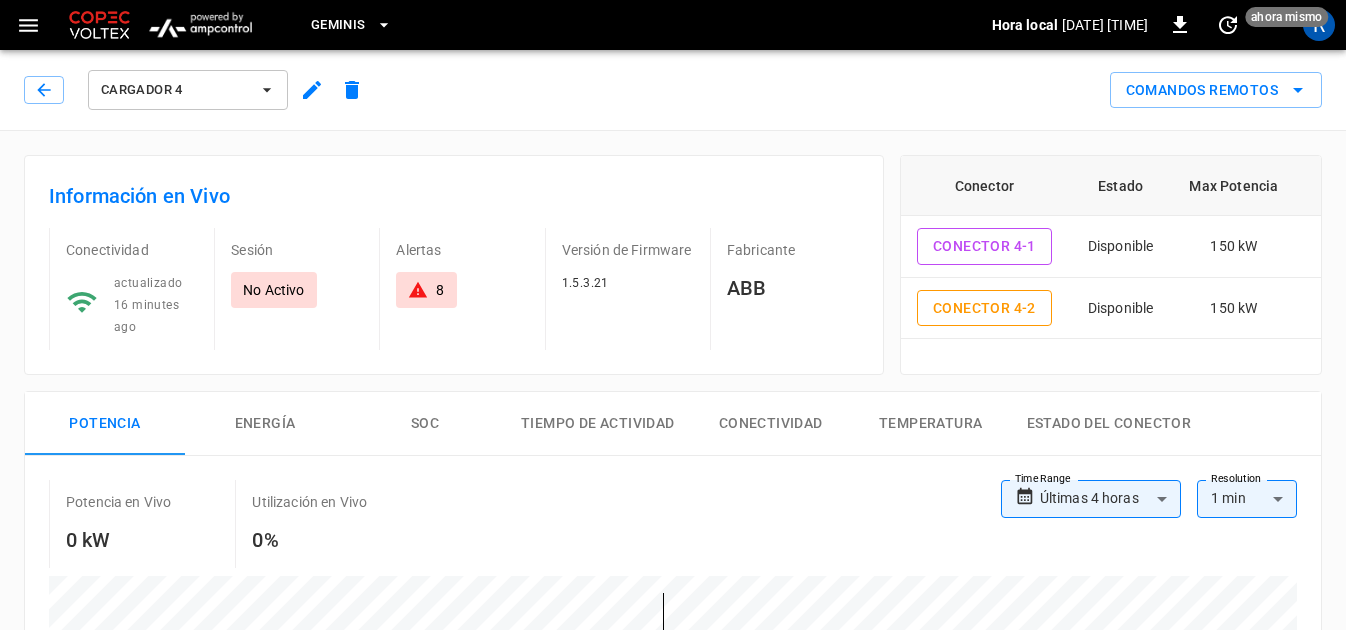 click 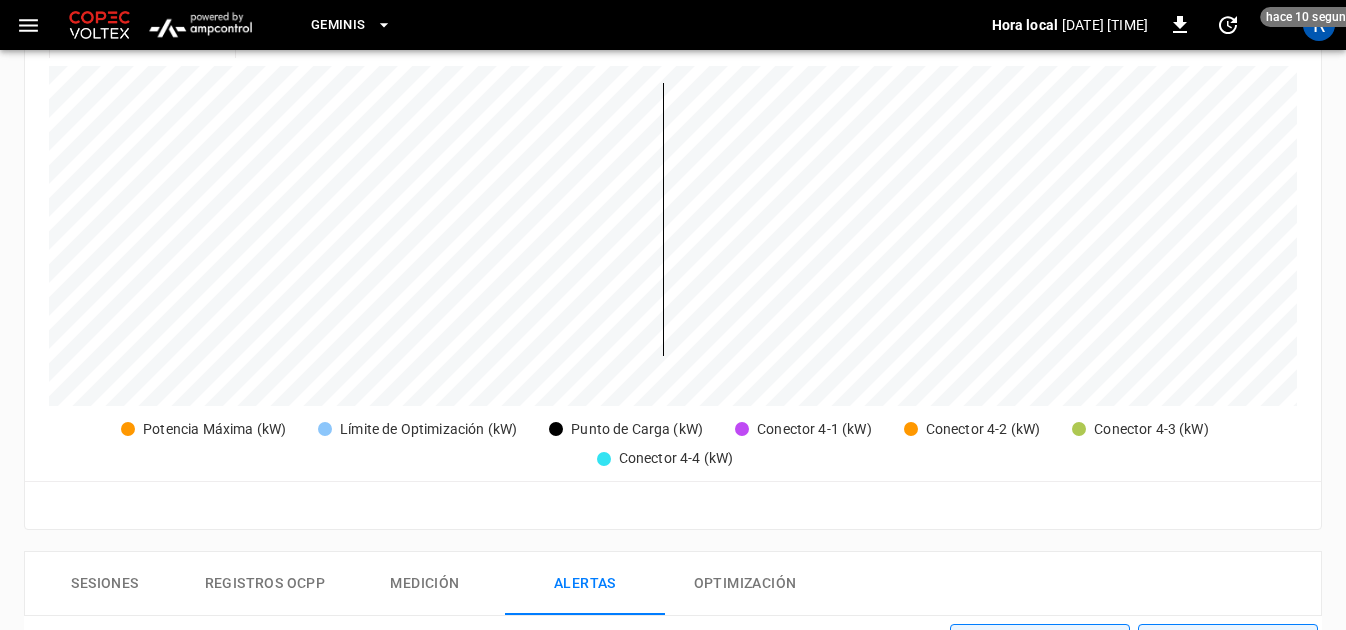 scroll, scrollTop: 982, scrollLeft: 0, axis: vertical 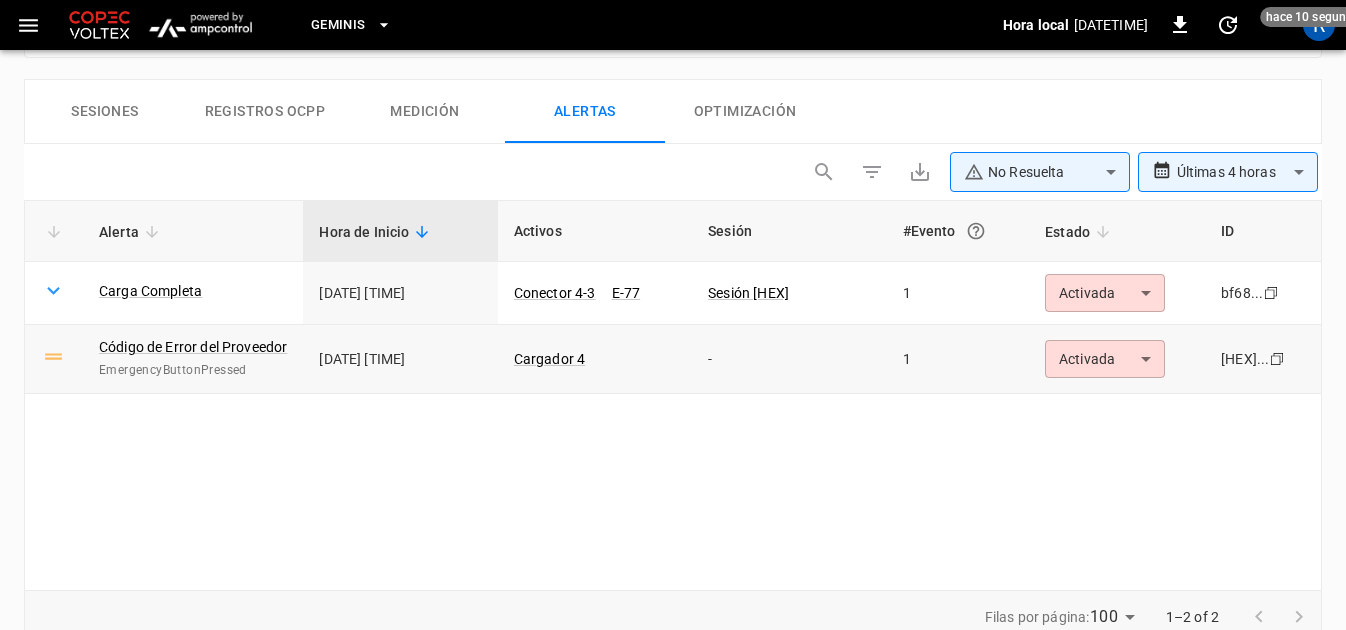 click on "EmergencyButtonPressed" at bounding box center [193, 371] 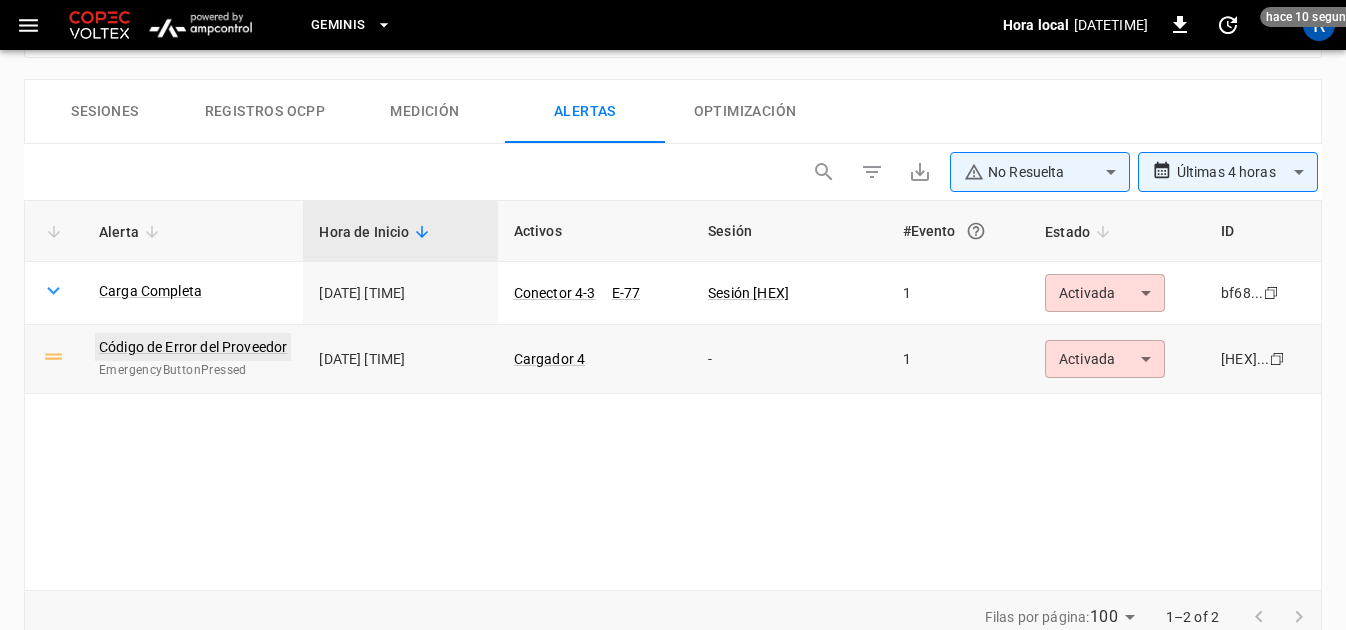 click on "Código de Error del Proveedor" at bounding box center (193, 347) 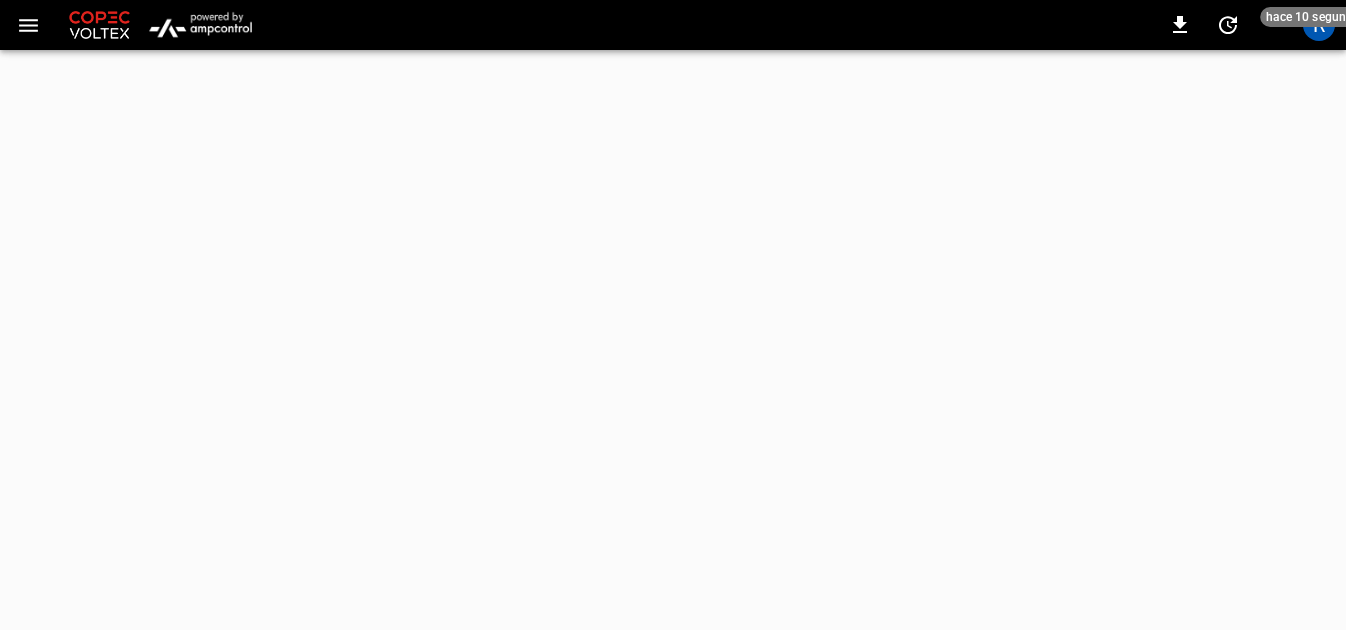 scroll, scrollTop: 0, scrollLeft: 0, axis: both 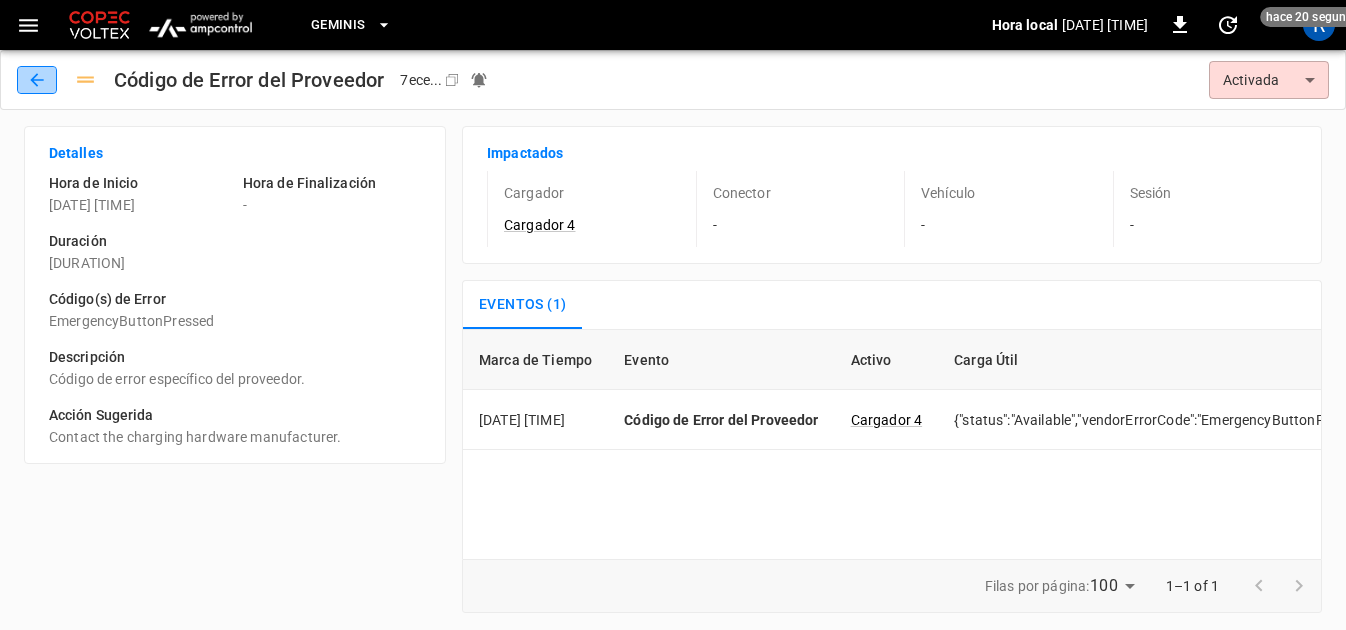 click 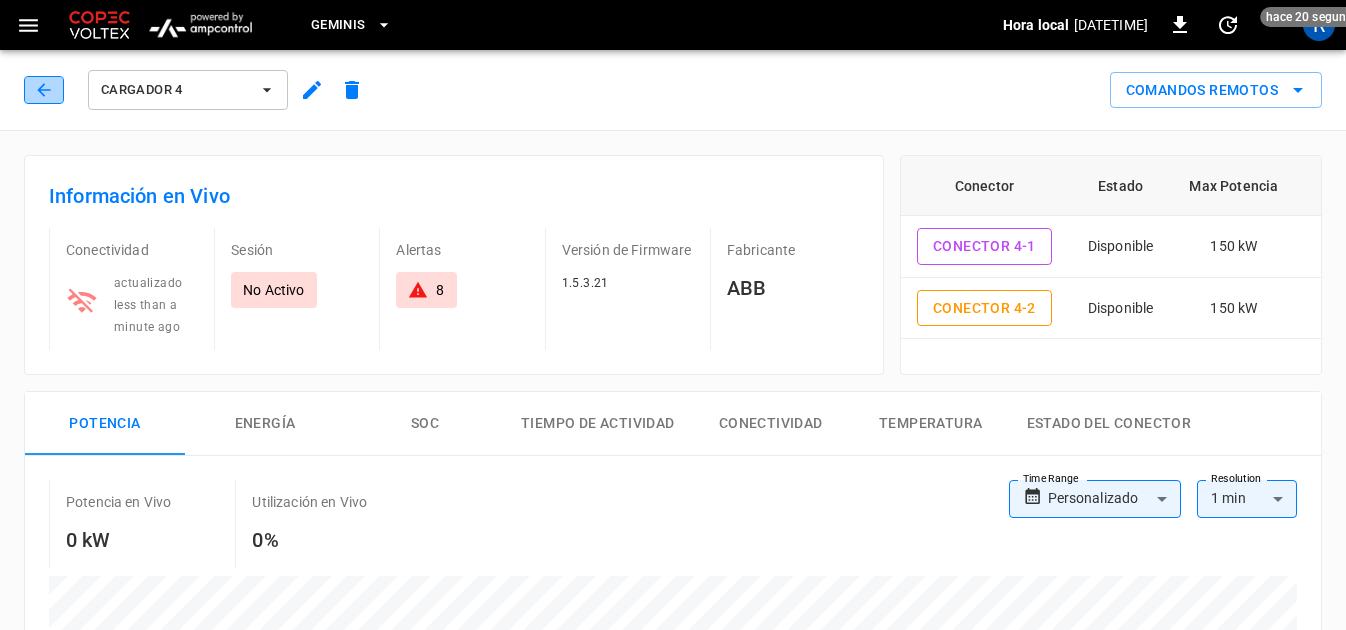 click 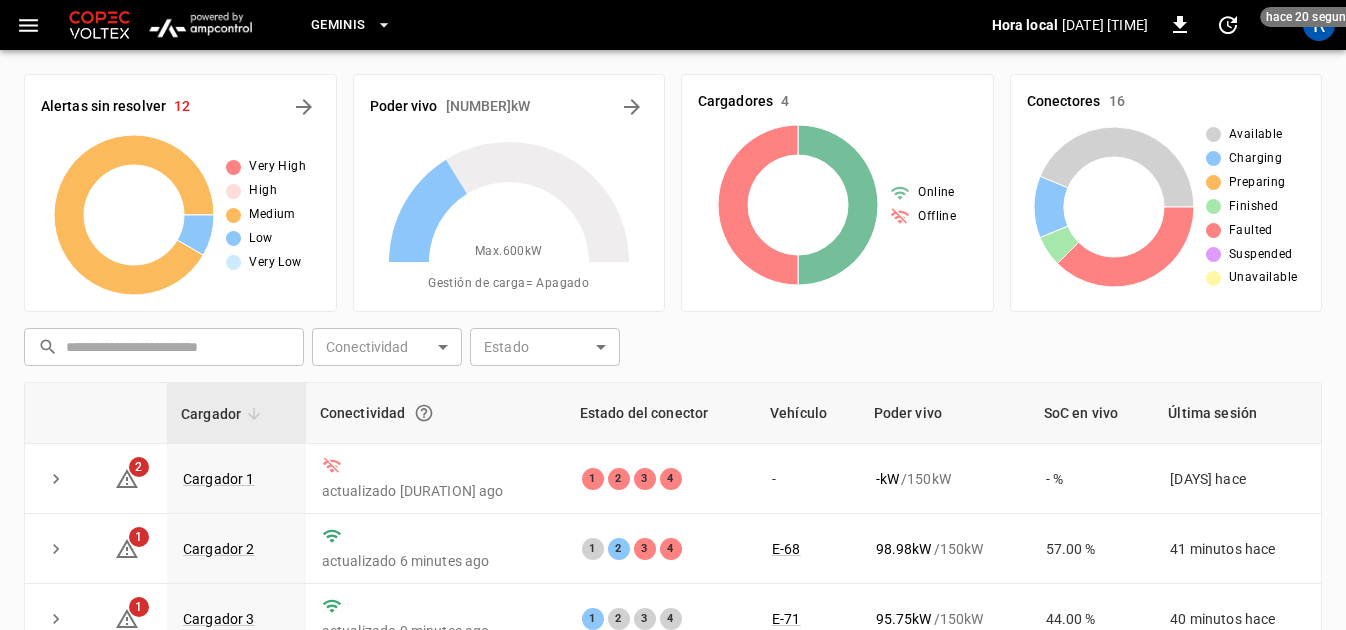 scroll, scrollTop: 200, scrollLeft: 0, axis: vertical 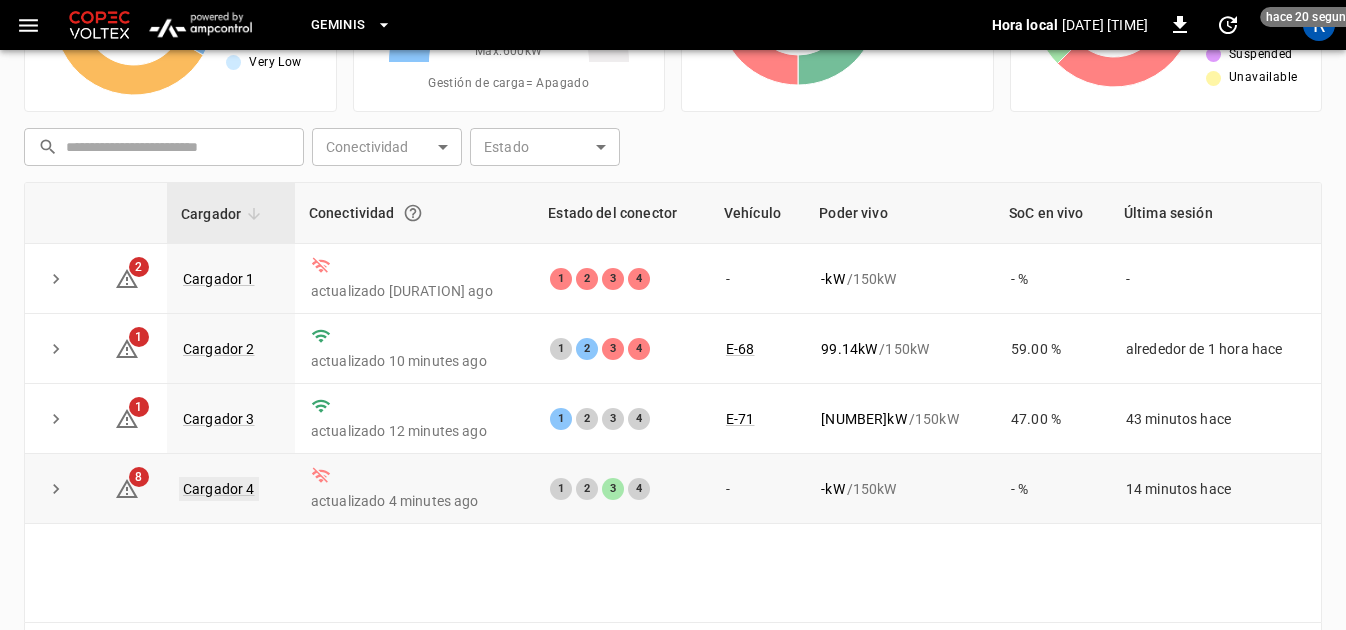 click on "Cargador 4" at bounding box center (219, 489) 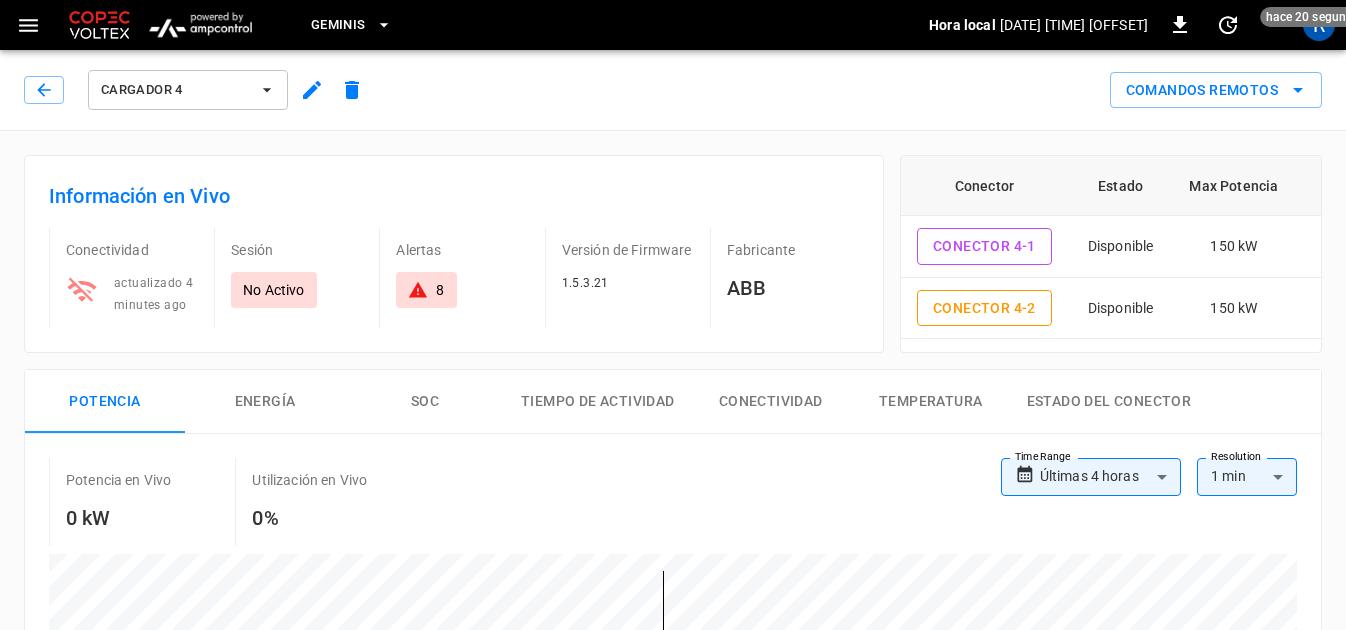 click on "8" at bounding box center (440, 290) 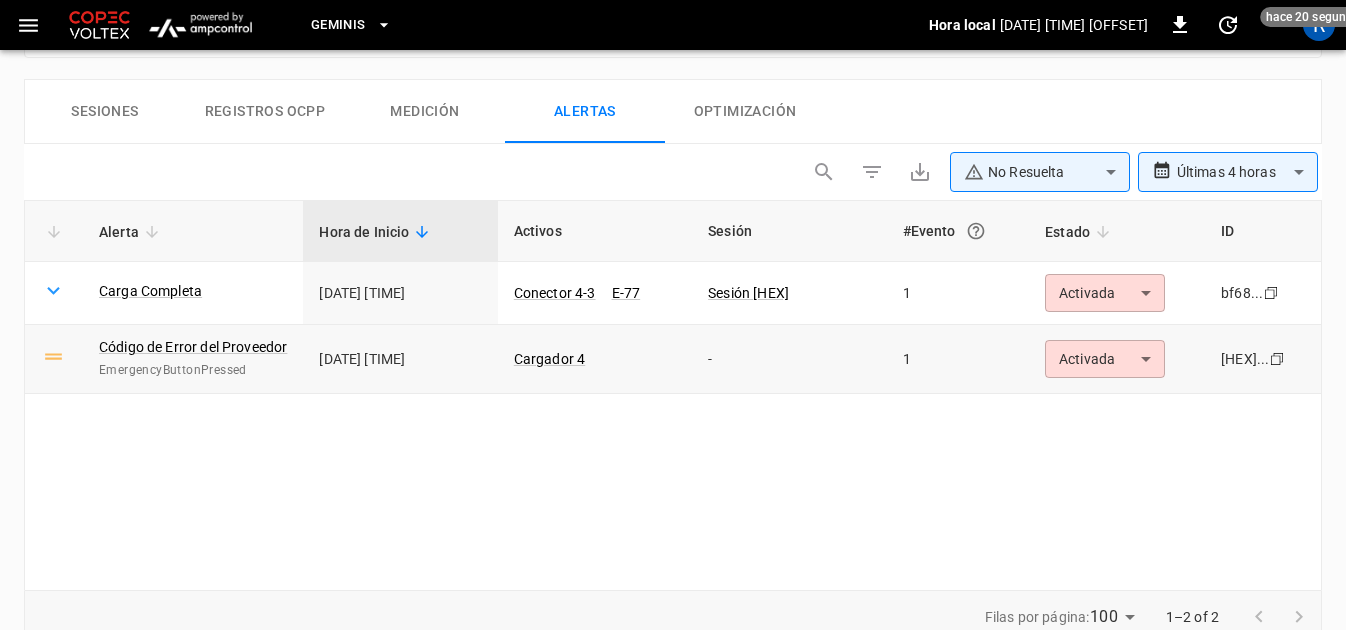scroll, scrollTop: 982, scrollLeft: 0, axis: vertical 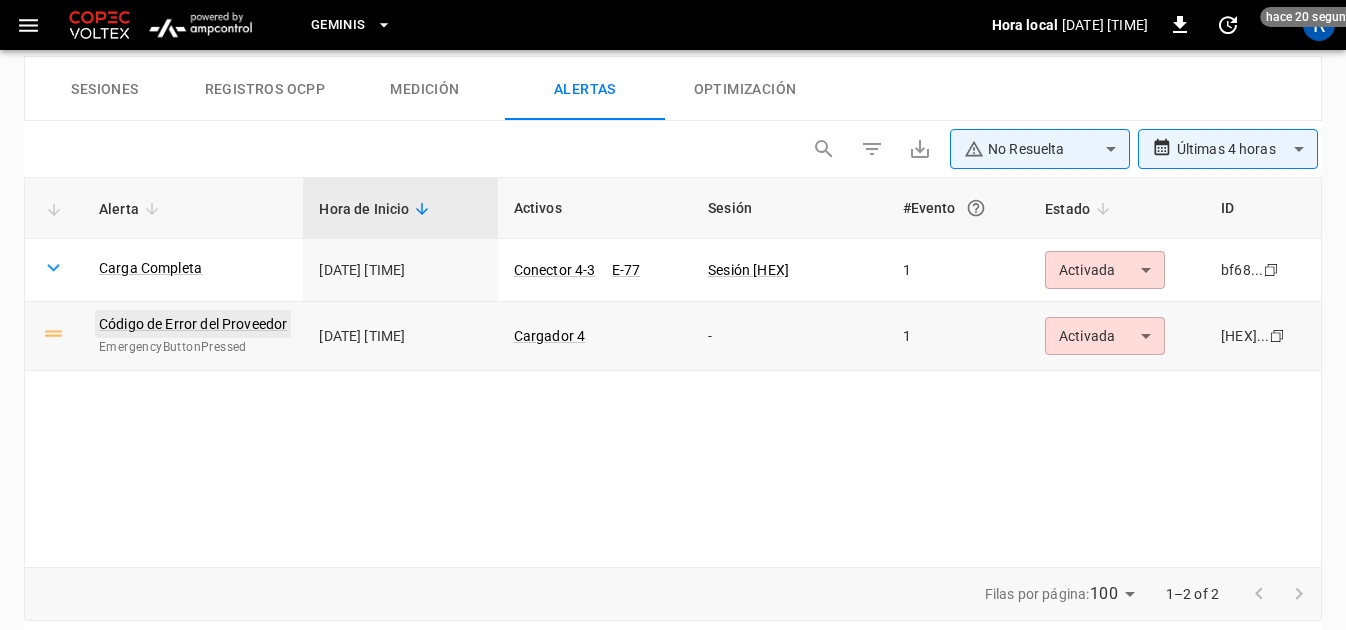 click on "Código de Error del Proveedor" at bounding box center (193, 324) 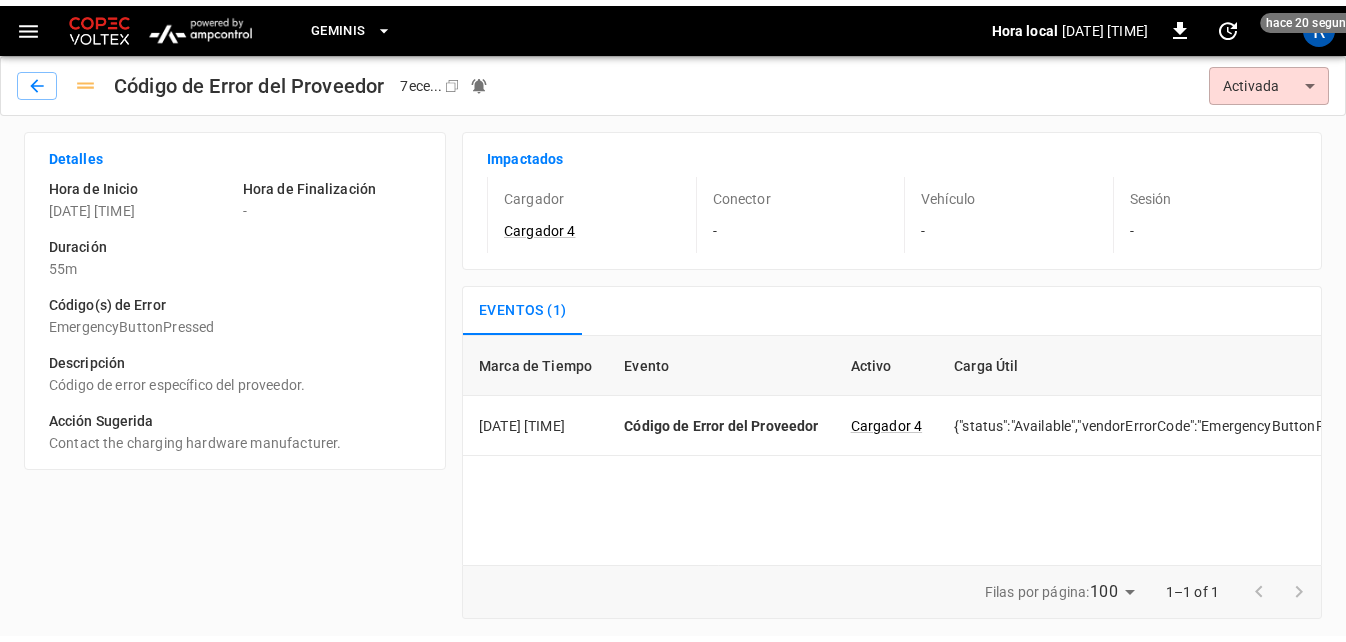 scroll, scrollTop: 0, scrollLeft: 0, axis: both 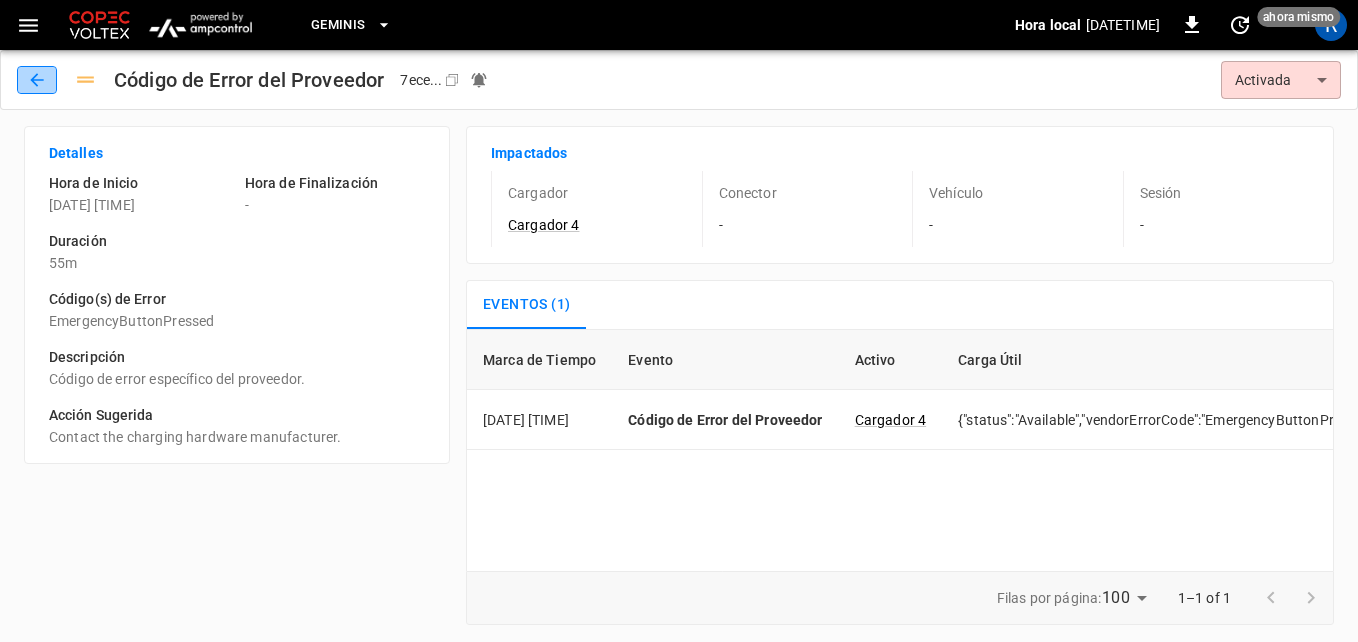 click 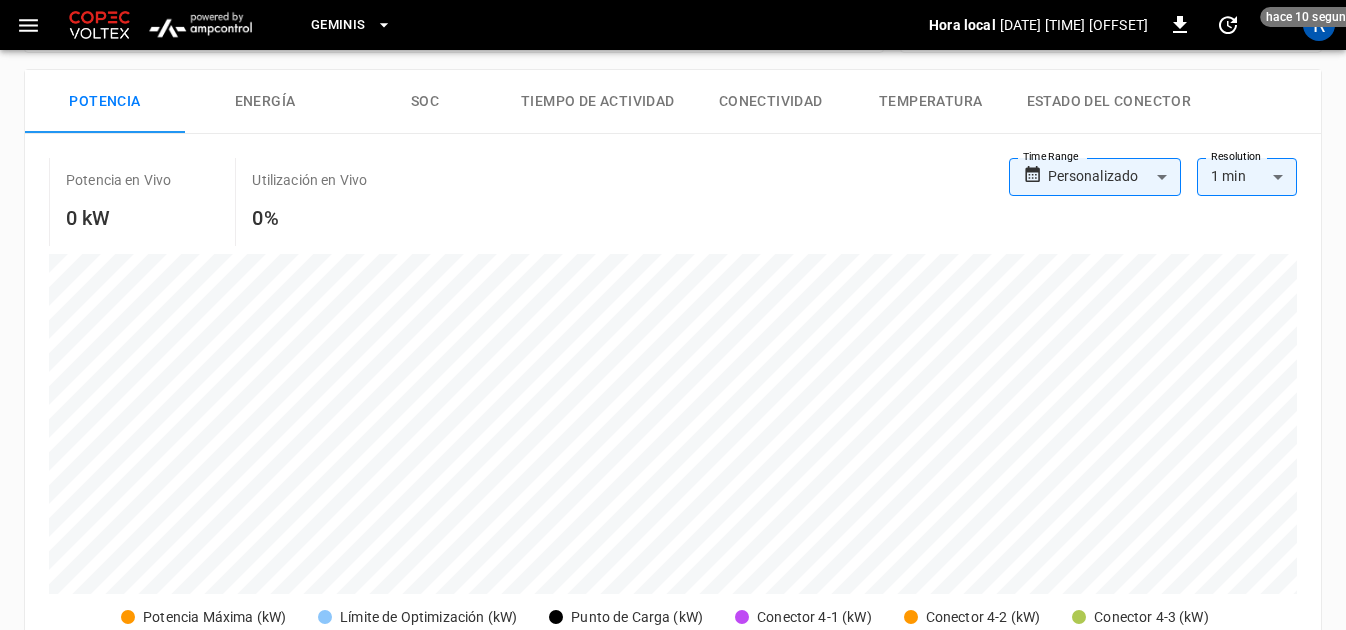 scroll, scrollTop: 200, scrollLeft: 0, axis: vertical 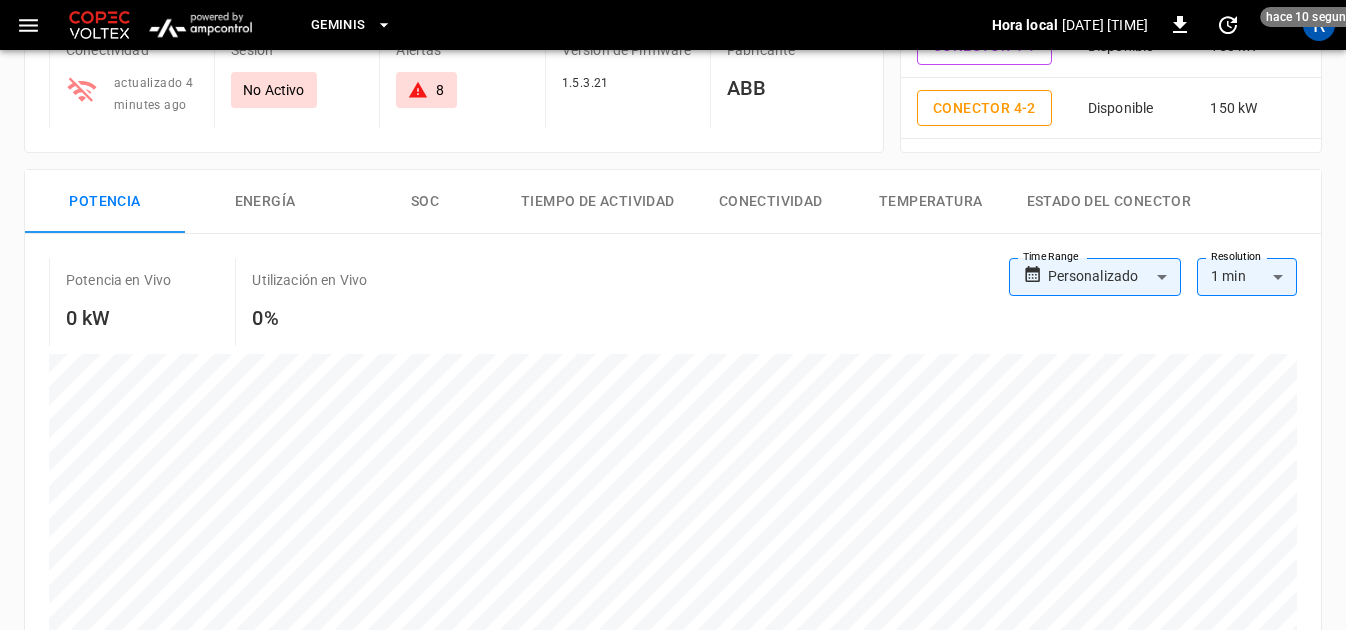 click on "8" at bounding box center [440, 90] 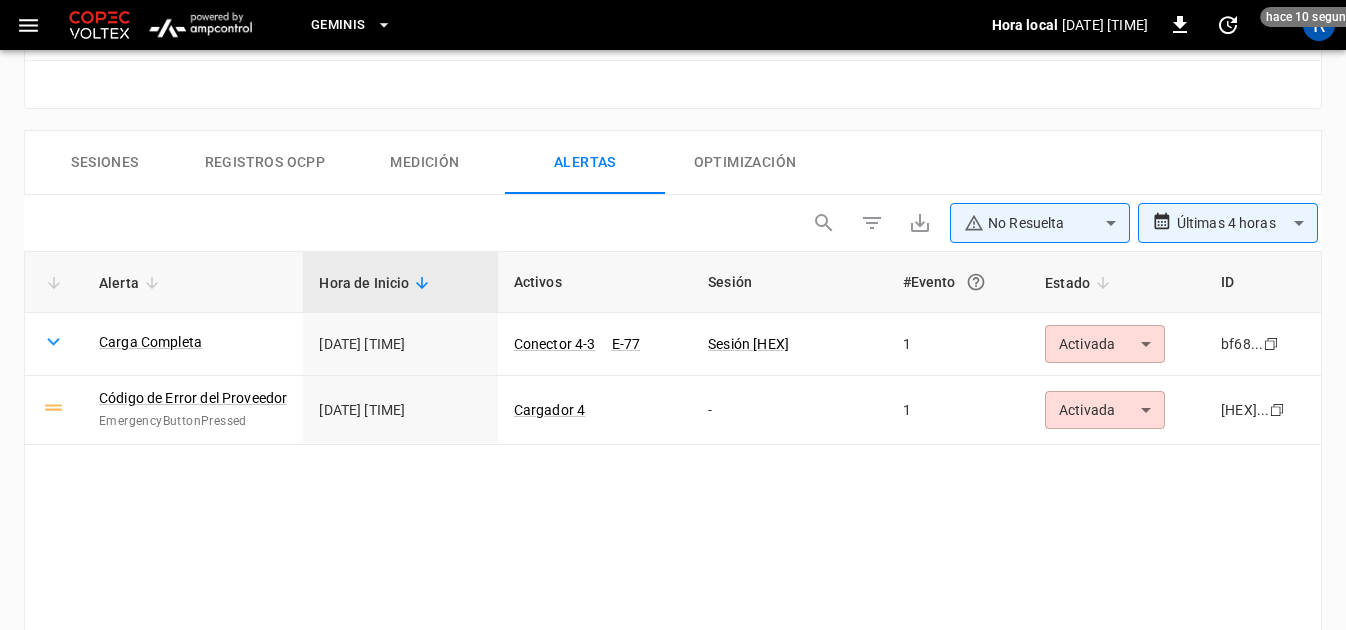 scroll, scrollTop: 982, scrollLeft: 0, axis: vertical 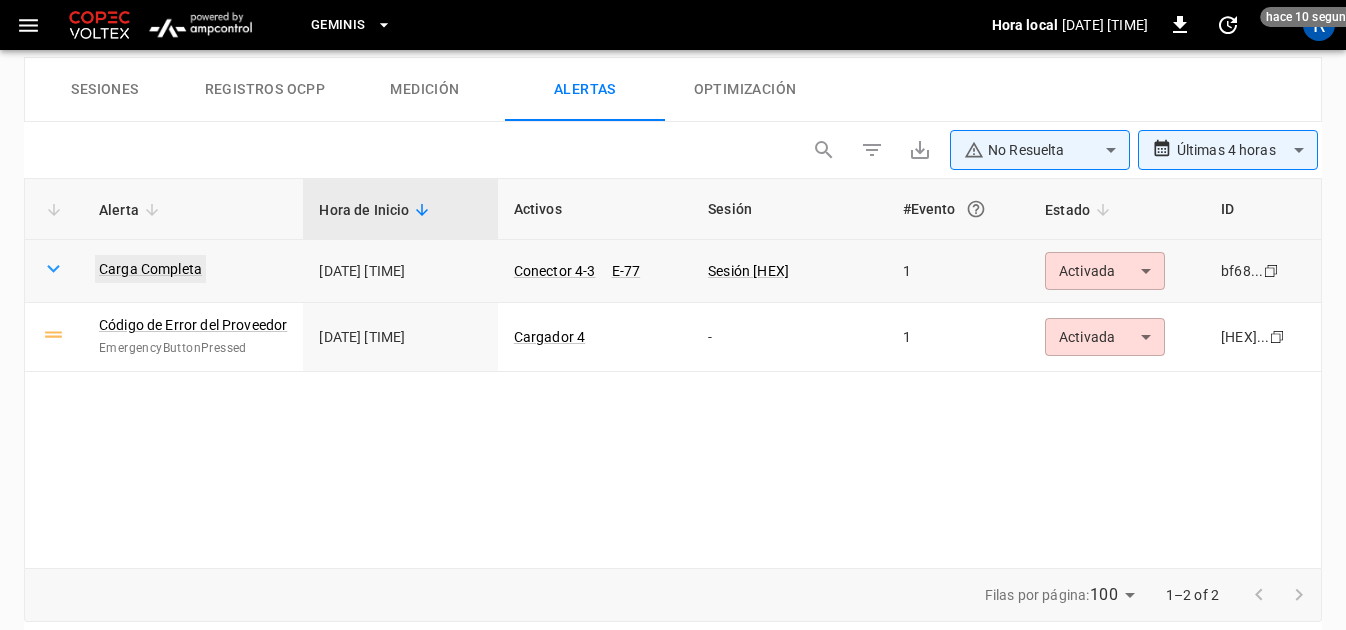 click on "Carga Completa" at bounding box center (150, 269) 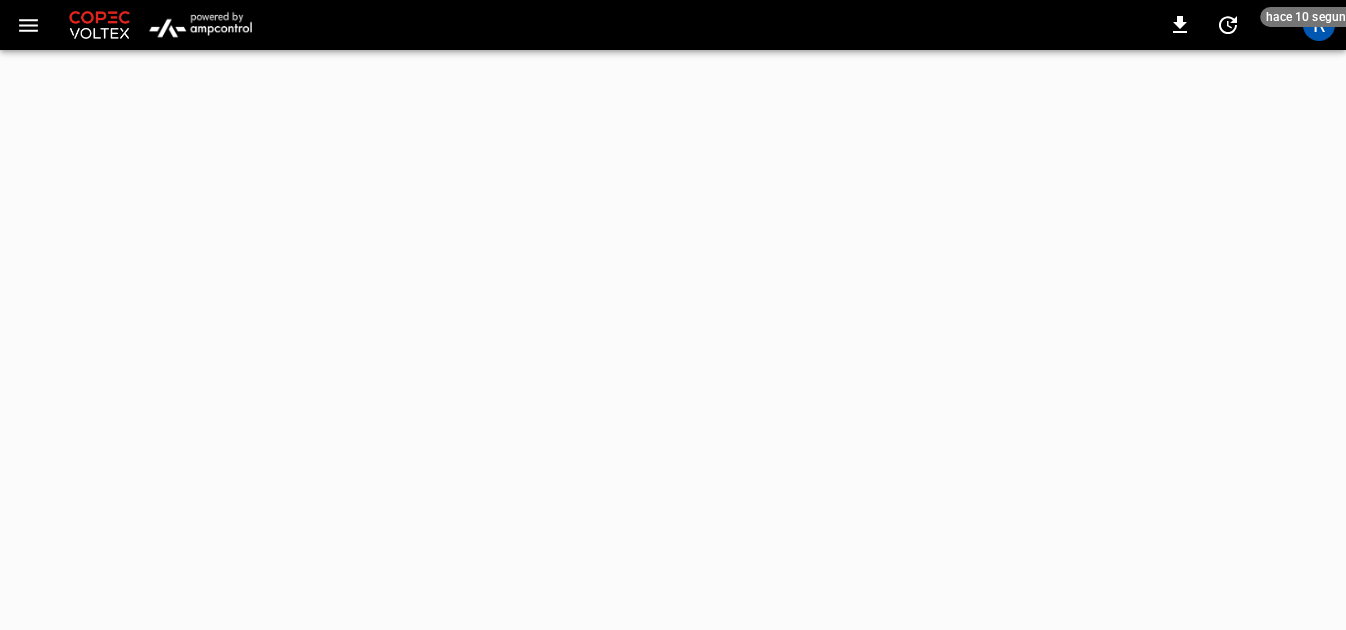 scroll, scrollTop: 0, scrollLeft: 0, axis: both 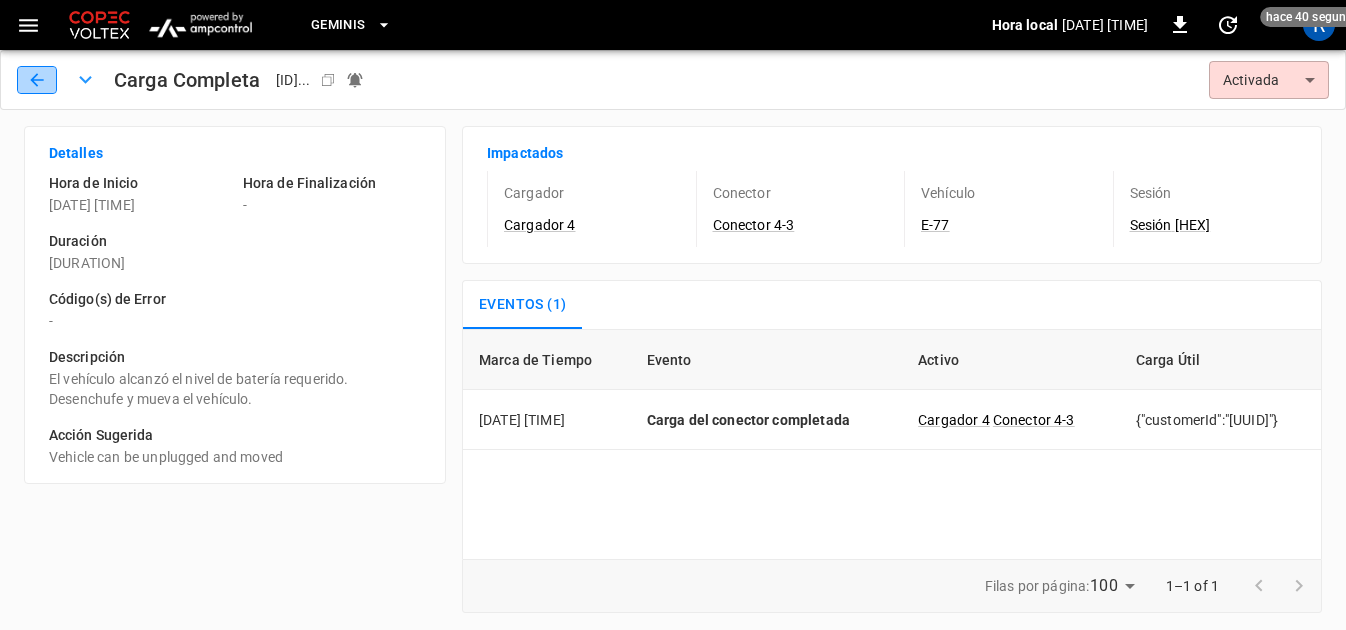 click 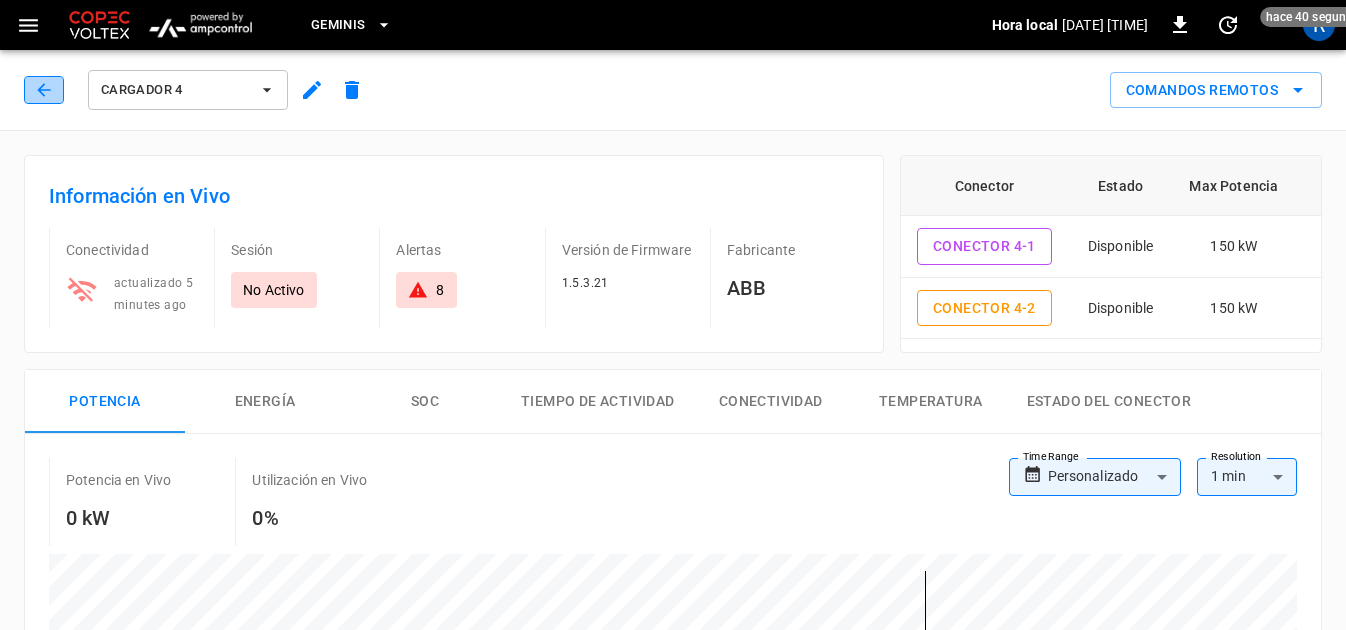 click at bounding box center (44, 90) 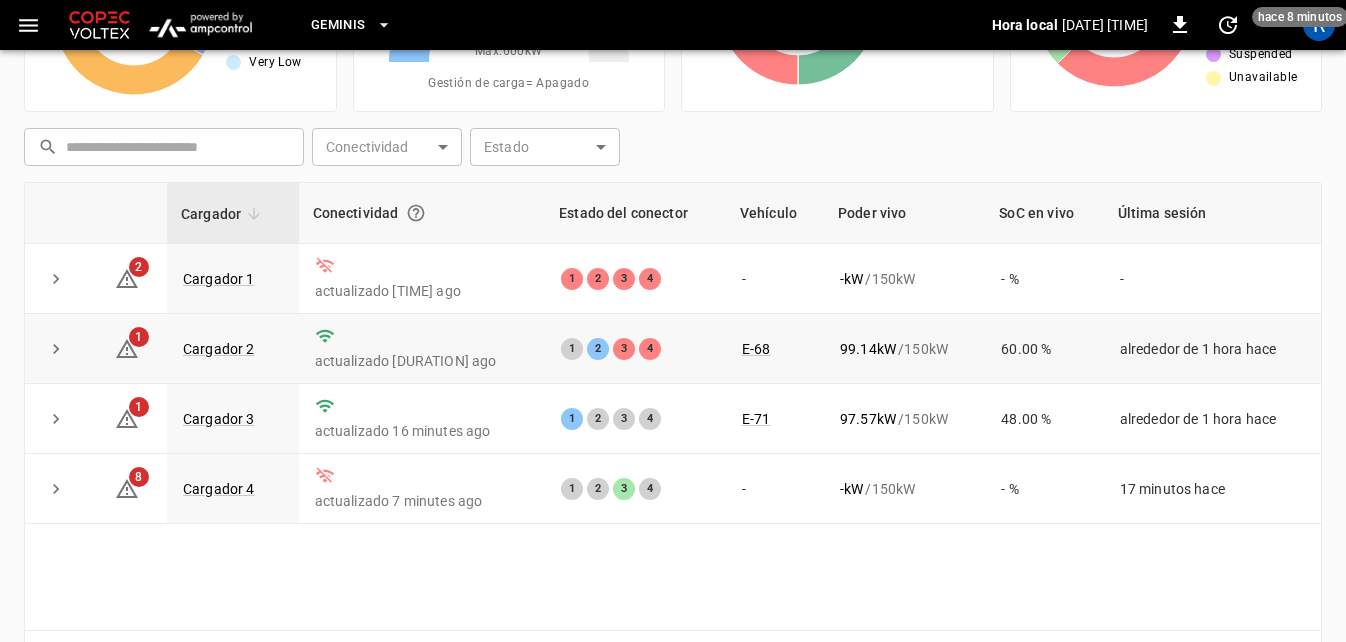 click on "1 2 3 4" at bounding box center (635, 349) 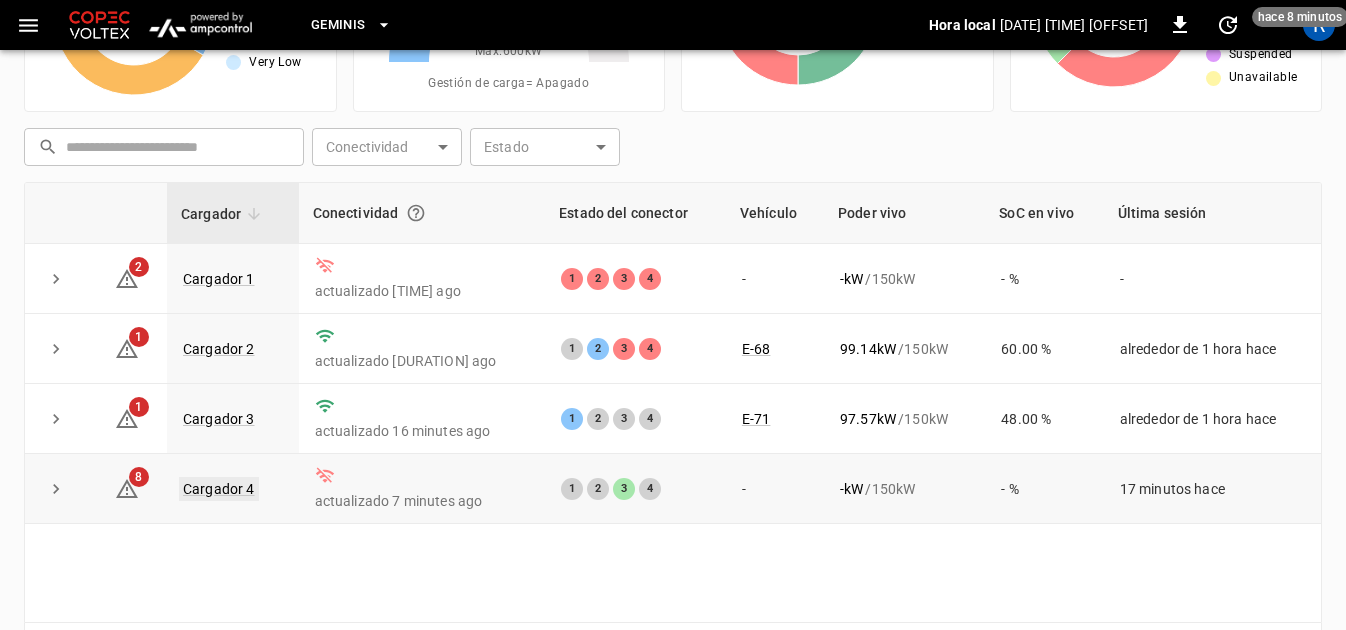 click on "Cargador 4" at bounding box center (219, 489) 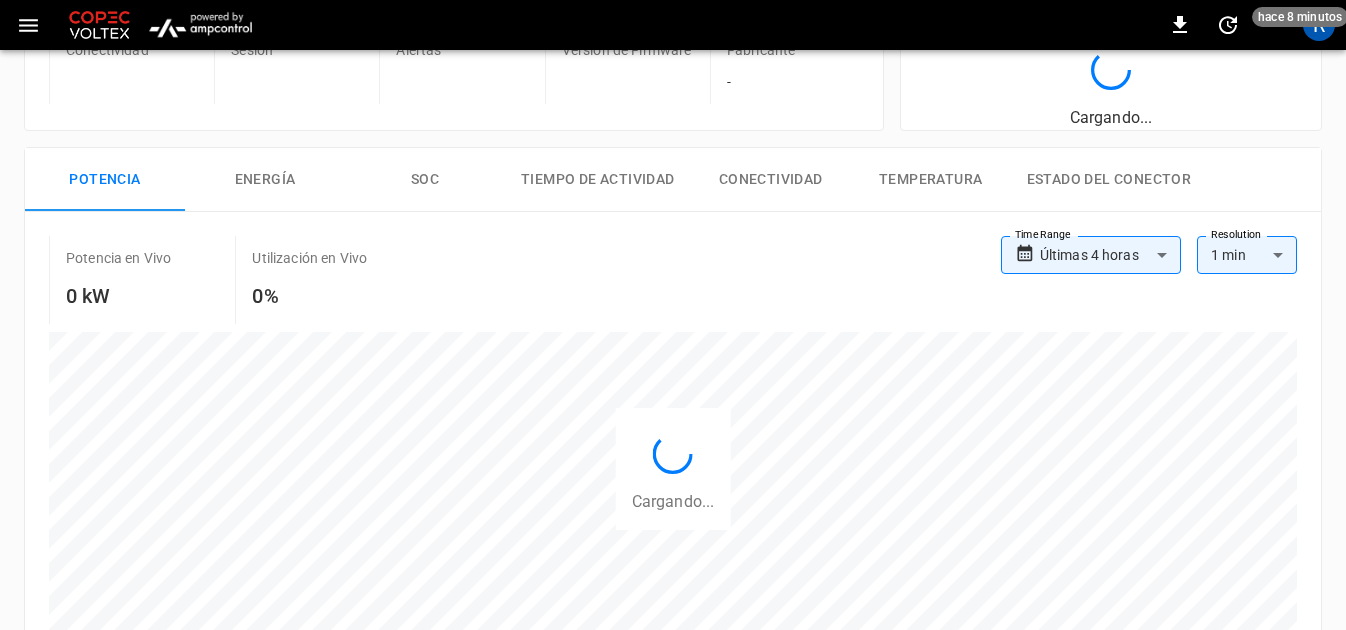 scroll, scrollTop: 0, scrollLeft: 0, axis: both 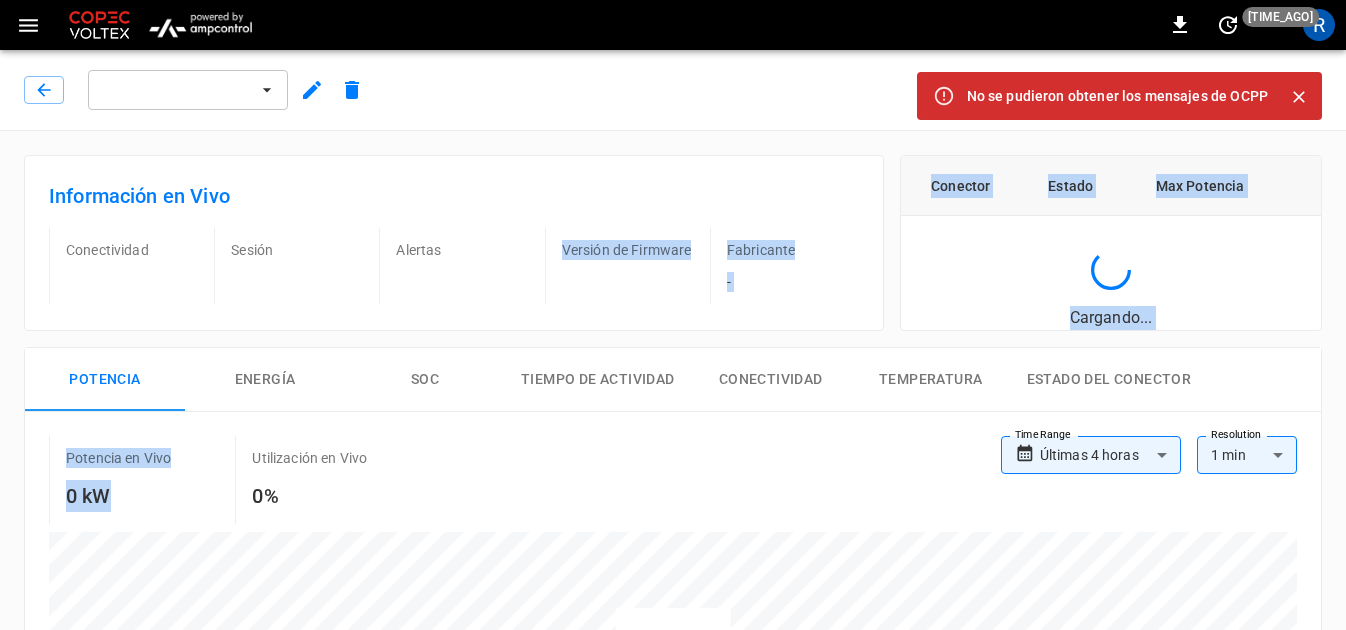 drag, startPoint x: 228, startPoint y: 488, endPoint x: 677, endPoint y: 285, distance: 492.75754 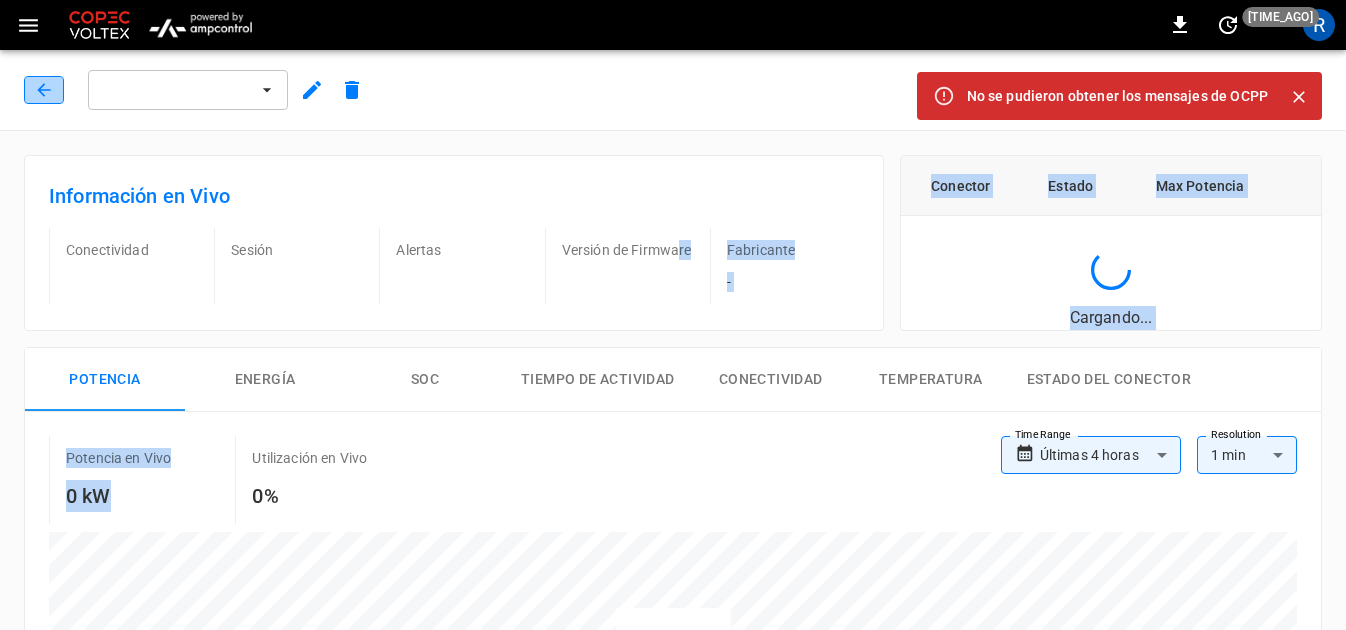 click 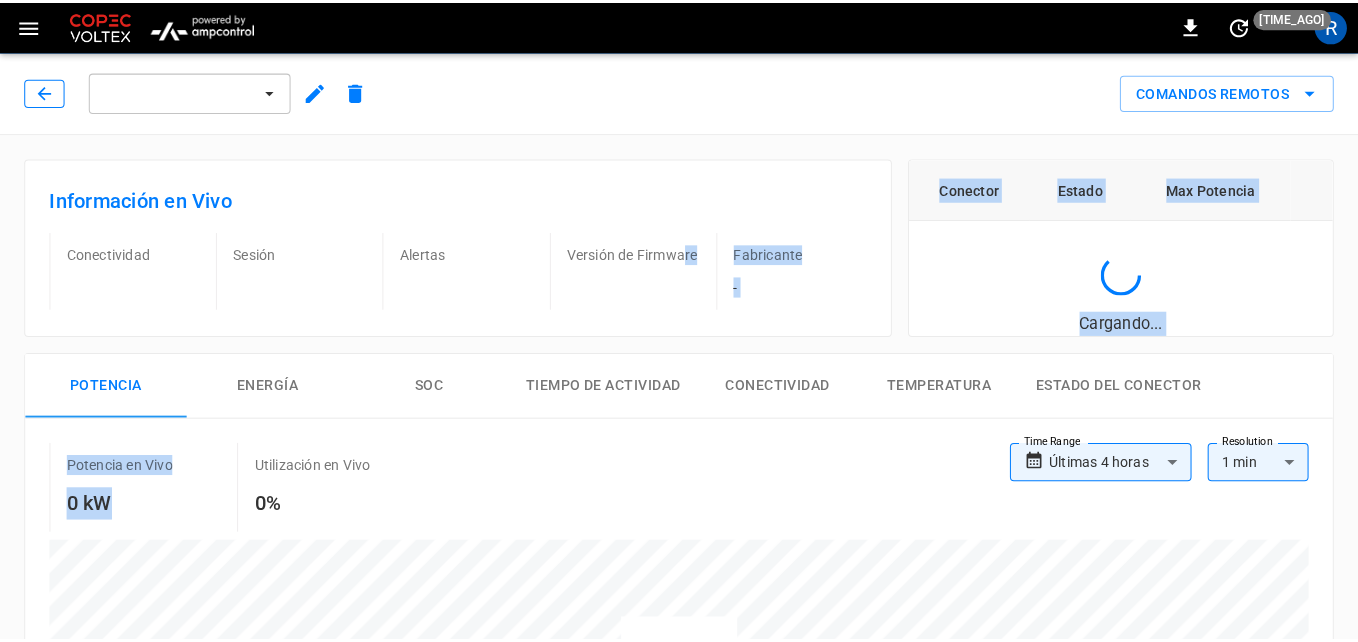 scroll, scrollTop: 200, scrollLeft: 0, axis: vertical 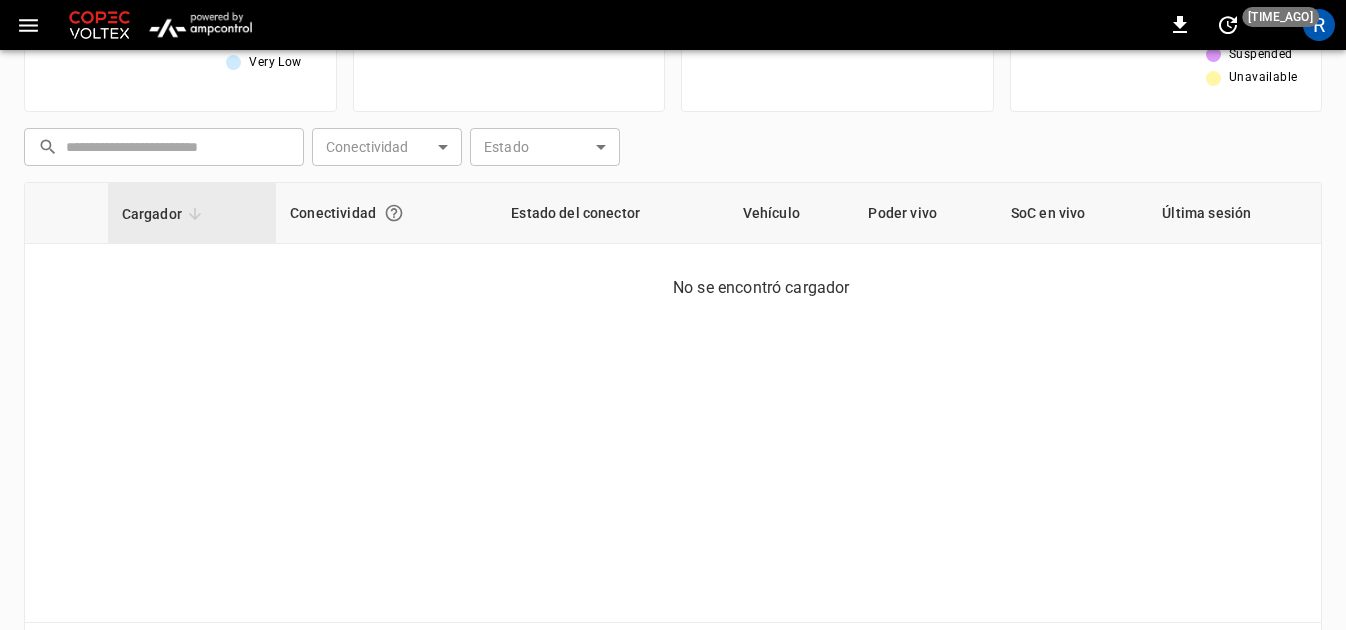 click 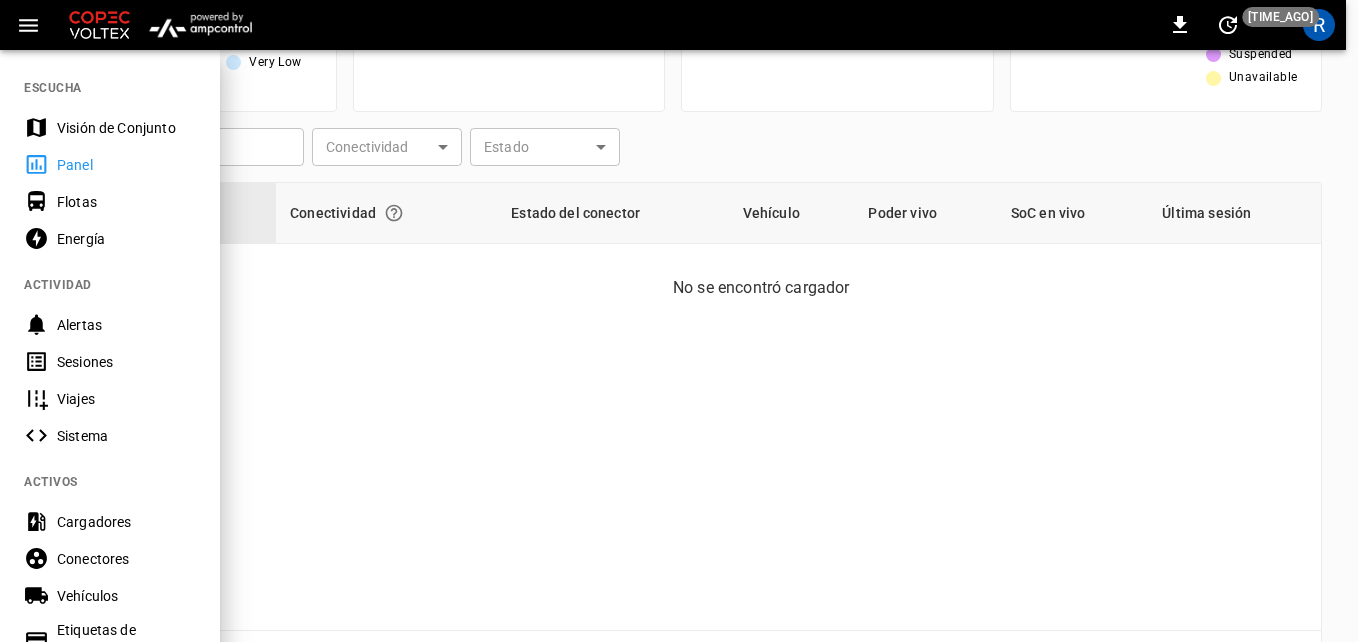 click on "Panel" at bounding box center [126, 165] 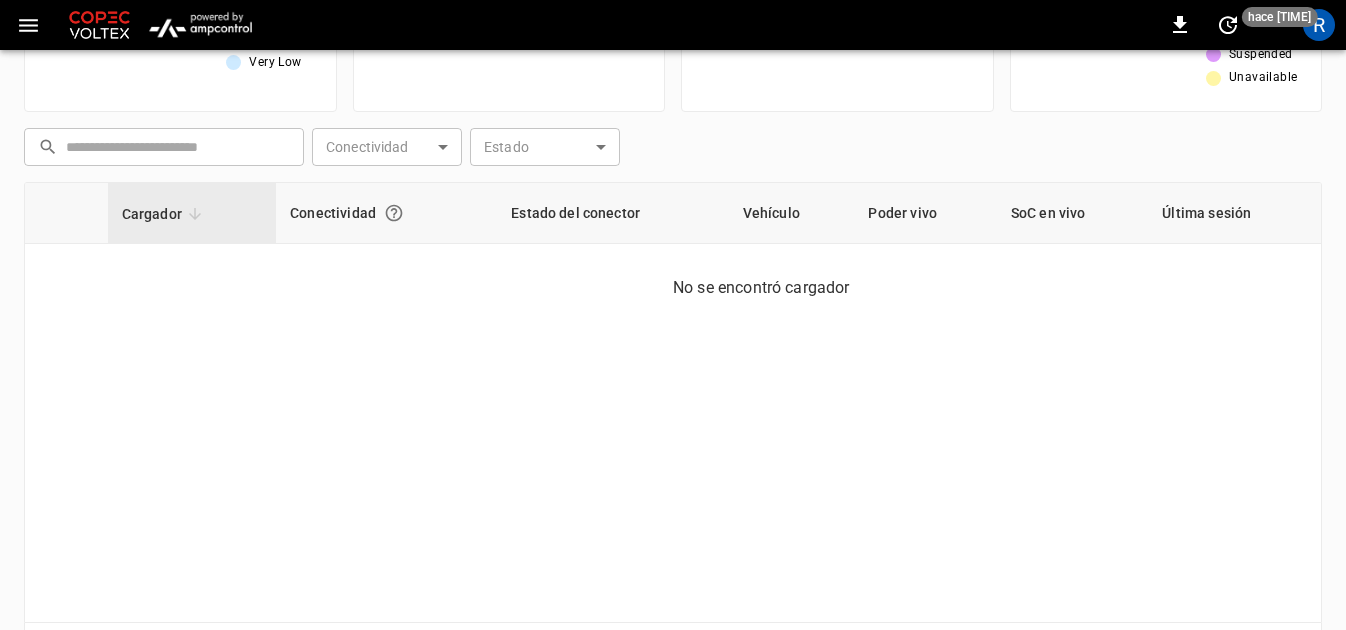 click 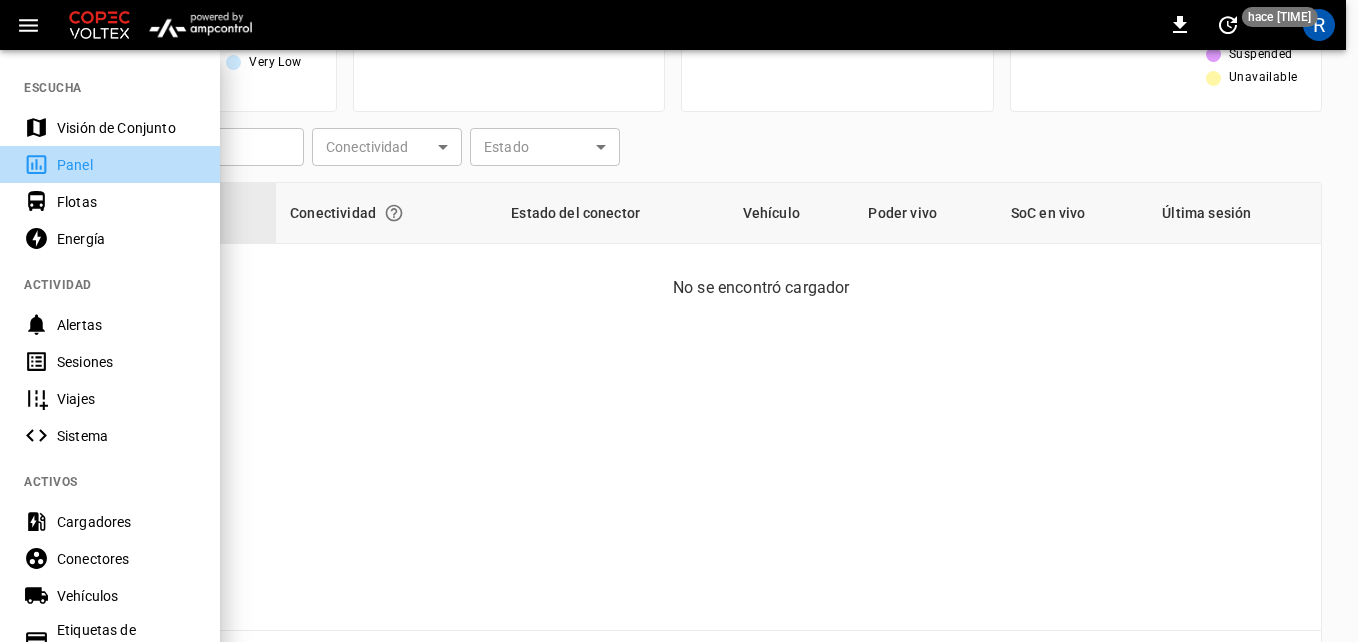click on "Panel" at bounding box center (126, 165) 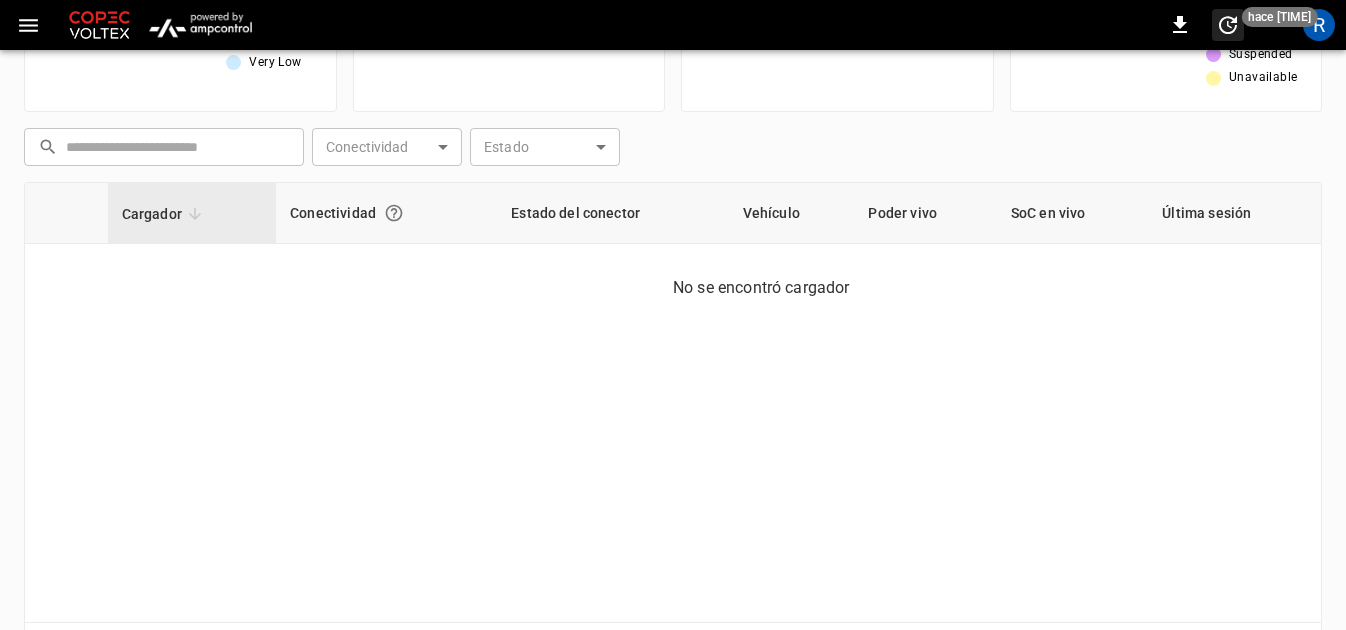 click 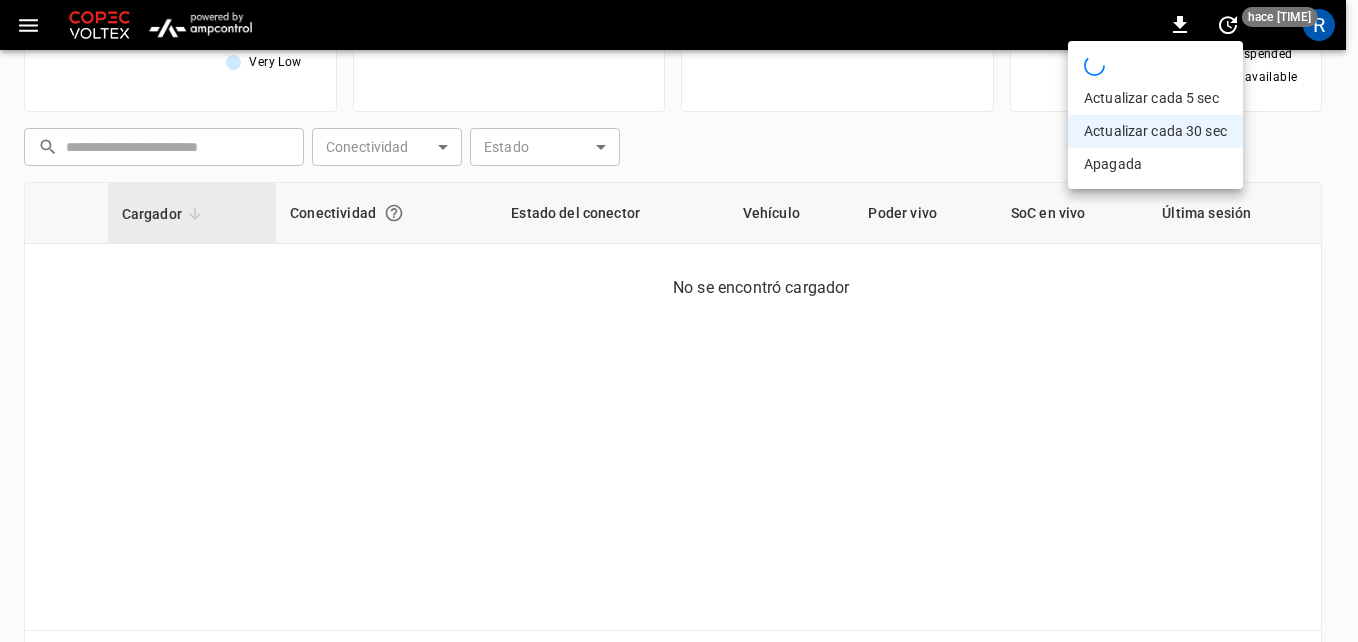 click at bounding box center [679, 321] 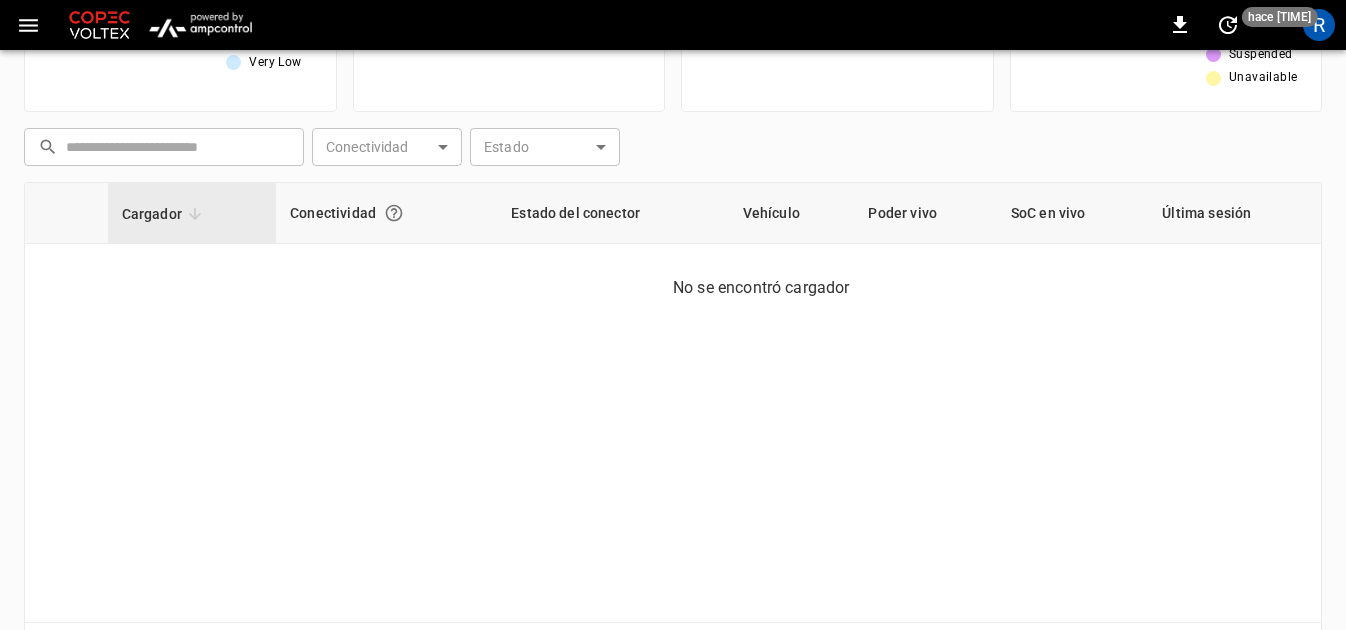 click 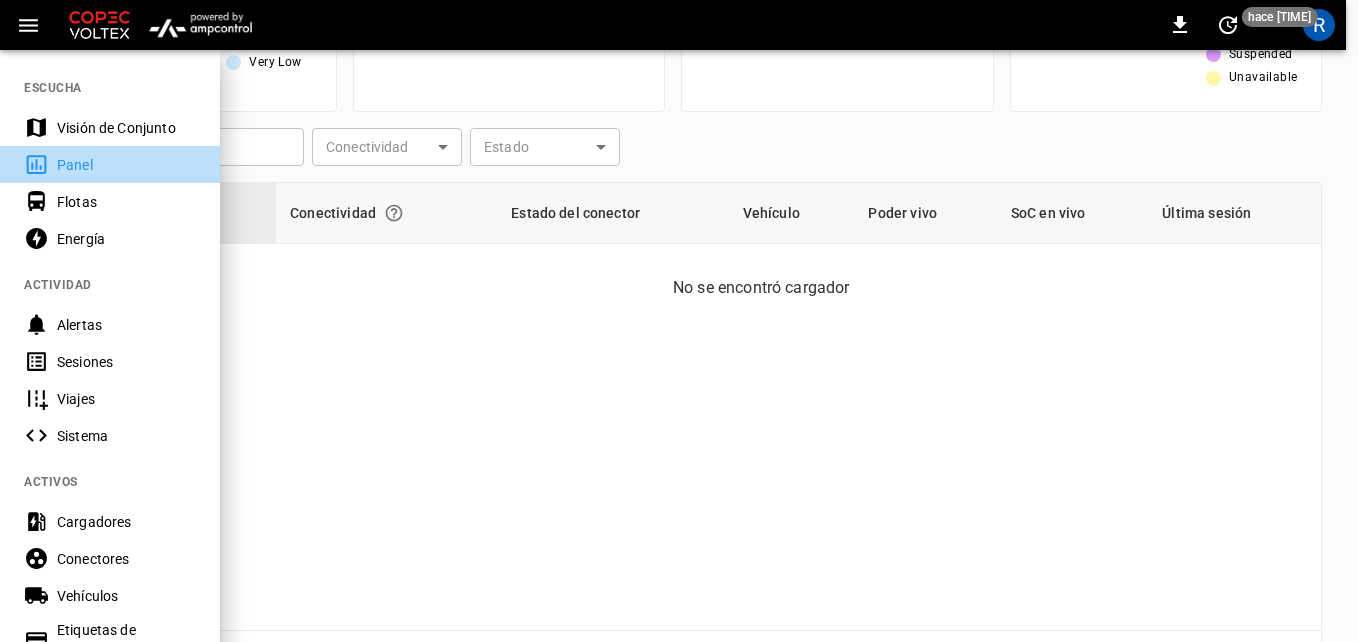 click on "Panel" at bounding box center (126, 165) 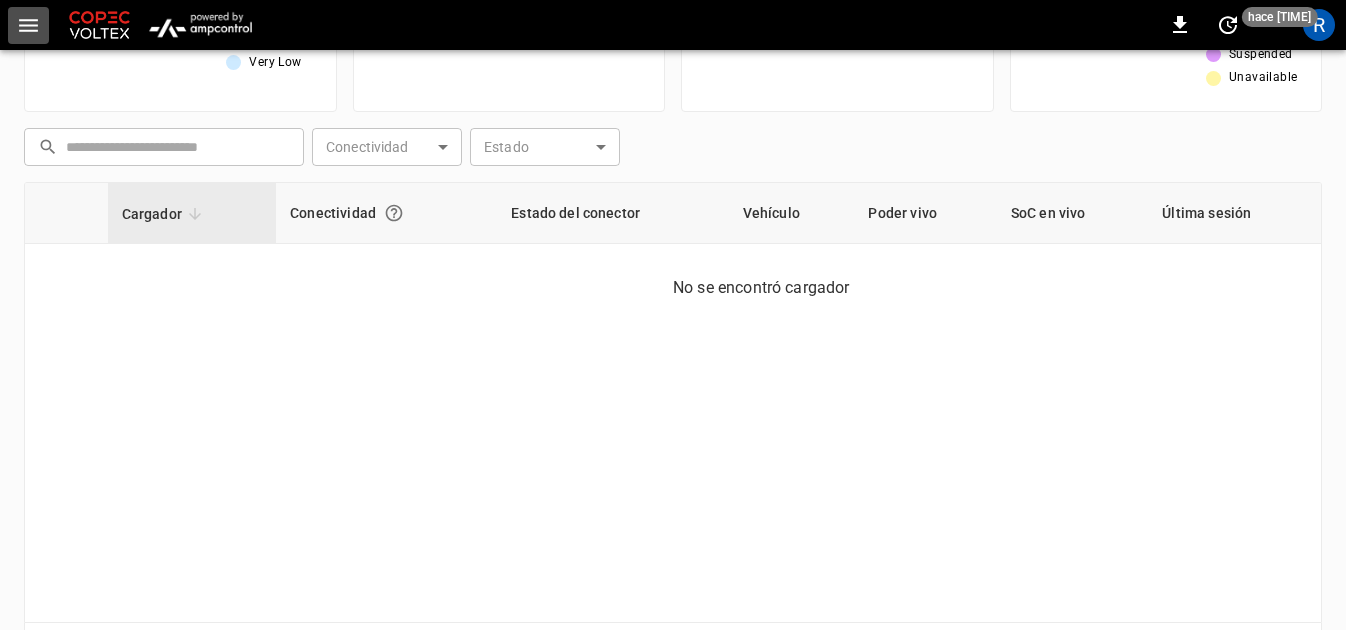 click 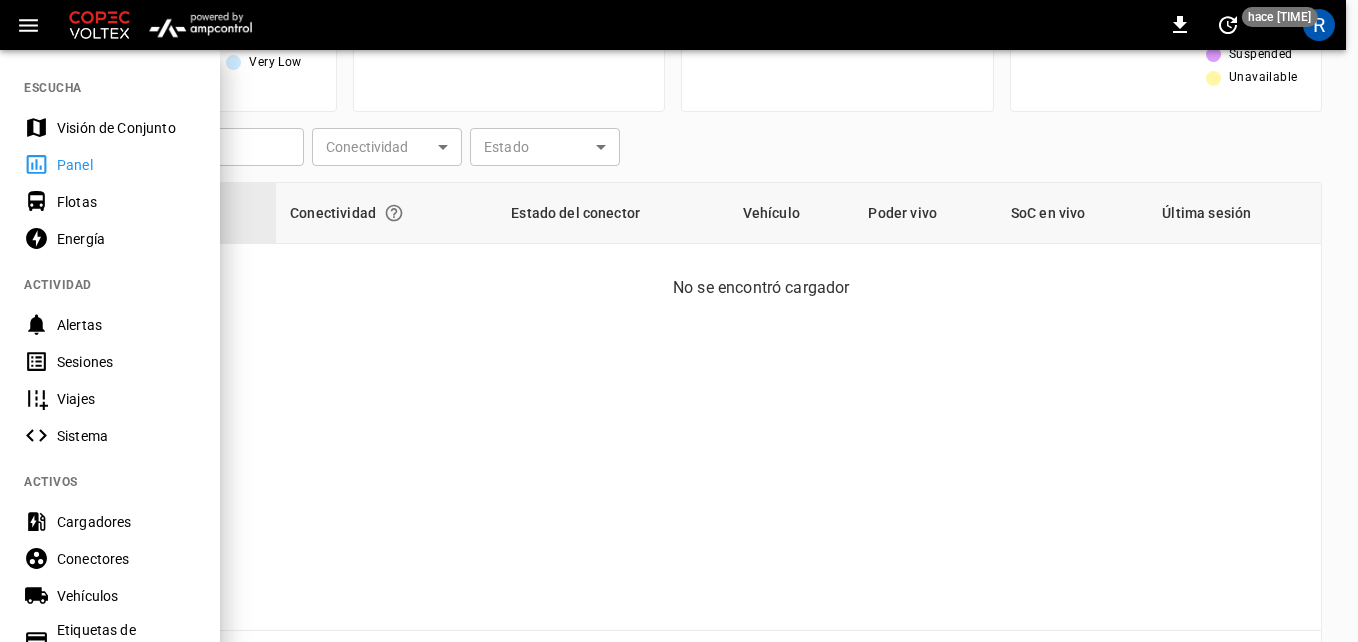click on "Sesiones" at bounding box center [126, 362] 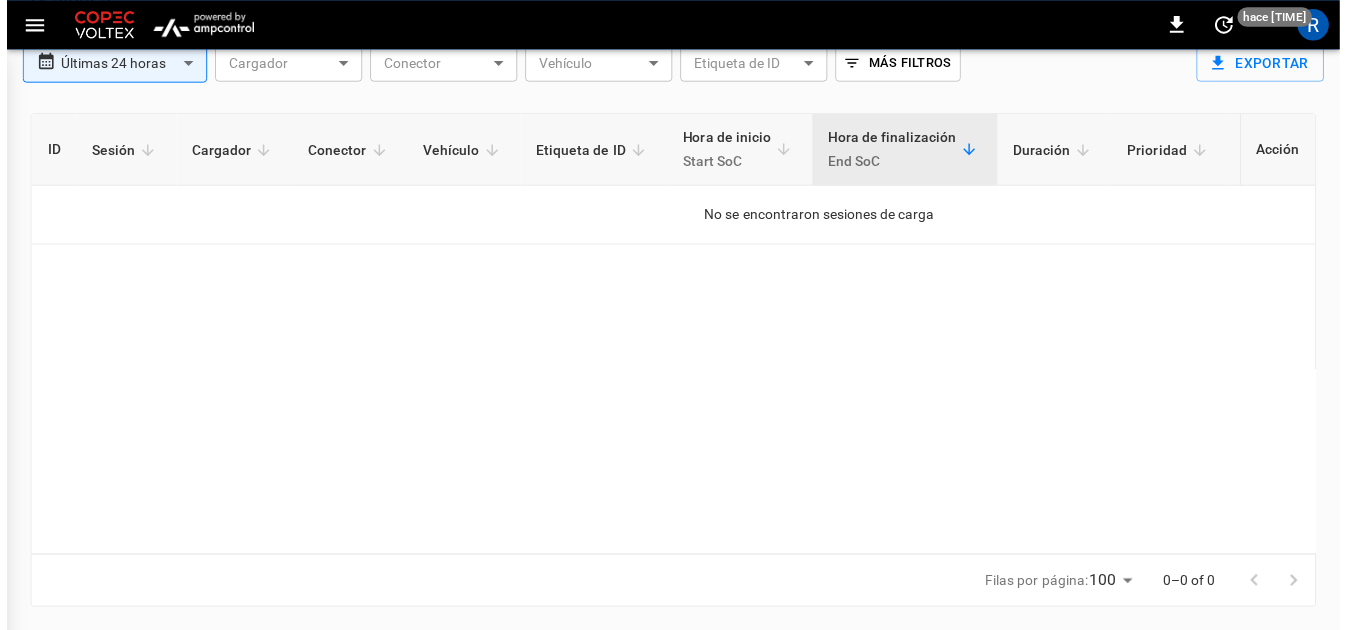 scroll, scrollTop: 93, scrollLeft: 0, axis: vertical 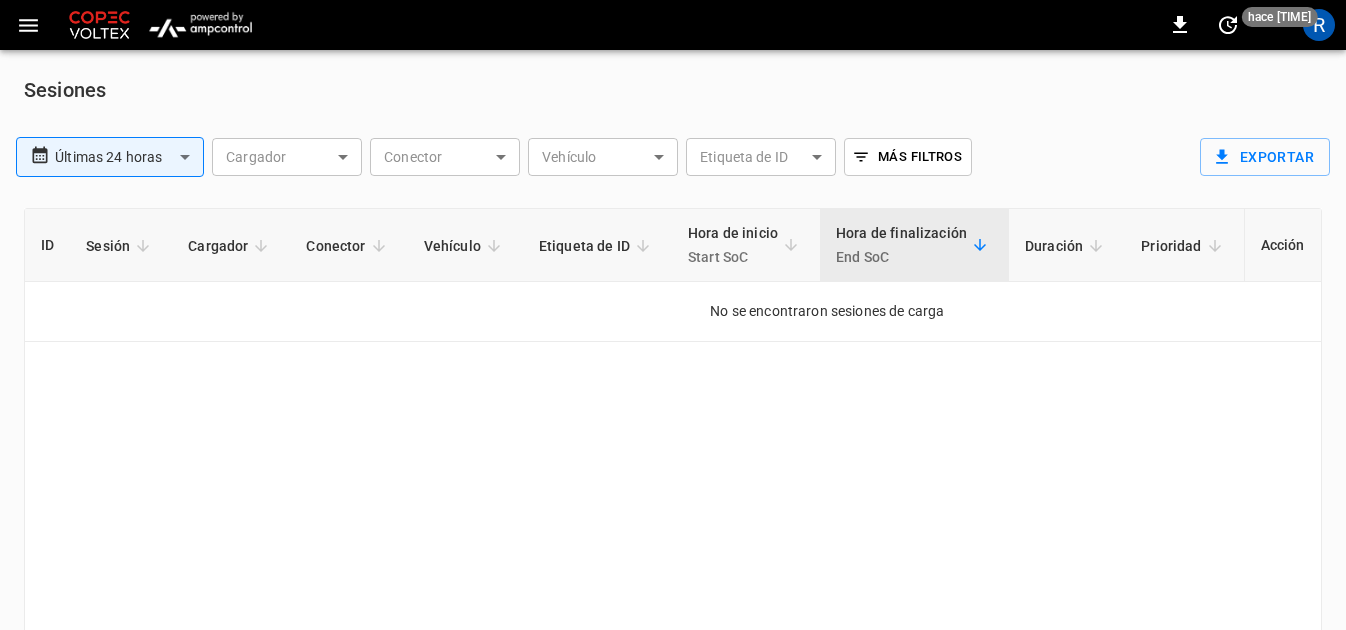 click on "**********" at bounding box center (673, 363) 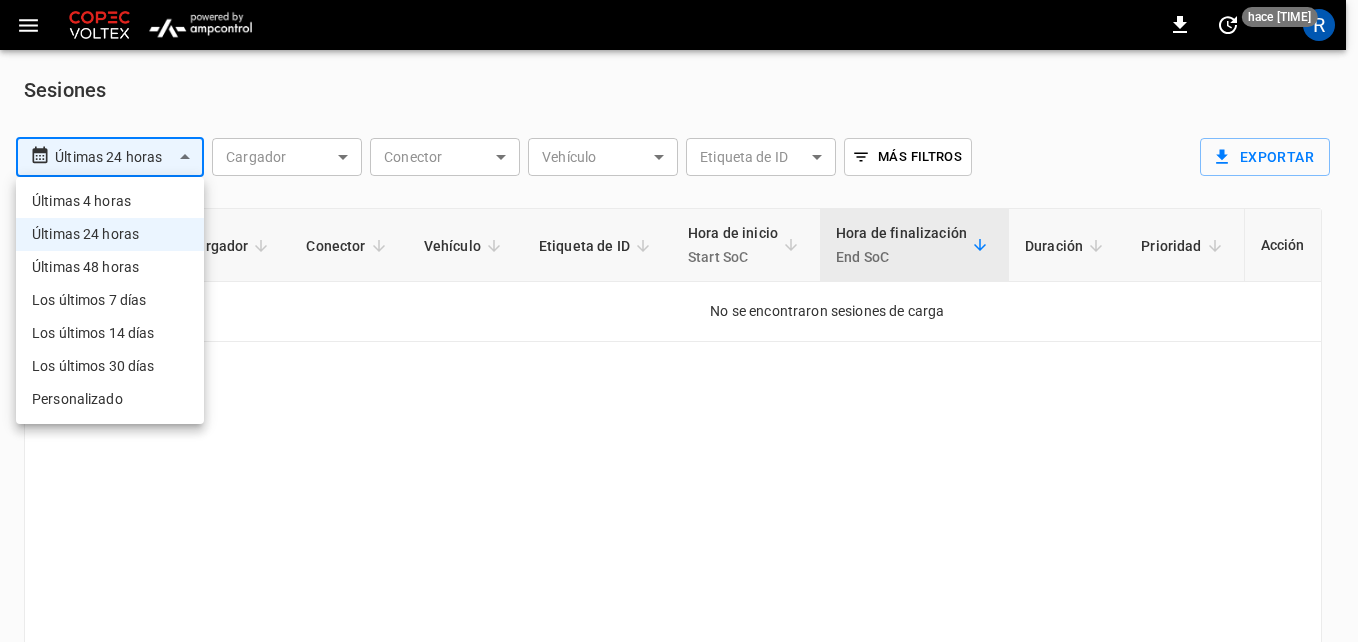 click on "Últimas 48 horas" at bounding box center (110, 267) 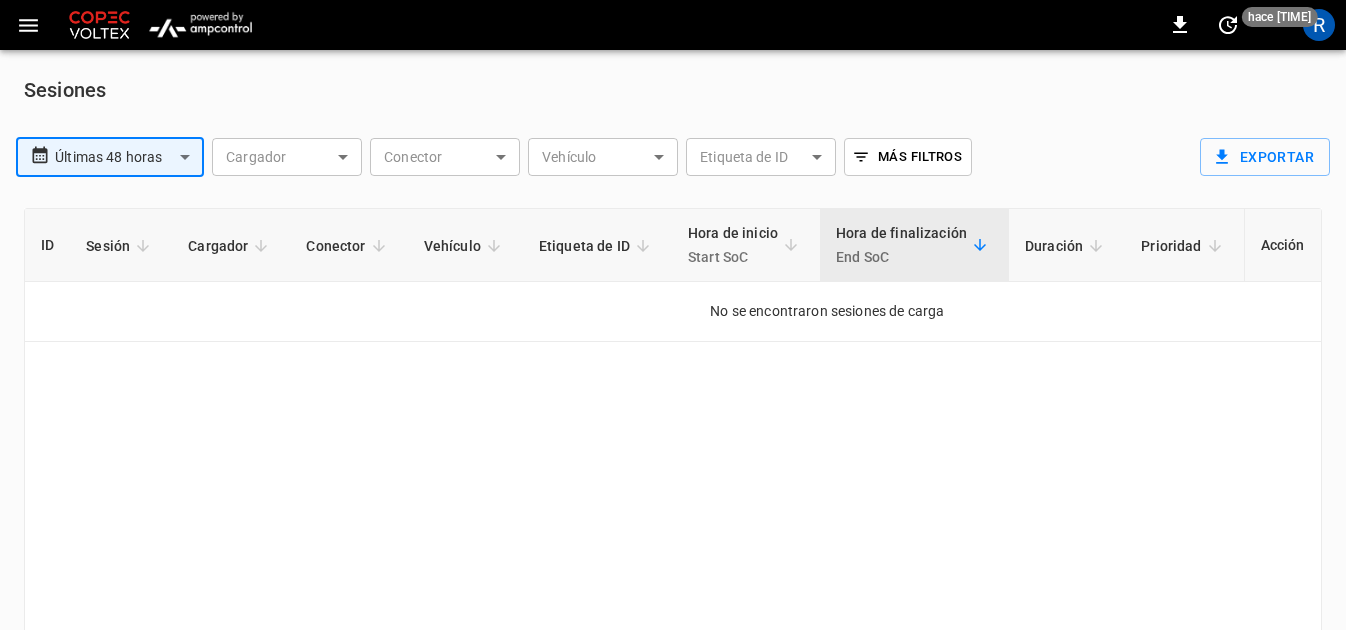 click on "**********" at bounding box center [673, 363] 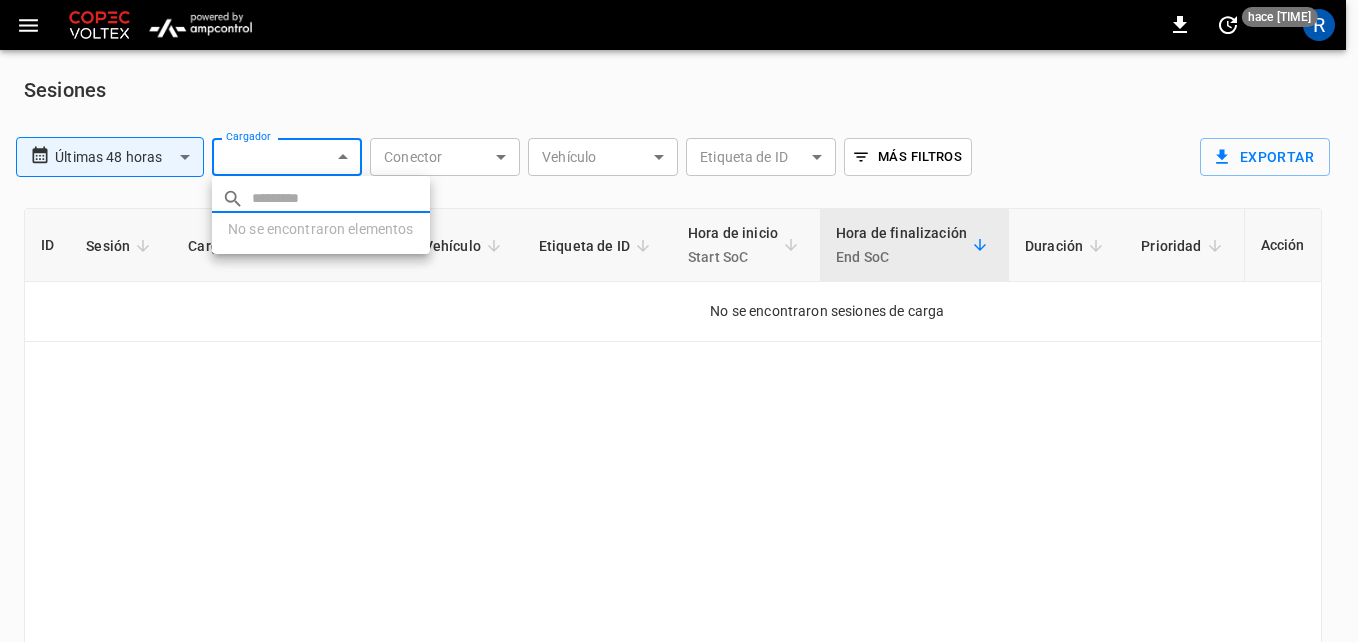 click at bounding box center [679, 321] 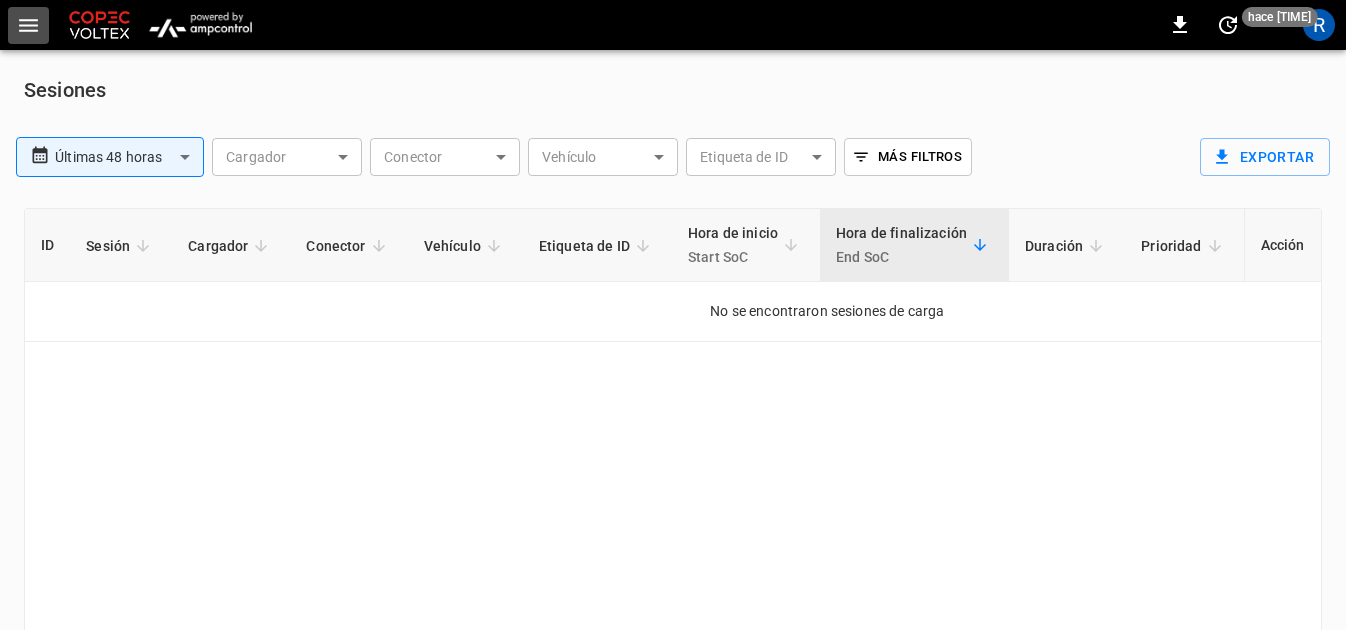 click 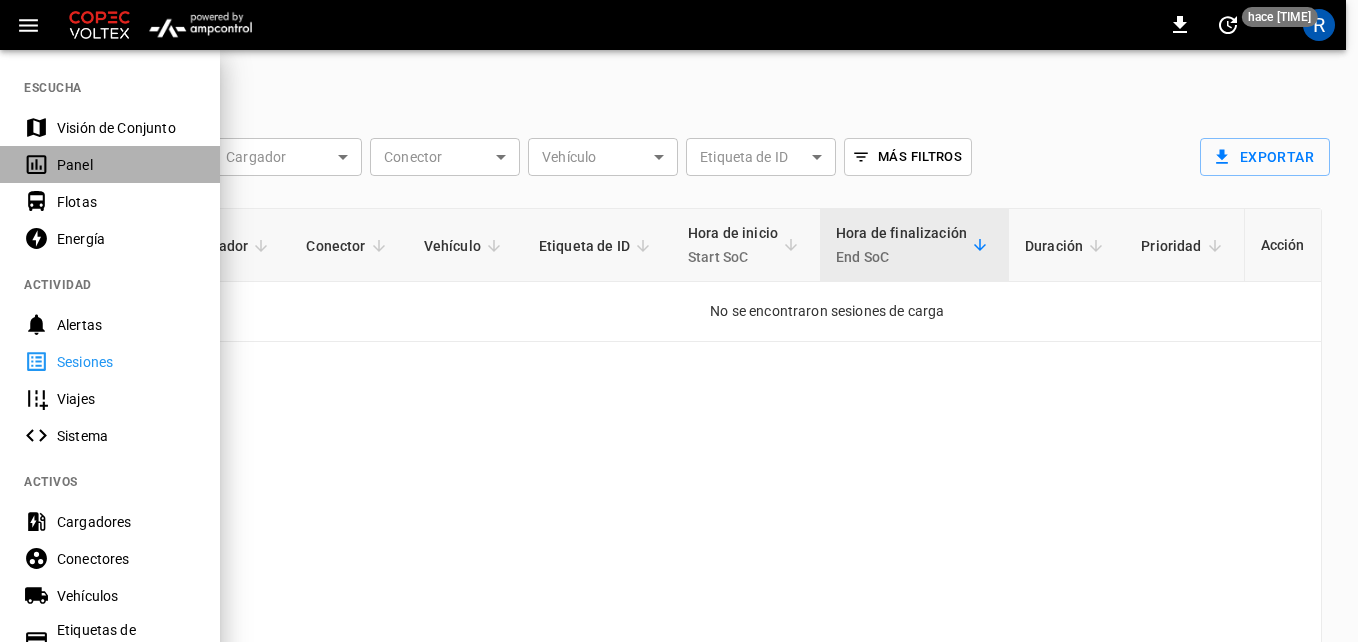 click on "Panel" at bounding box center (126, 165) 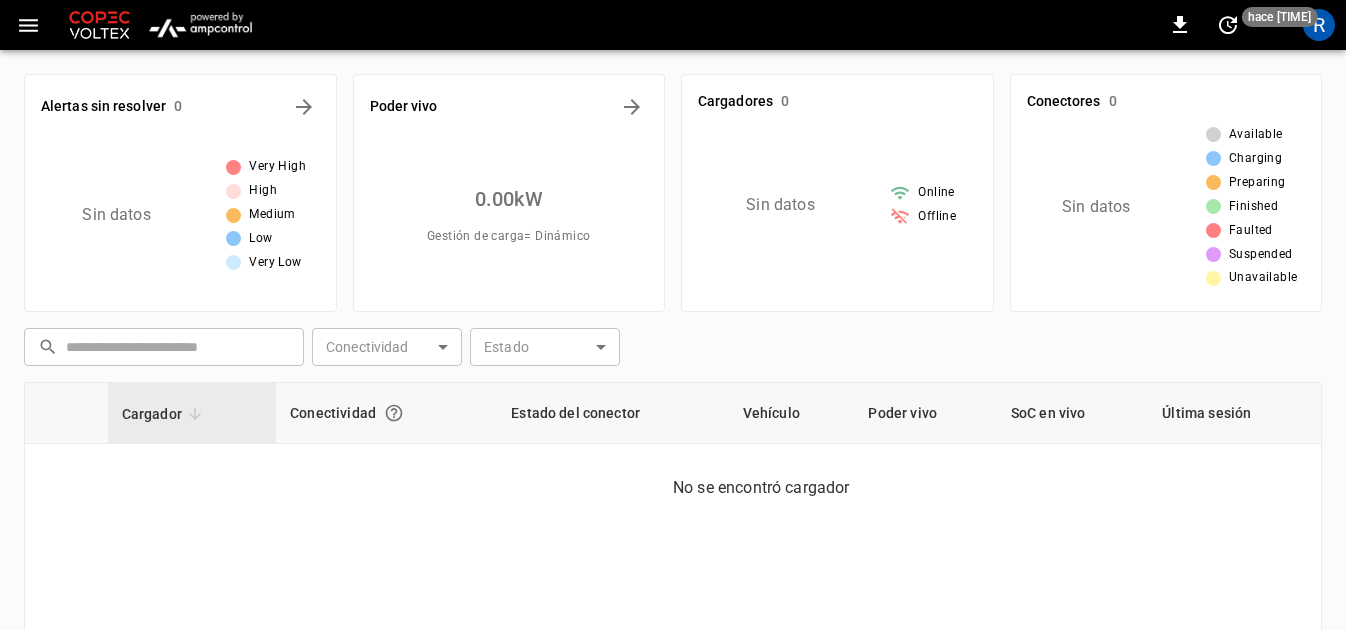click on "0 hace 13 minutos R" at bounding box center [673, 25] 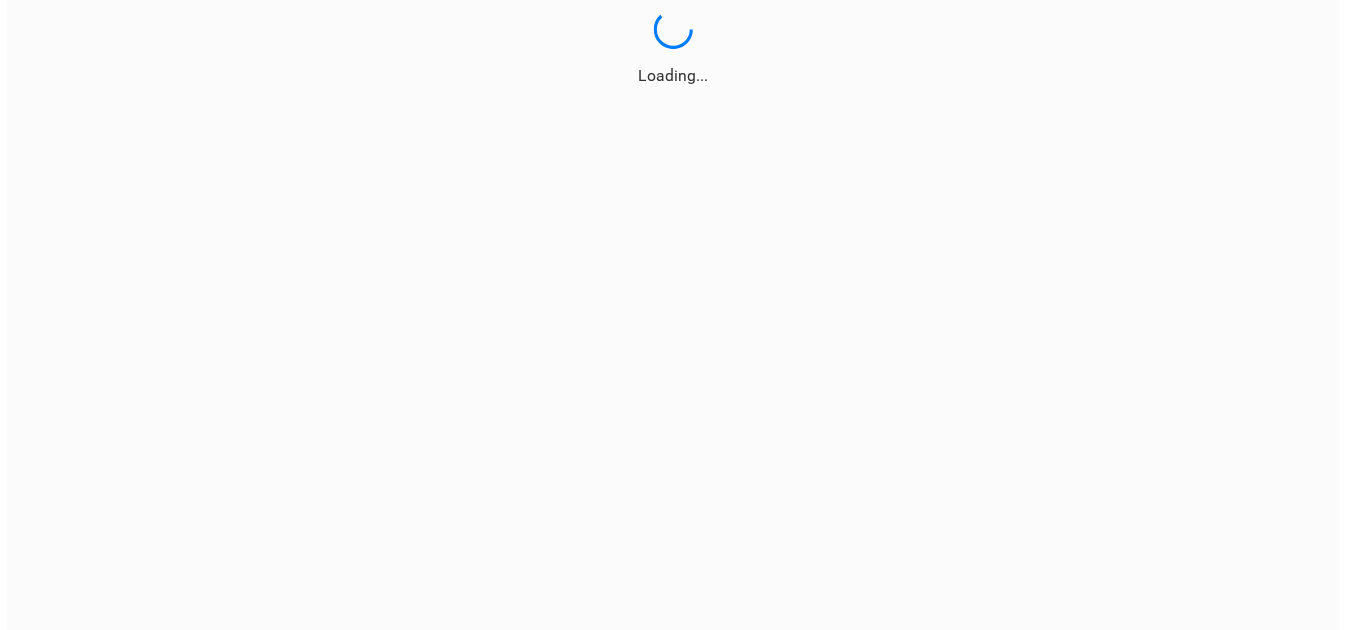 scroll, scrollTop: 0, scrollLeft: 0, axis: both 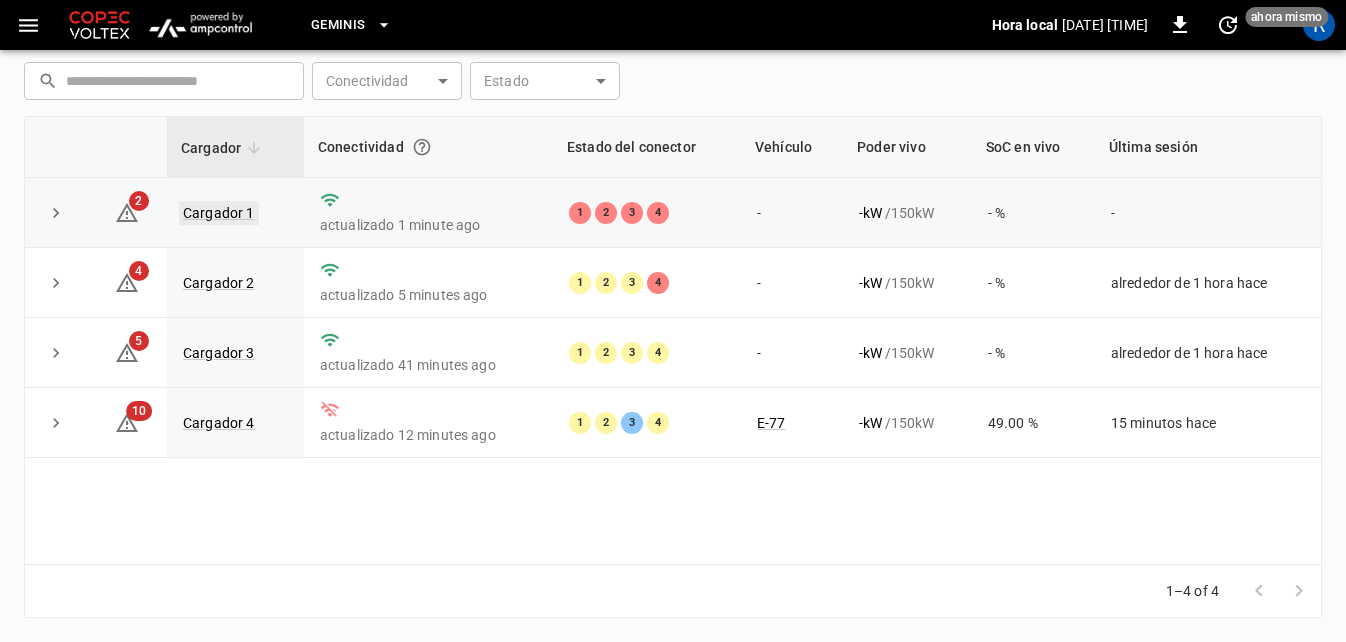 click on "Cargador 1" at bounding box center (219, 213) 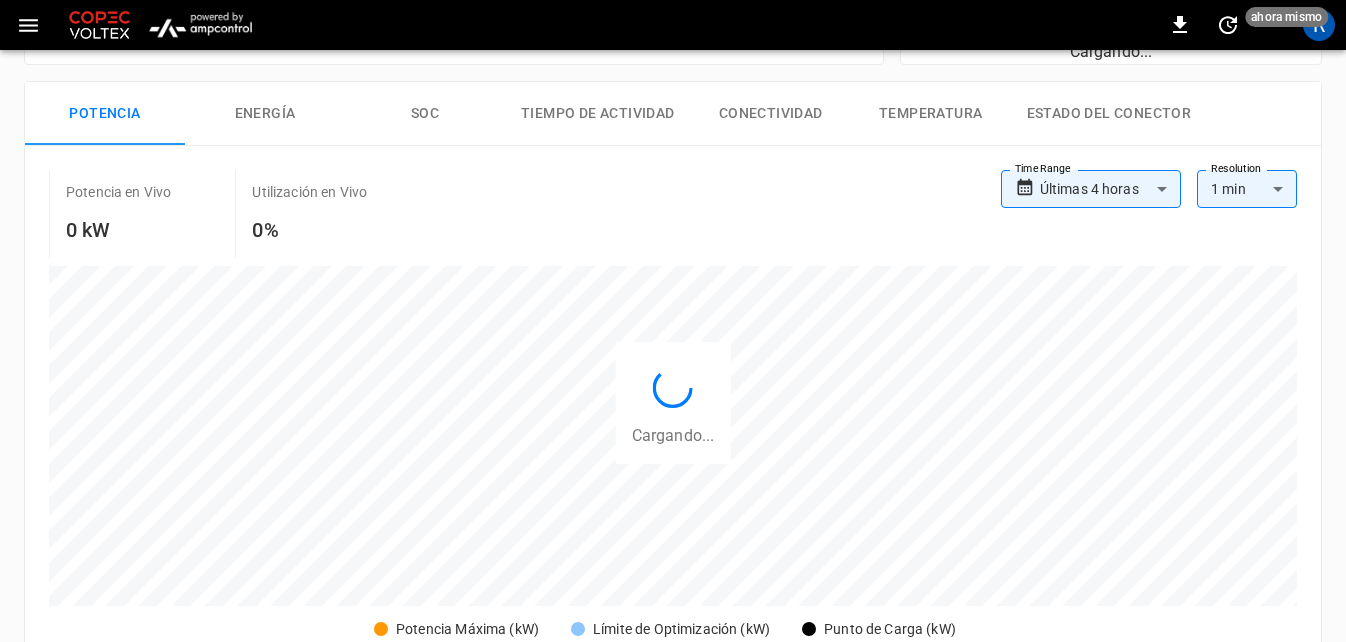 scroll, scrollTop: 0, scrollLeft: 0, axis: both 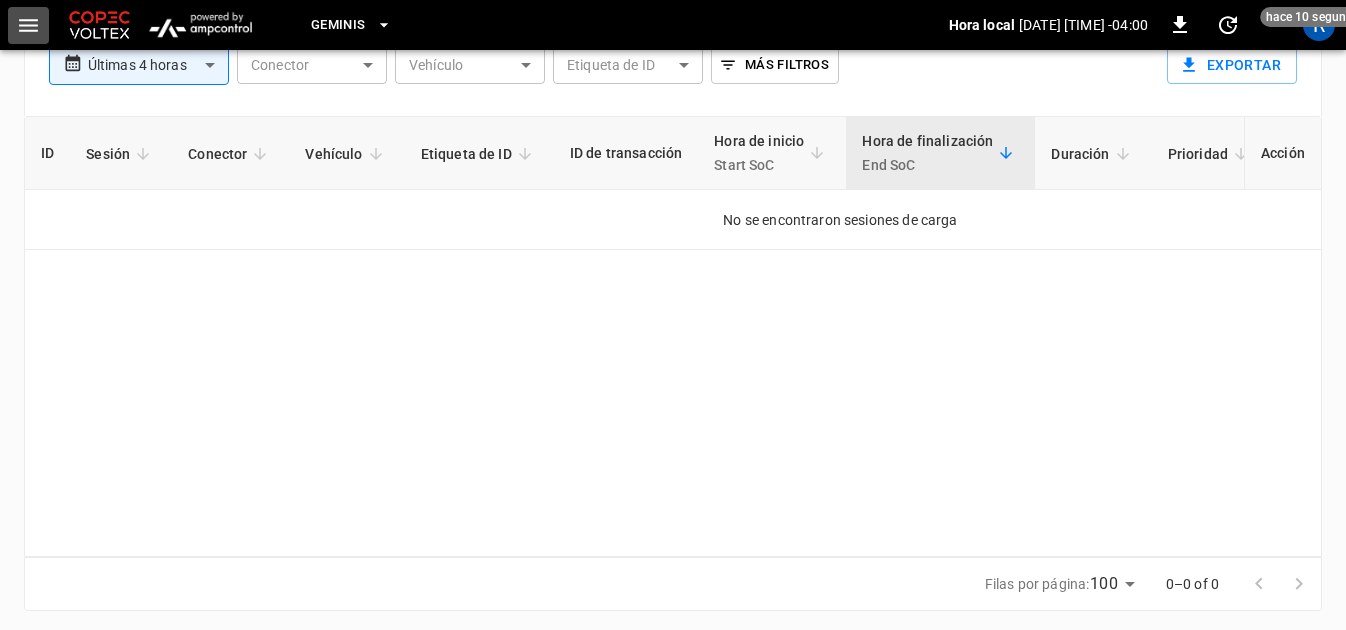 click 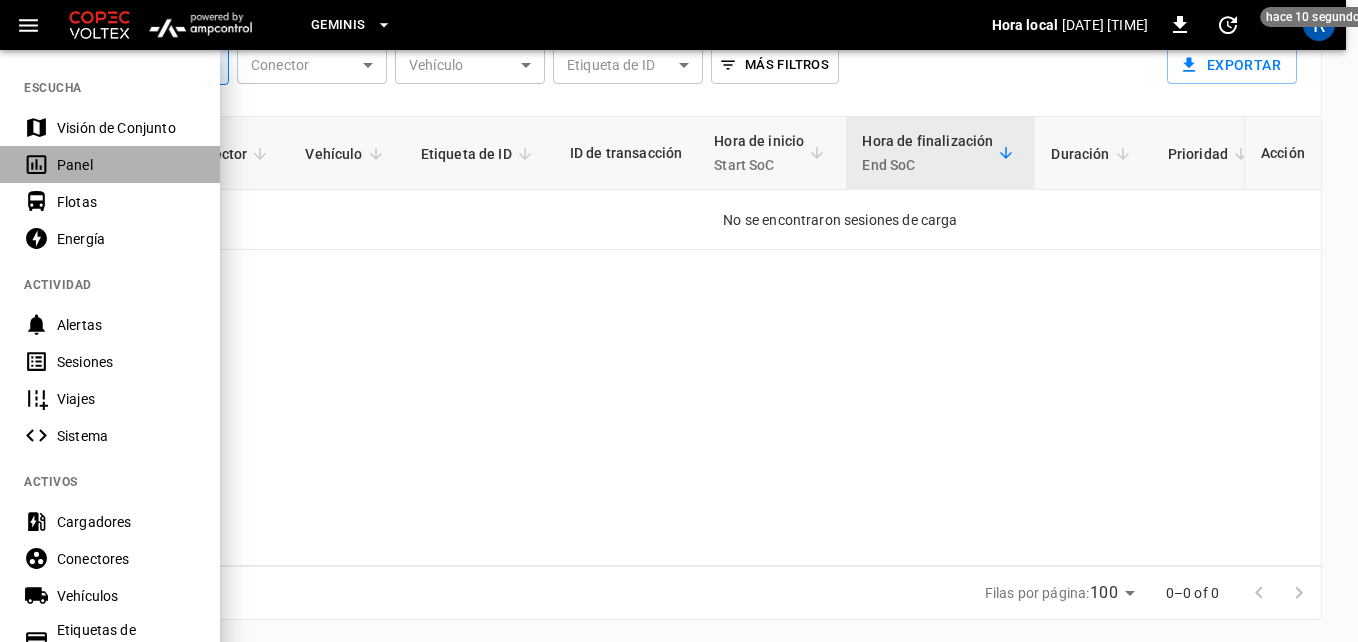 click on "Panel" at bounding box center [126, 165] 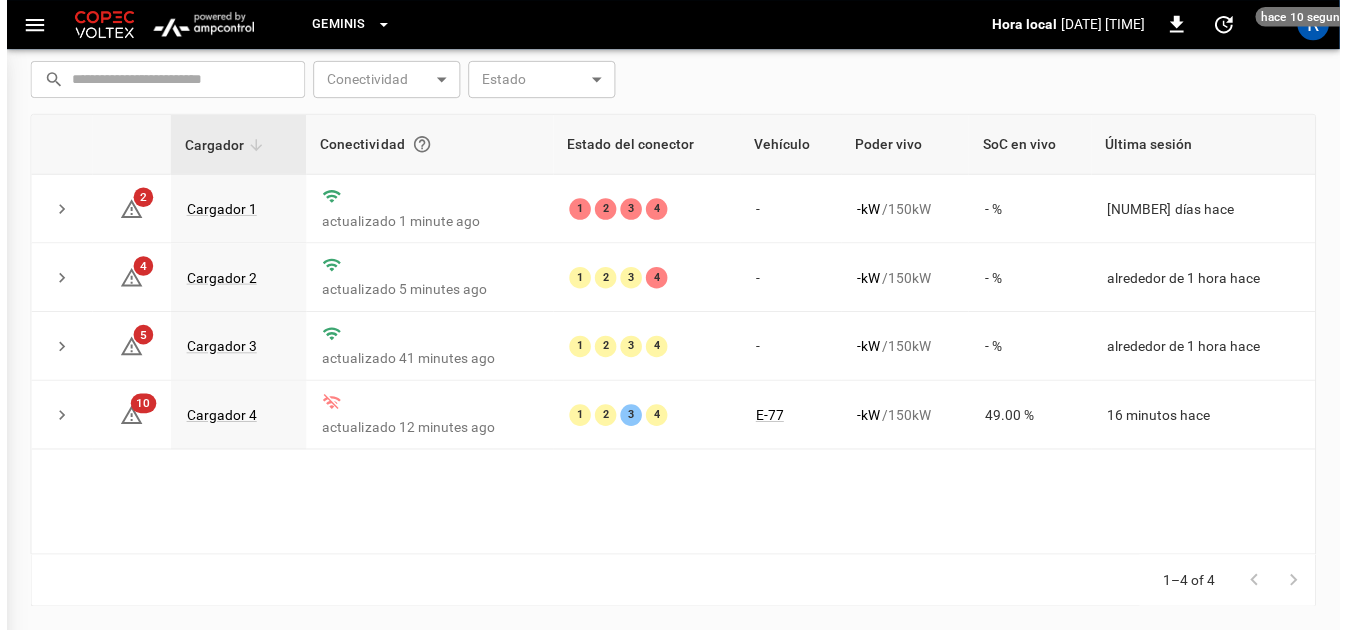 scroll, scrollTop: 266, scrollLeft: 0, axis: vertical 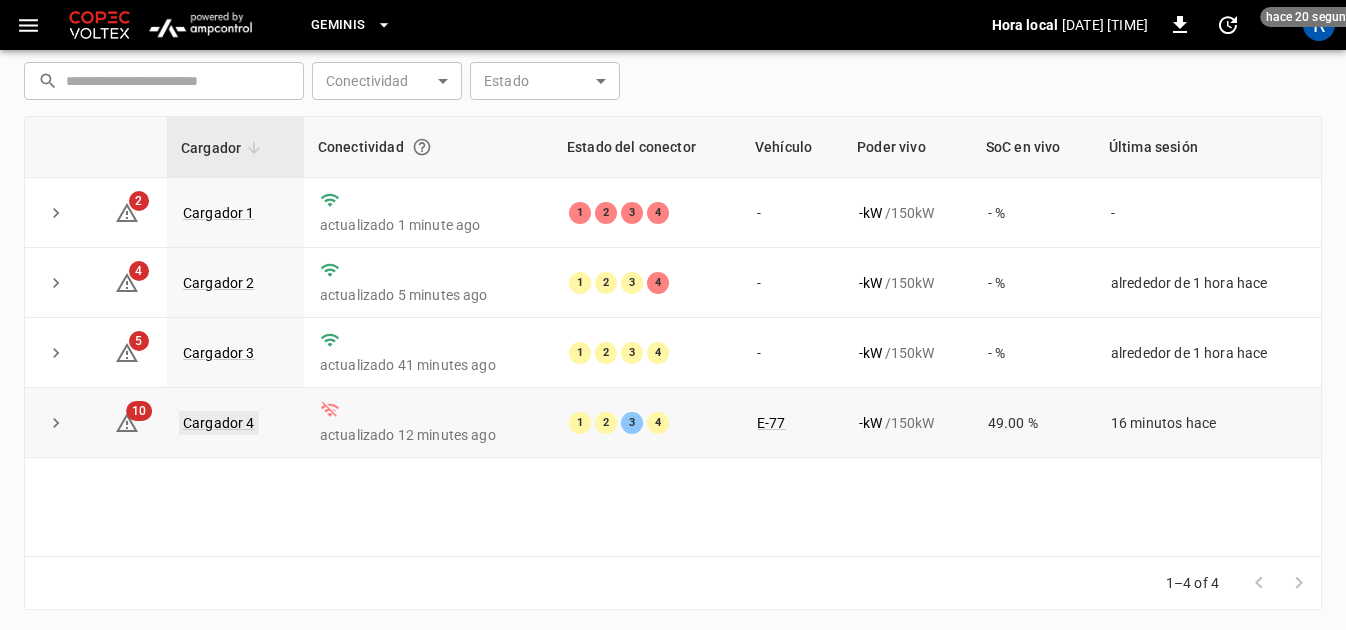 click on "Cargador 4" at bounding box center [219, 423] 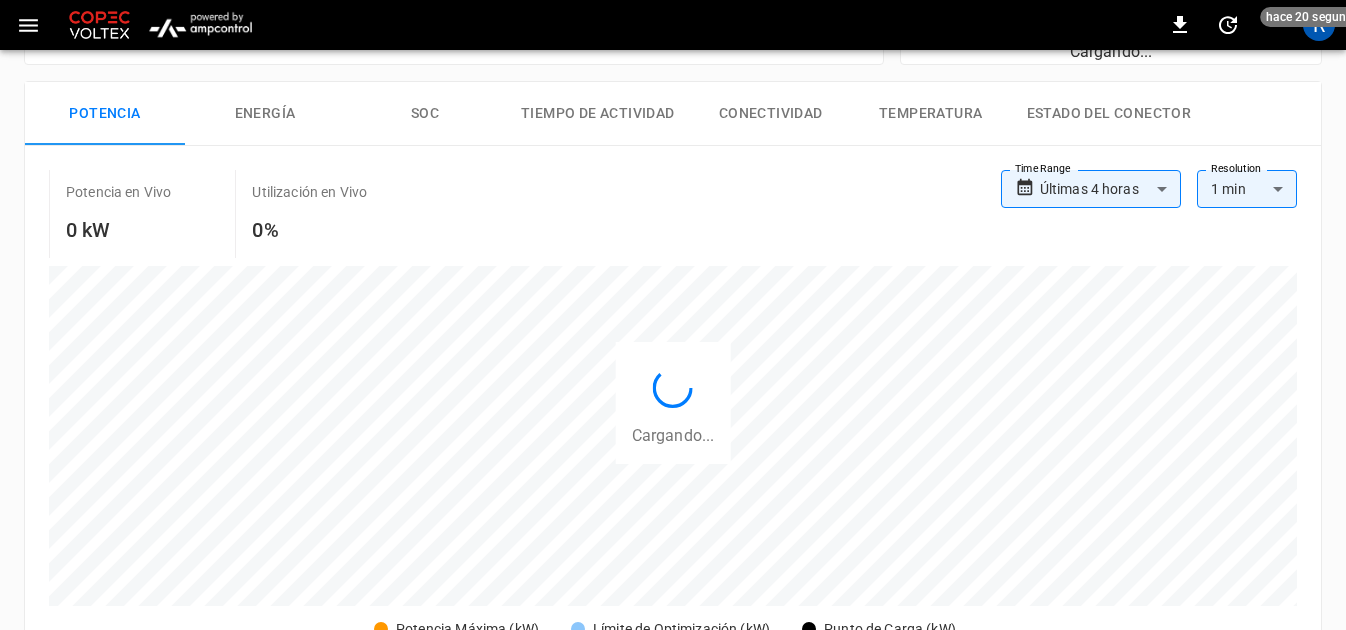 scroll, scrollTop: 0, scrollLeft: 0, axis: both 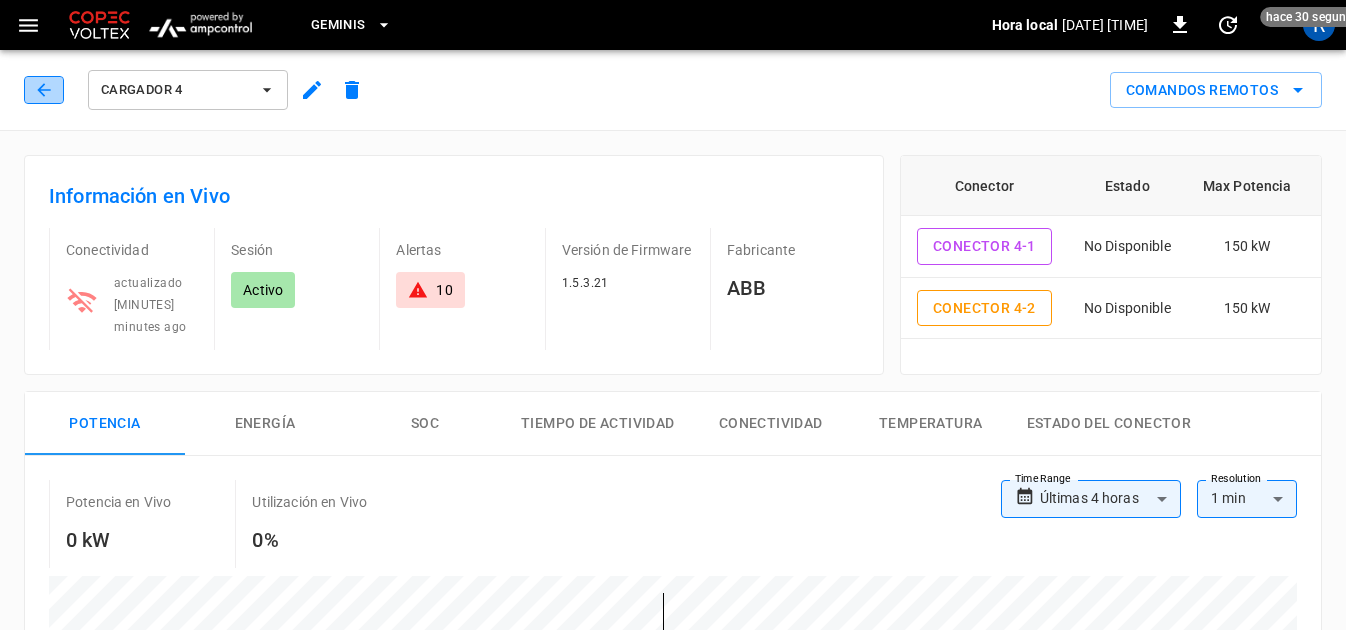 click 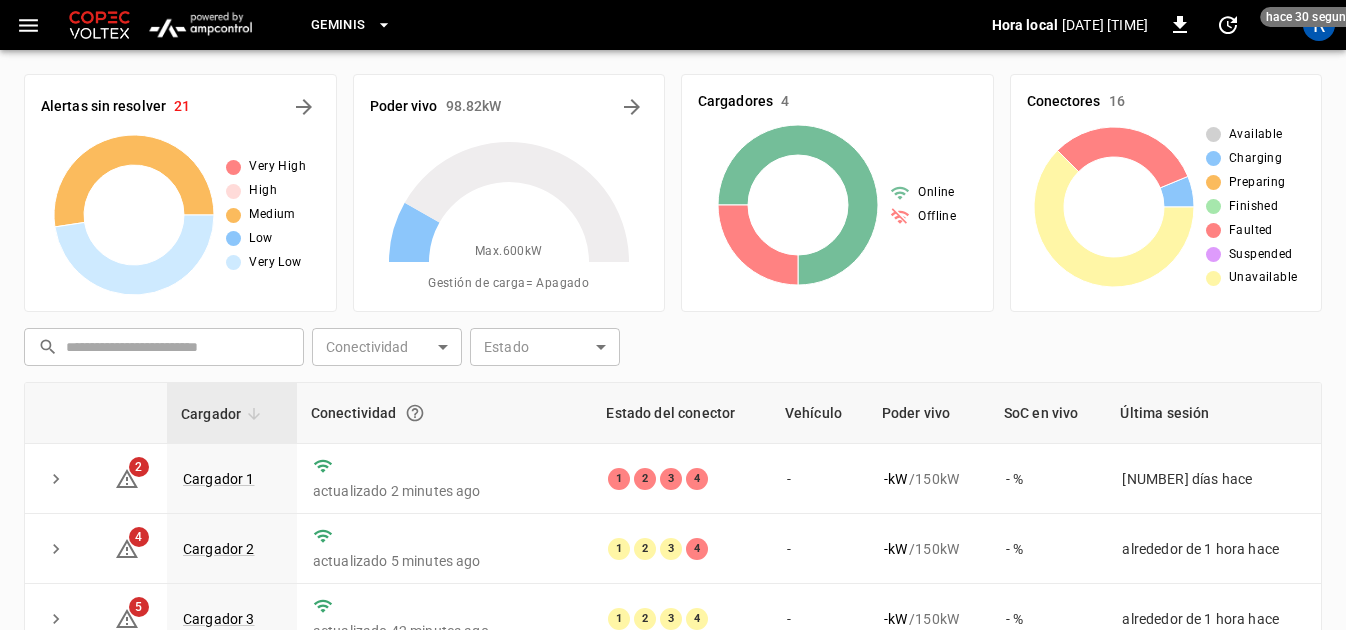 scroll, scrollTop: 266, scrollLeft: 0, axis: vertical 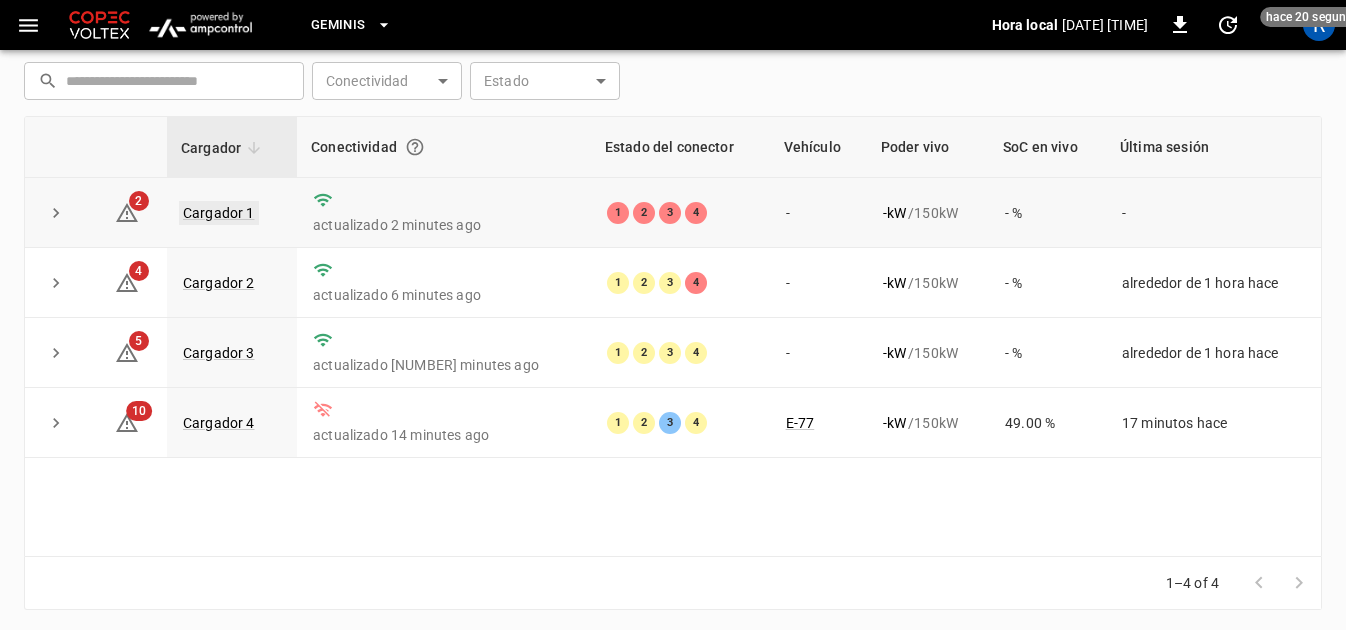 click on "Cargador 1" at bounding box center [219, 213] 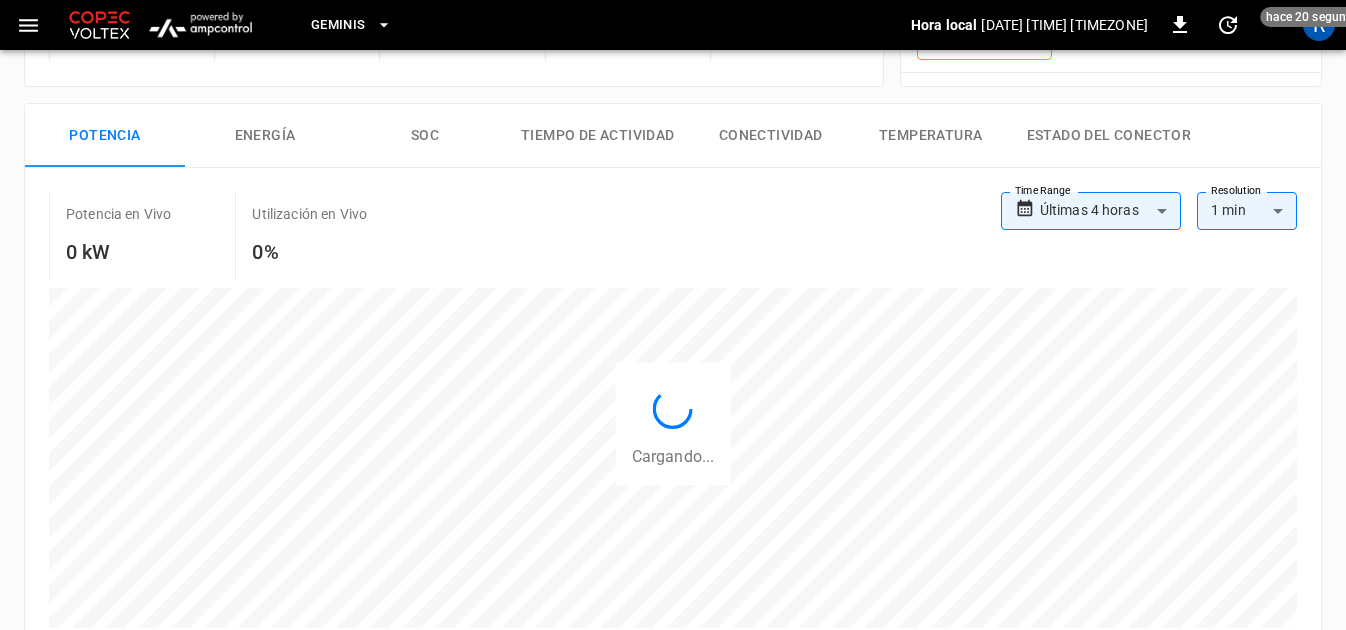 scroll, scrollTop: 0, scrollLeft: 0, axis: both 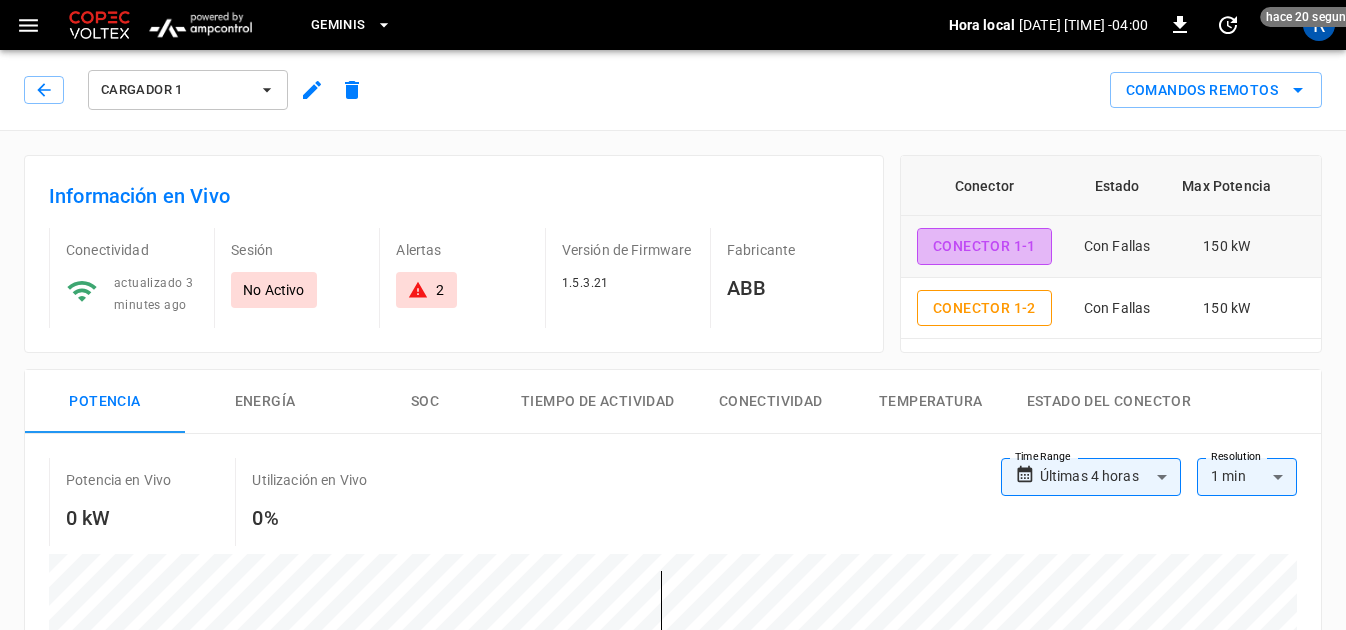 click on "Conector 1-1" at bounding box center (984, 246) 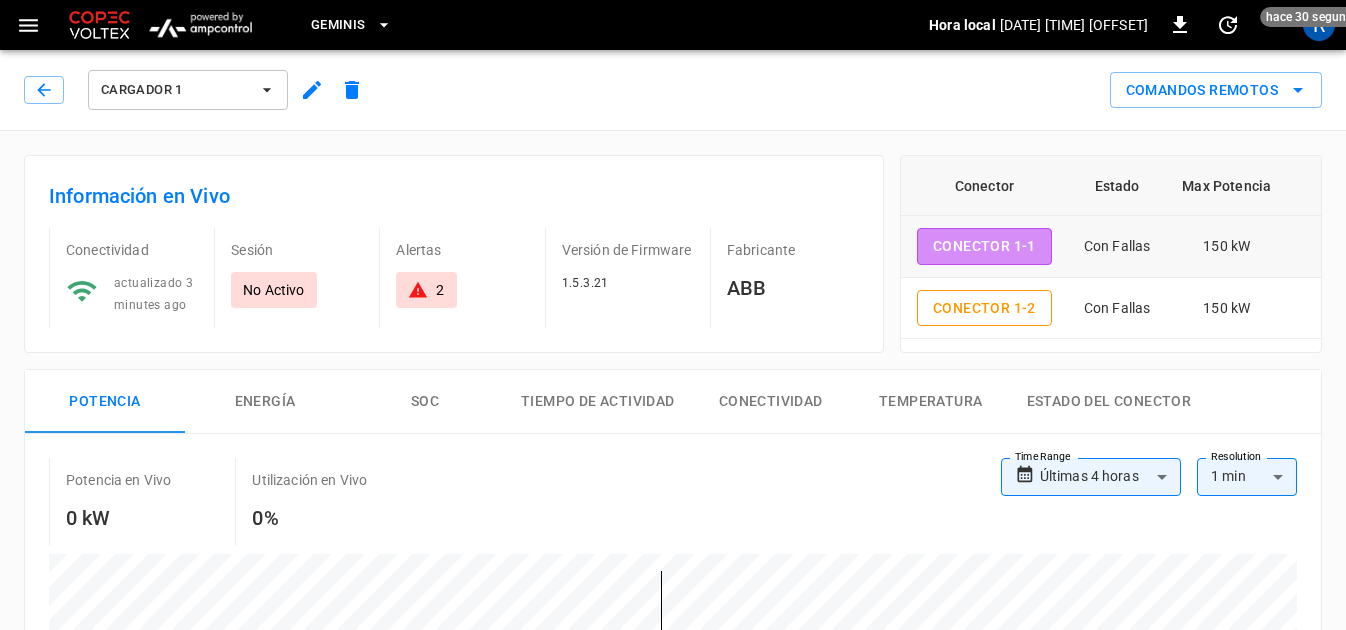 click on "Conector 1-1" at bounding box center (984, 246) 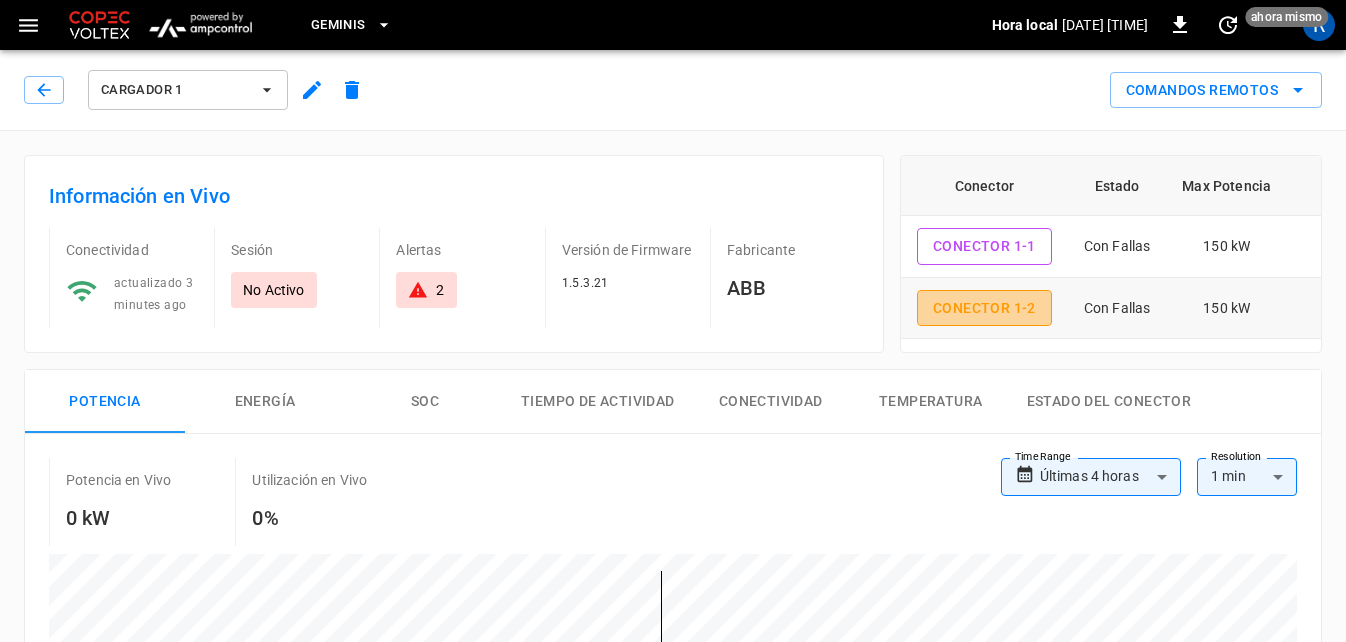 drag, startPoint x: 996, startPoint y: 302, endPoint x: 1029, endPoint y: 306, distance: 33.24154 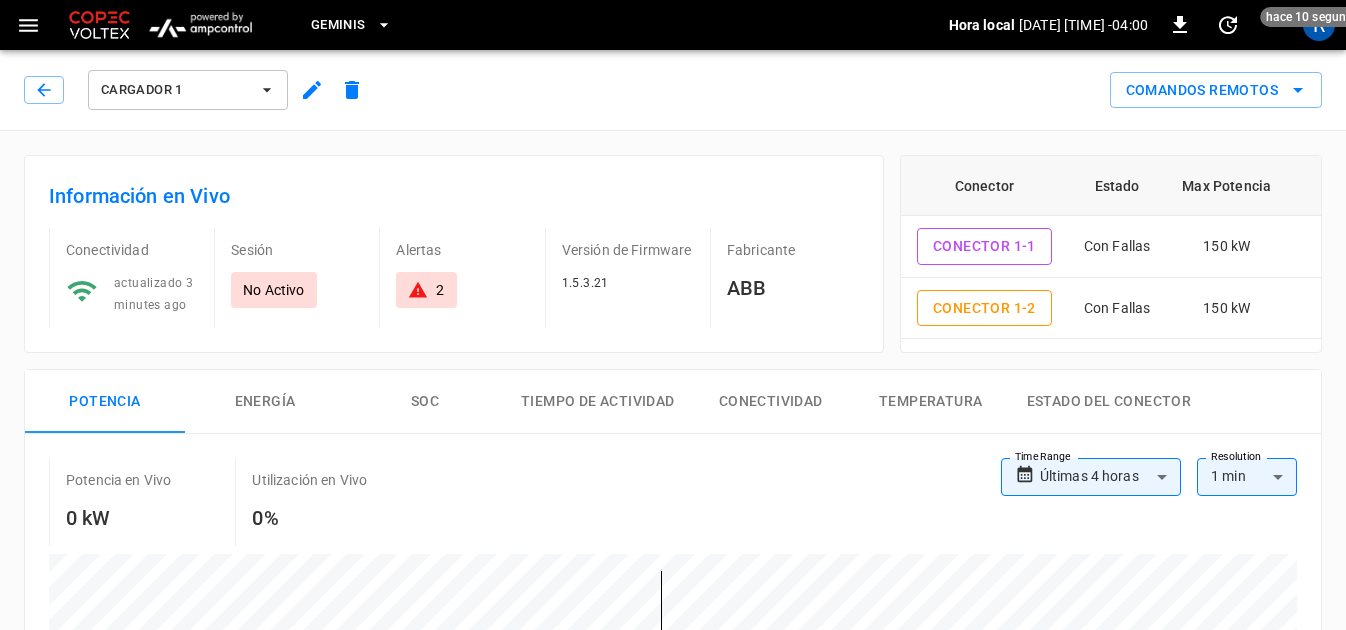 drag, startPoint x: 1029, startPoint y: 306, endPoint x: 414, endPoint y: 286, distance: 615.32513 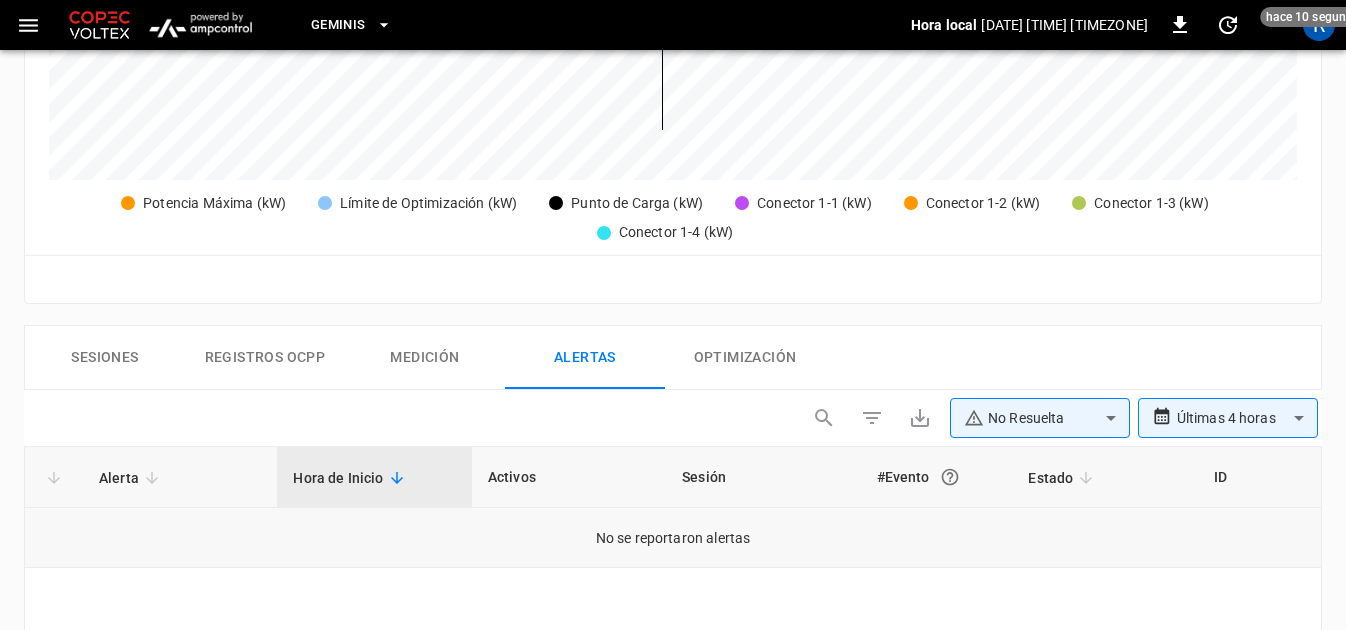 scroll, scrollTop: 982, scrollLeft: 0, axis: vertical 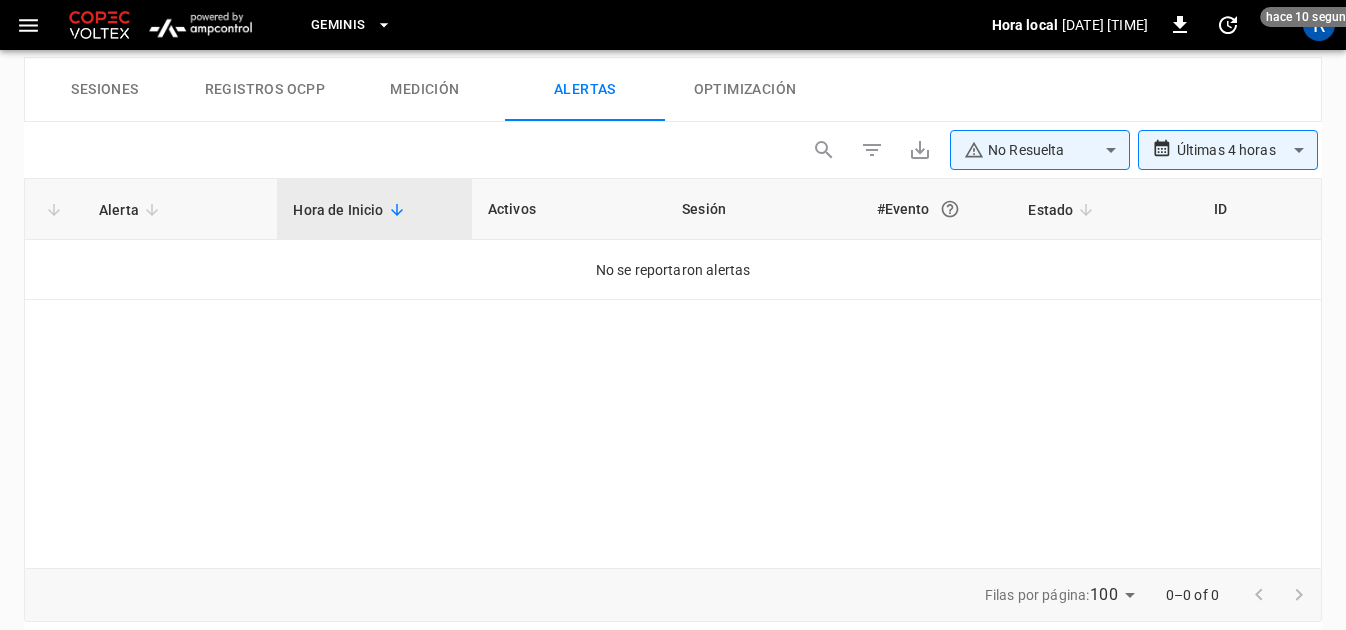 click on "Alerta" at bounding box center (132, 210) 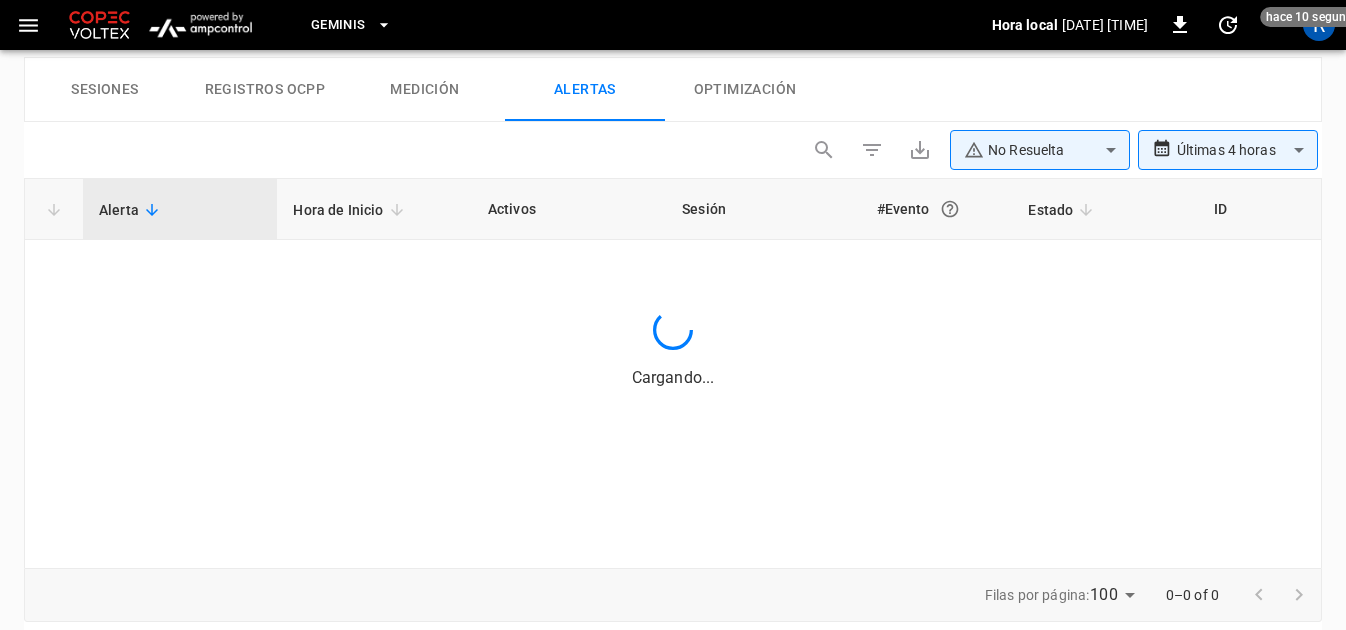 click on "Alerta" at bounding box center (132, 210) 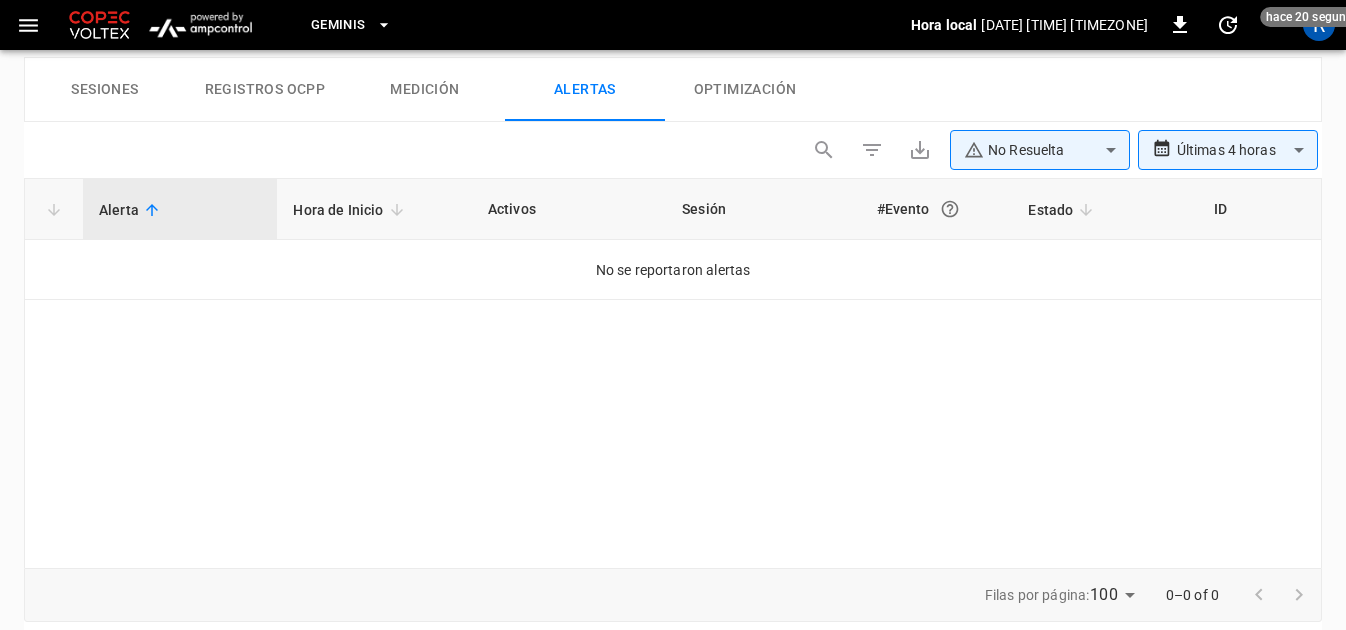 click on "Registros OCPP" at bounding box center (265, 90) 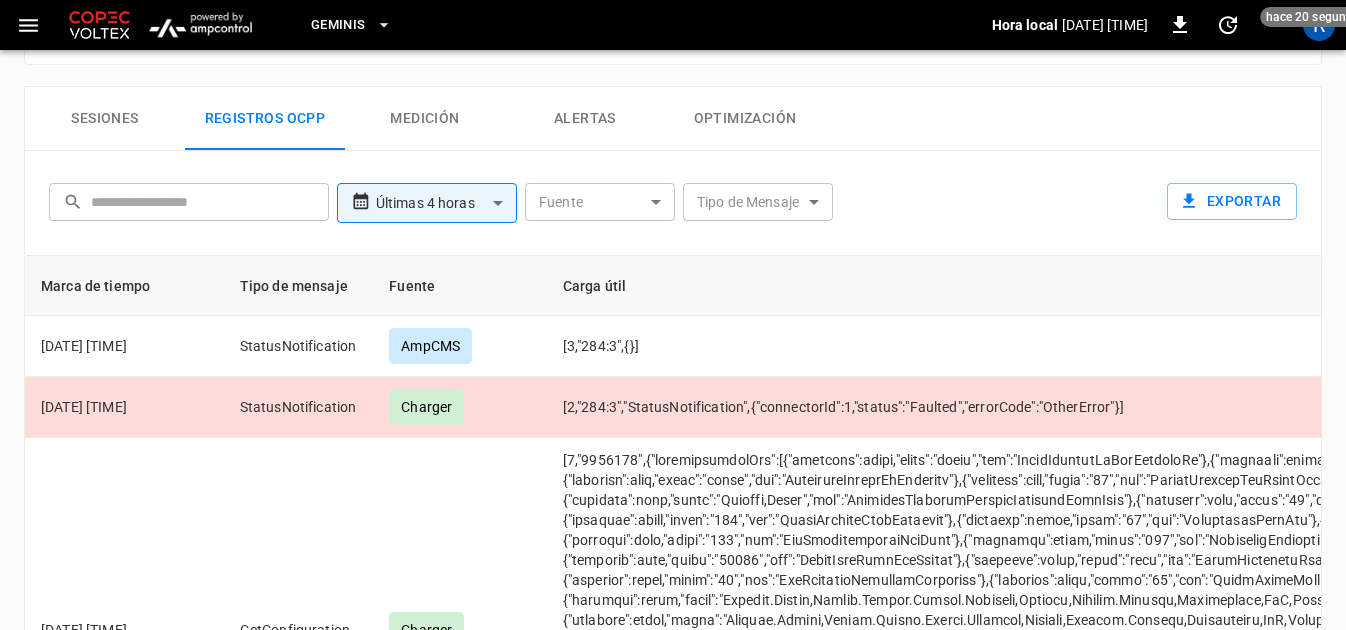 scroll, scrollTop: 982, scrollLeft: 0, axis: vertical 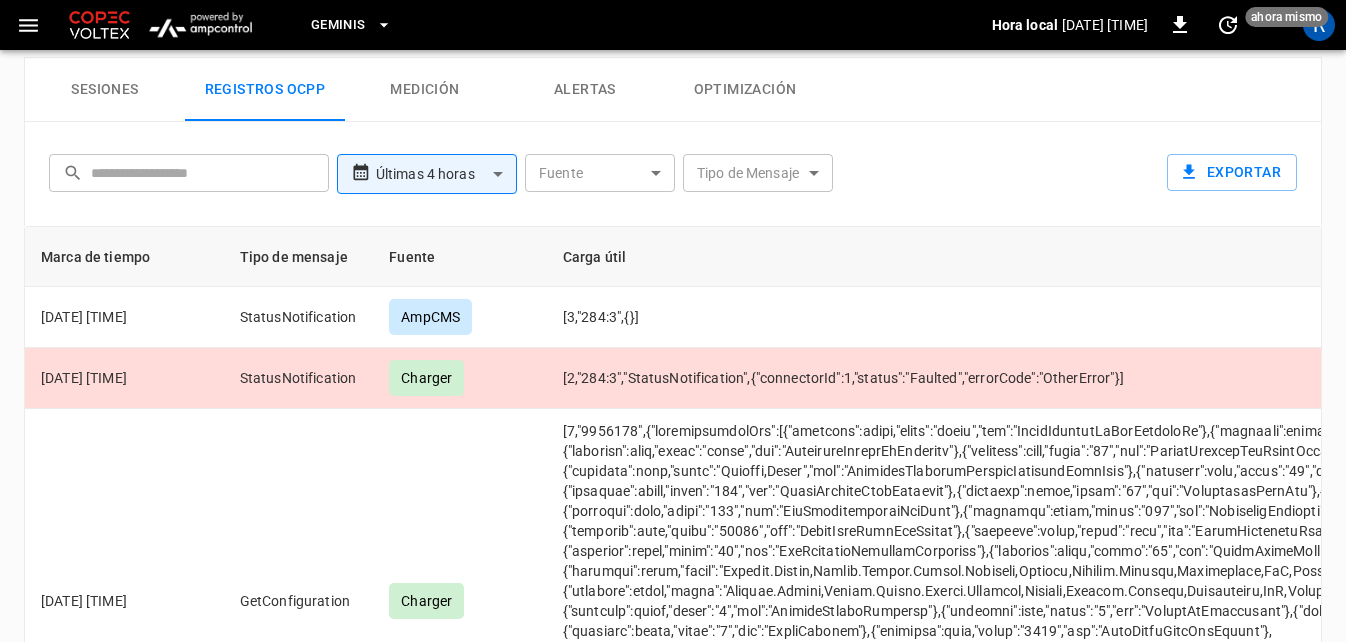 click on "Sesiones" at bounding box center (105, 90) 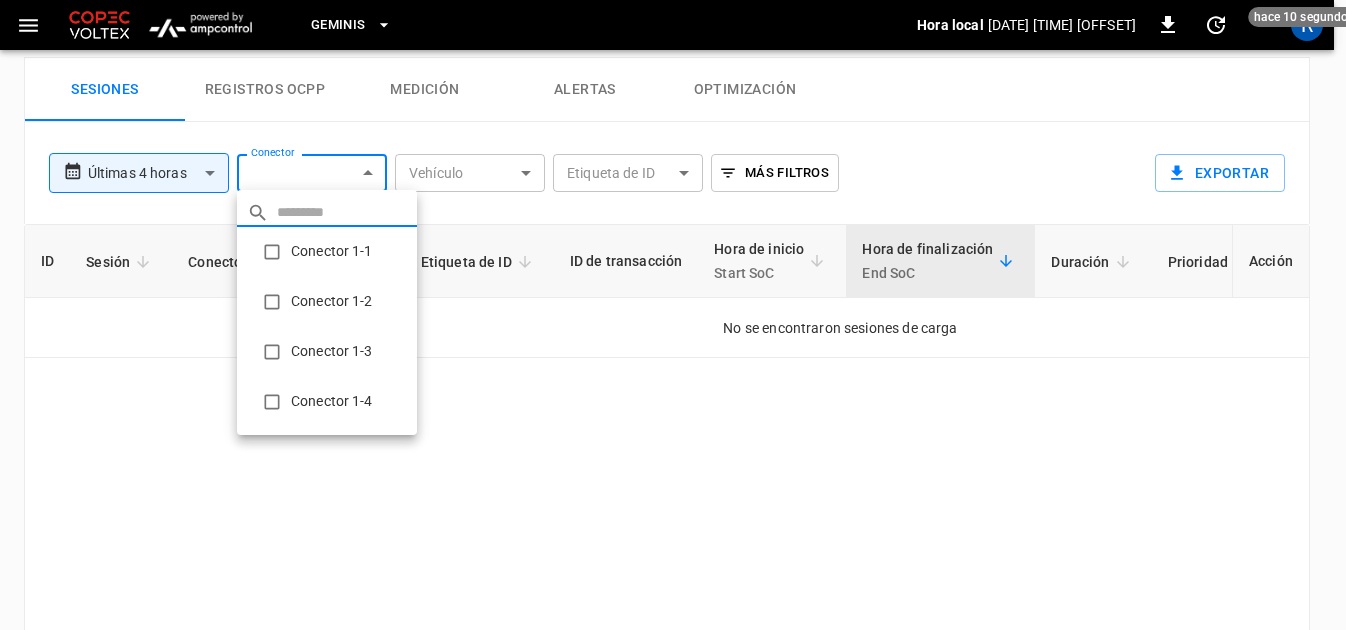 click on "**********" at bounding box center (673, -120) 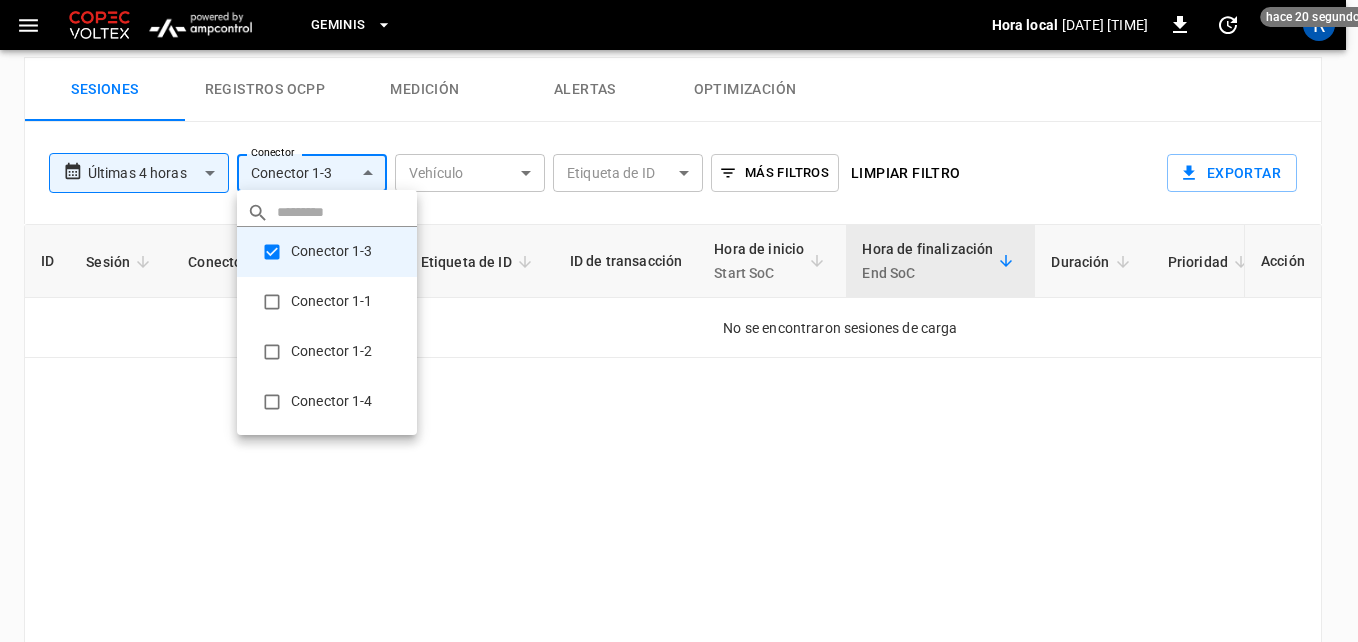 type on "**********" 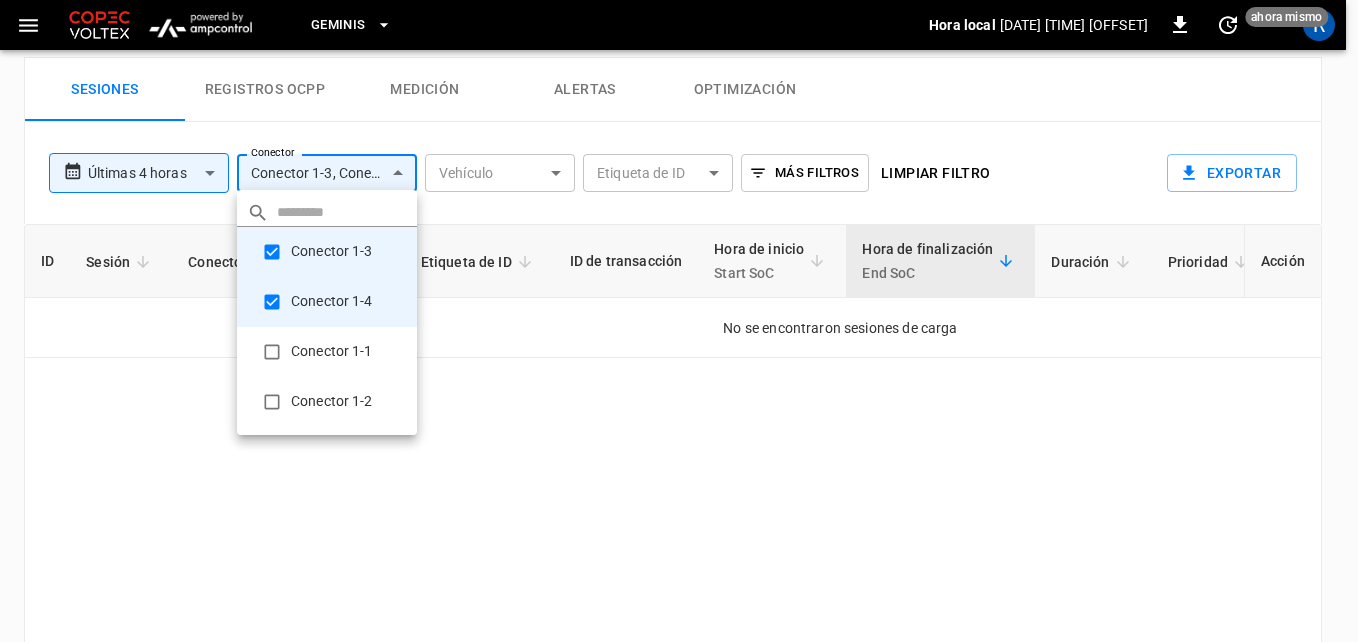 click at bounding box center [679, 321] 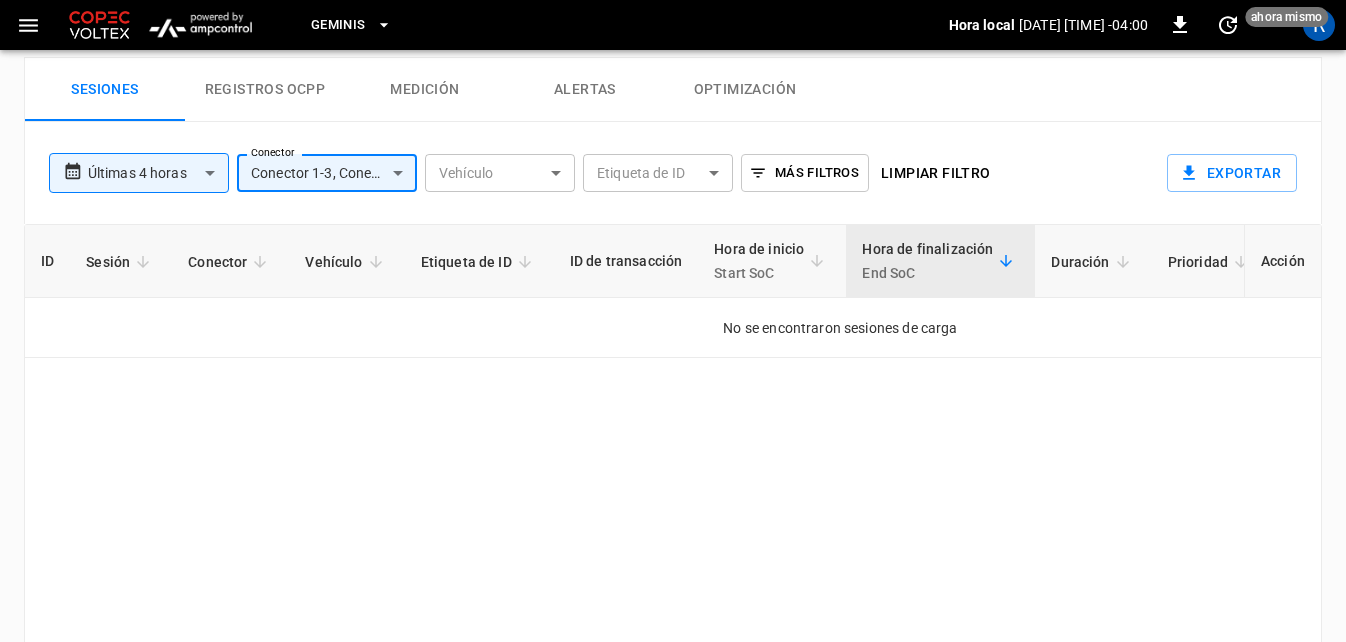 click on "Registros OCPP" at bounding box center (265, 90) 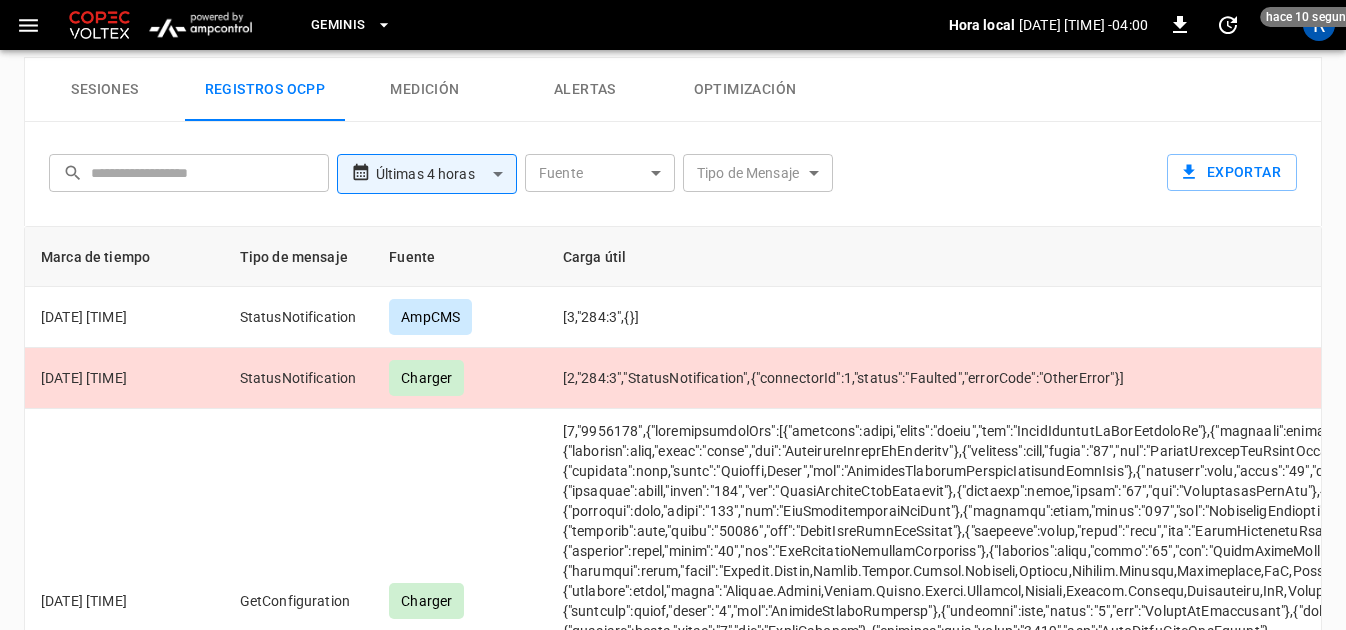 click on "Alertas" at bounding box center [585, 90] 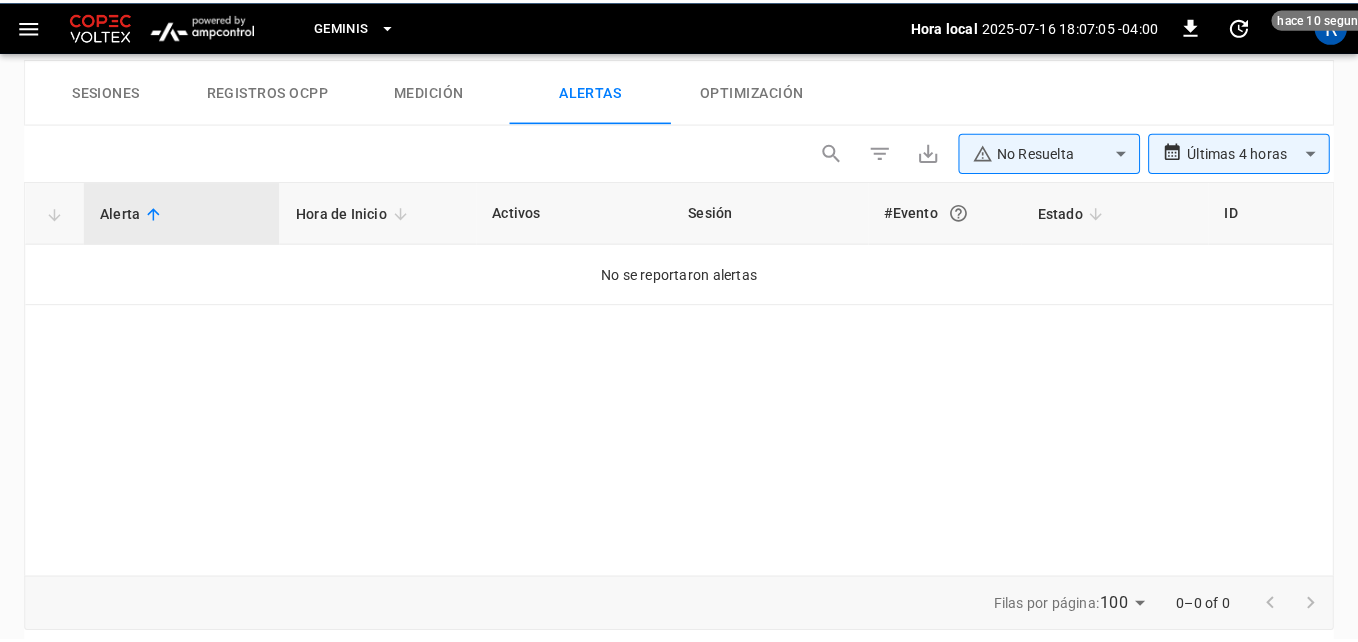 scroll, scrollTop: 982, scrollLeft: 0, axis: vertical 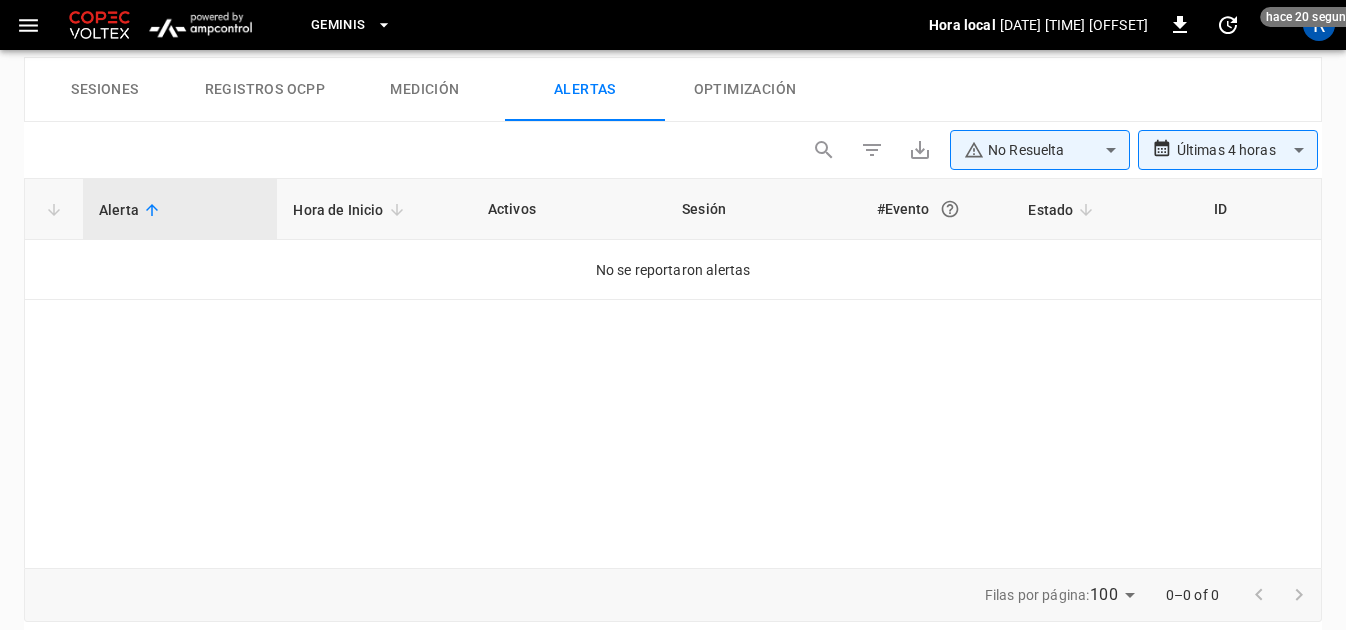 drag, startPoint x: 29, startPoint y: 28, endPoint x: 569, endPoint y: 322, distance: 614.8463 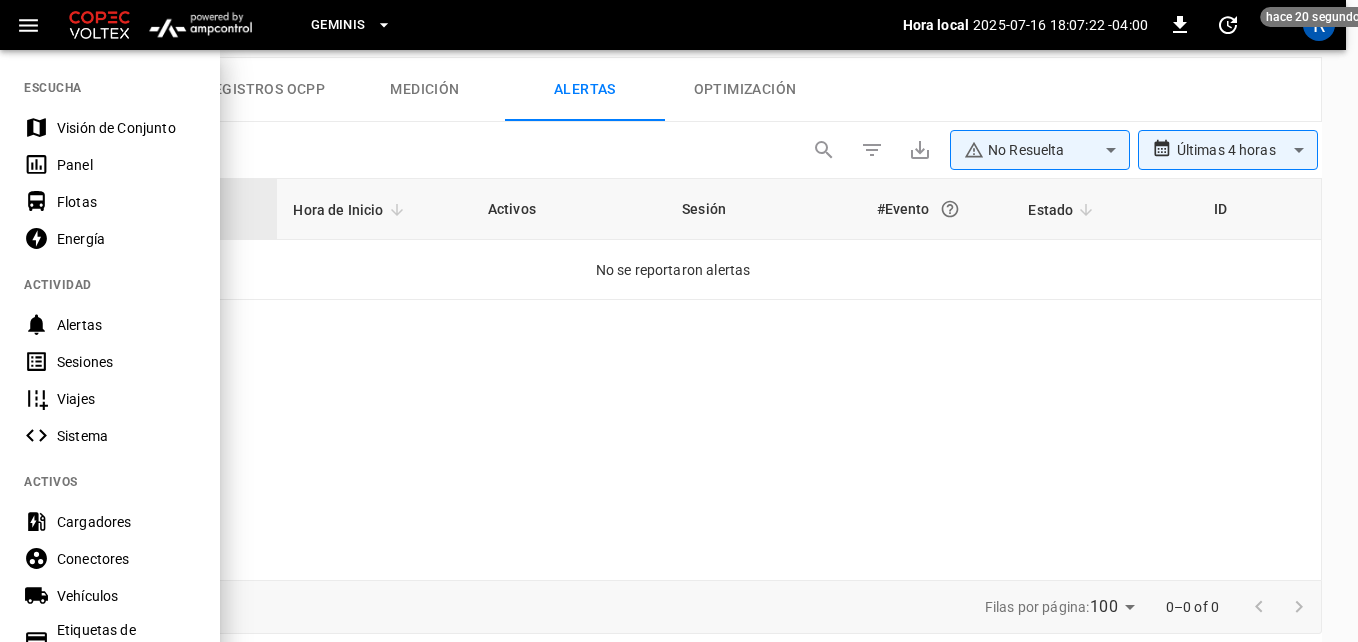 click on "Panel" at bounding box center (126, 165) 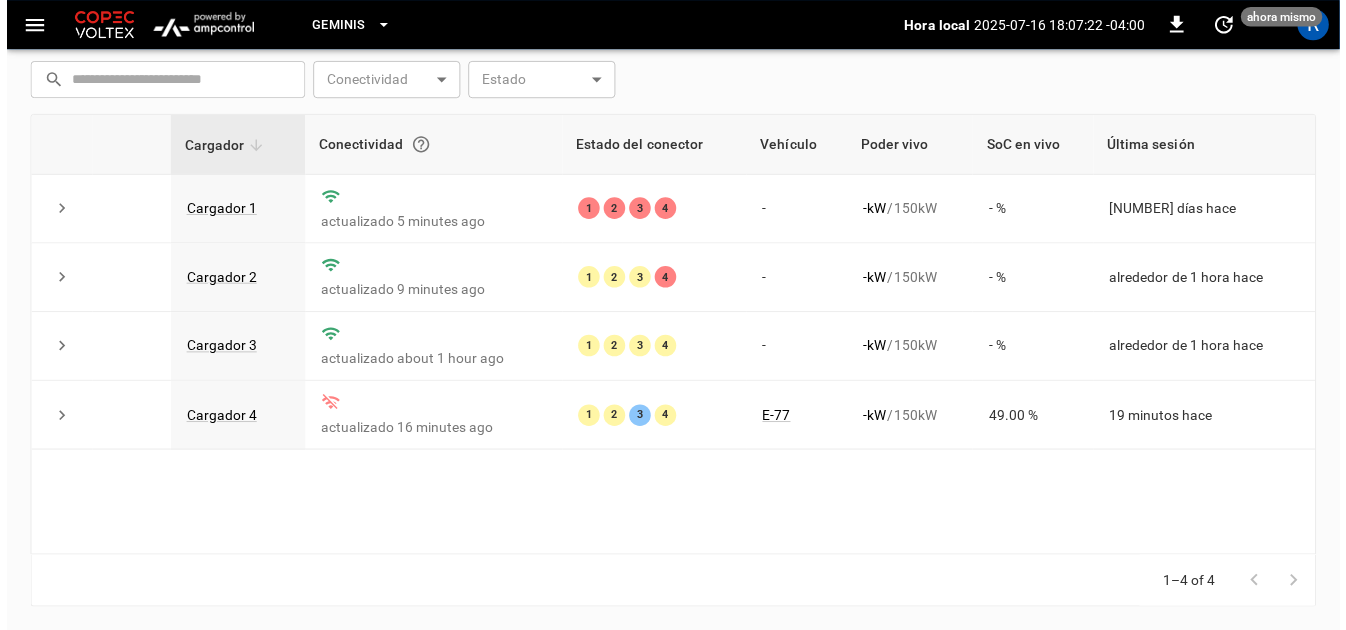 scroll, scrollTop: 263, scrollLeft: 0, axis: vertical 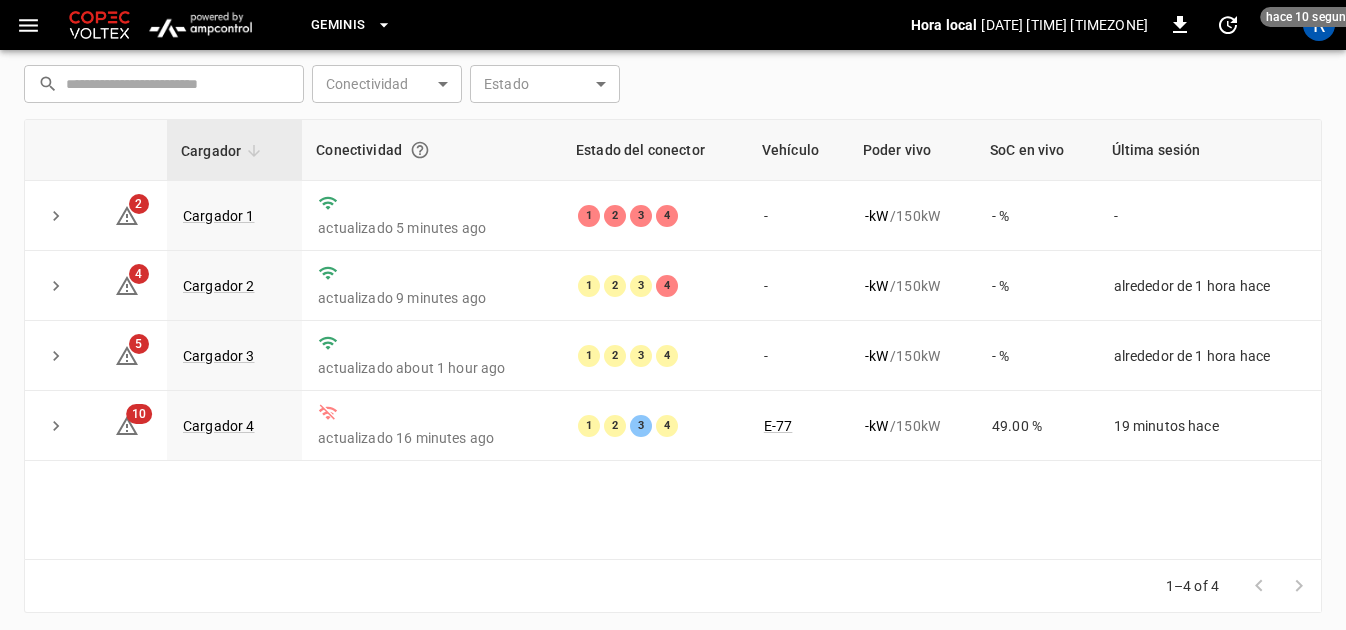 click on "Geminis Hora local [DATE] [TIME] -04:00 0 hace 10 segundos R Alertas sin resolver 21 Very High High Medium Low Very Low Poder vivo 0.00  kW Max.  600  kW Gestión de carga  =   Apagado Cargadores 4 Online Offline Conectores 16 Available Charging Preparing Finished Faulted Suspended Unavailable ​ ​ Conectividad ​ Conectividad Estado ​ Estado   Cargador Conectividad Estado del conector Vehículo Poder vivo SoC en vivo Última sesión 2 Cargador 1 actualizado 5 minutes ago 1 2 3 4 - -  kW /  150  kW - % - 4 Cargador 2 actualizado 9 minutes ago 1 2 3 4 - -  kW /  150  kW - % alrededor de 1 hora hace 5 Cargador 3 actualizado about 1 hora hace 1 2 3 4 - -  kW /  150  kW - % alrededor de 1 hora hace 10 Cargador 4 actualizado 16 minutes ago 1 2 3 4 E-77 -  kW /  150  kW 49.00 % 19 minutos hace 1–4 of 4 Actualizar ahora Actualizar cada 5 sec Actualizar cada 30 sec Apagada COPEC - Geminis [FIRST] [LAST] [EMAIL] user Configuración de perfil Configuración de notificaciones Cerrar sesión" at bounding box center [673, 187] 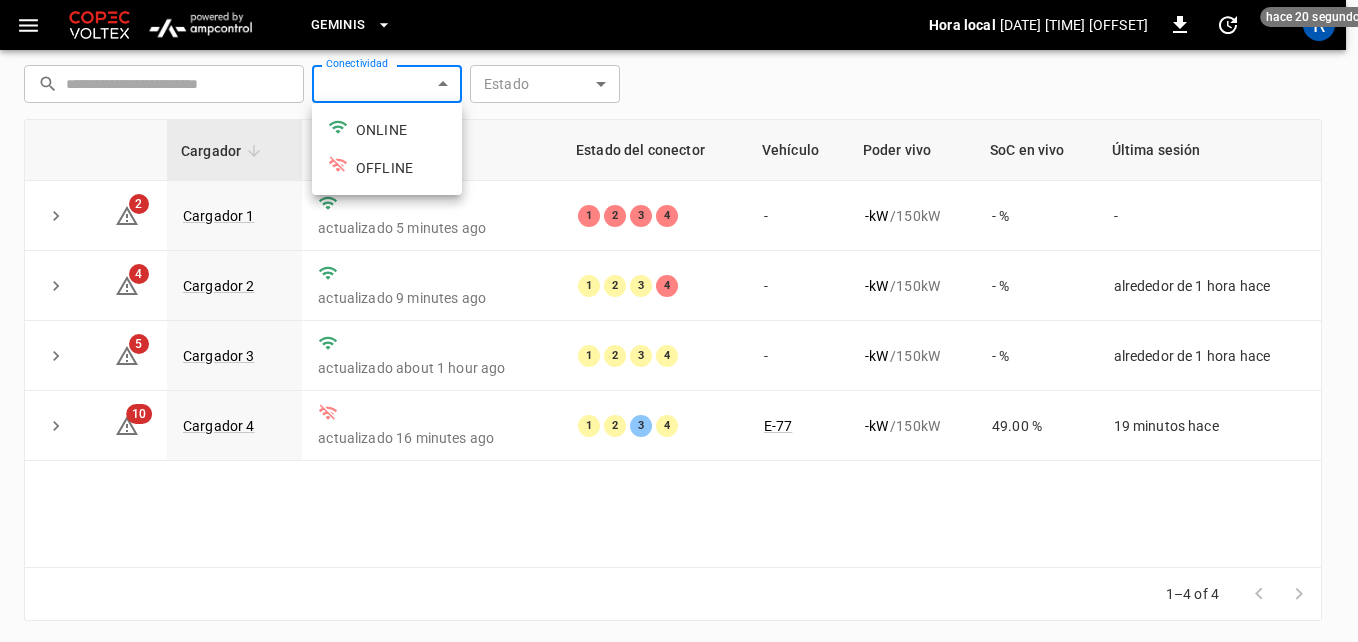 click on "ONLINE" at bounding box center [387, 130] 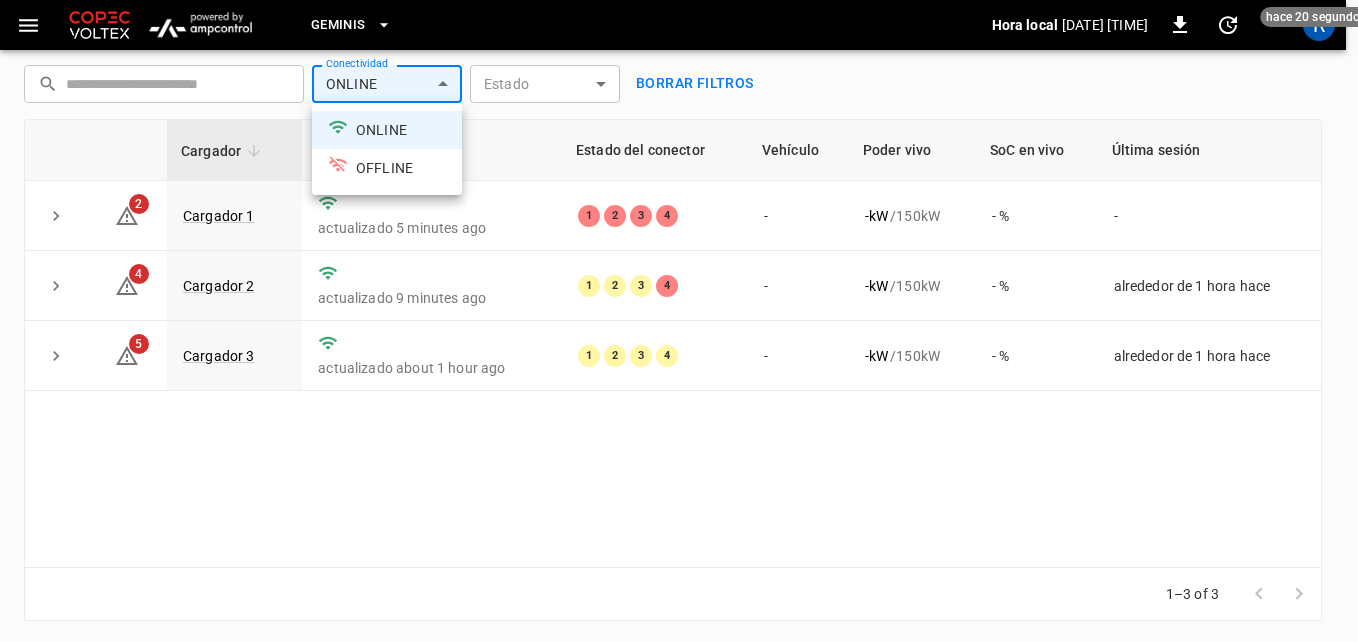 click at bounding box center [679, 321] 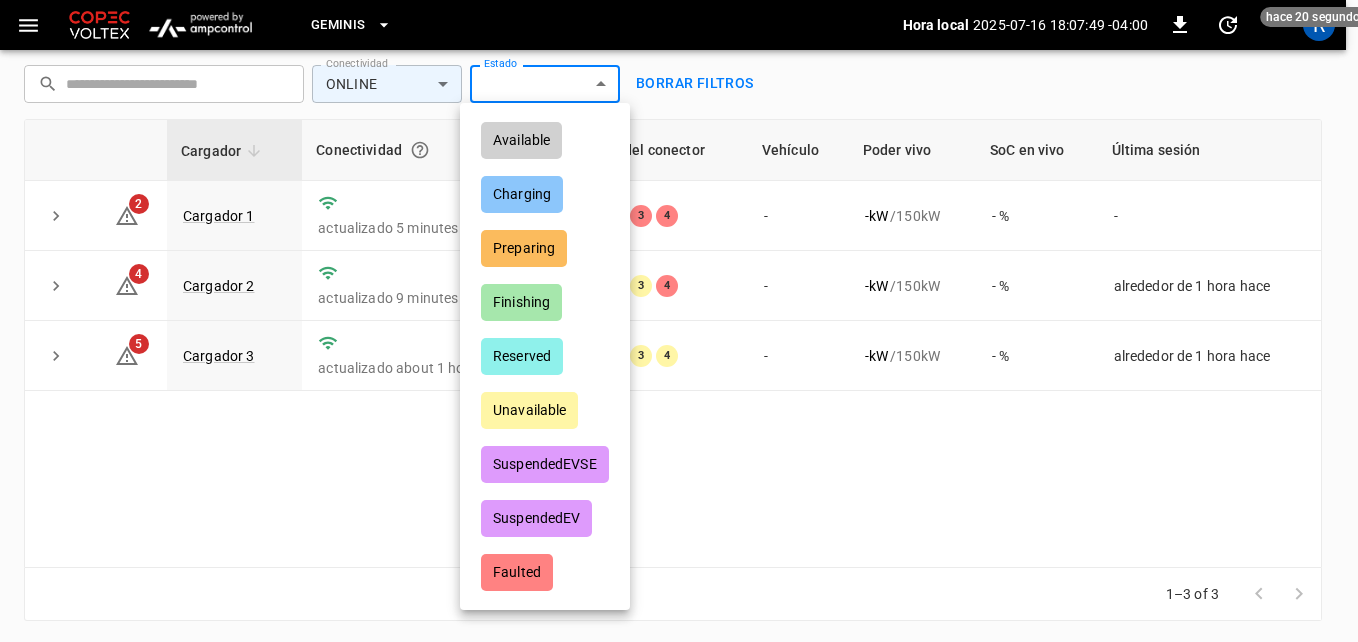 click on "Geminis Hora local [DATE] [TIME] [OFFSET] [DURATION] ago R Alertas sin resolver [NUMBER] Very High High Medium Low Very Low Poder vivo [QUANTITY] kW Max. [QUANTITY] kW Gestión de carga = Apagado Cargadores [NUMBER] Online Offline Conectores [NUMBER] Available Charging Preparing Finished Faulted Suspended Unavailable ​ ​ Conectividad ONLINE ****** Conectividad Estado ​ Estado Borrar filtros Cargador Conectividad Estado del conector Vehículo Poder vivo SoC en vivo Última sesión [NUMBER] Cargador [NUMBER] actualizado [DURATION] ago [NUMBER] [NUMBER] [NUMBER] [NUMBER] - - kW / [QUANTITY] kW - % - [NUMBER] Cargador [NUMBER] actualizado [DURATION] ago [NUMBER] [NUMBER] [NUMBER] [NUMBER] - - kW / [QUANTITY] kW - % alrededor de [DURATION] hace [NUMBER] Cargador [NUMBER] actualizado about [DURATION] ago [NUMBER] [NUMBER] [NUMBER] [NUMBER] - - kW / [QUANTITY] kW - % [NUMBER]–[NUMBER] of [NUMBER] Actualizar cada [NUMBER] sec Actualizar cada [NUMBER] sec Apagada COPEC - Geminis [NAME] [EMAIL] user Configuración de perfil Configuración de notificaciones Cerrar sesión Available Charging Preparing Finishing Reserved Unavailable SuspendedEVSE SuspendedEV" at bounding box center [679, 191] 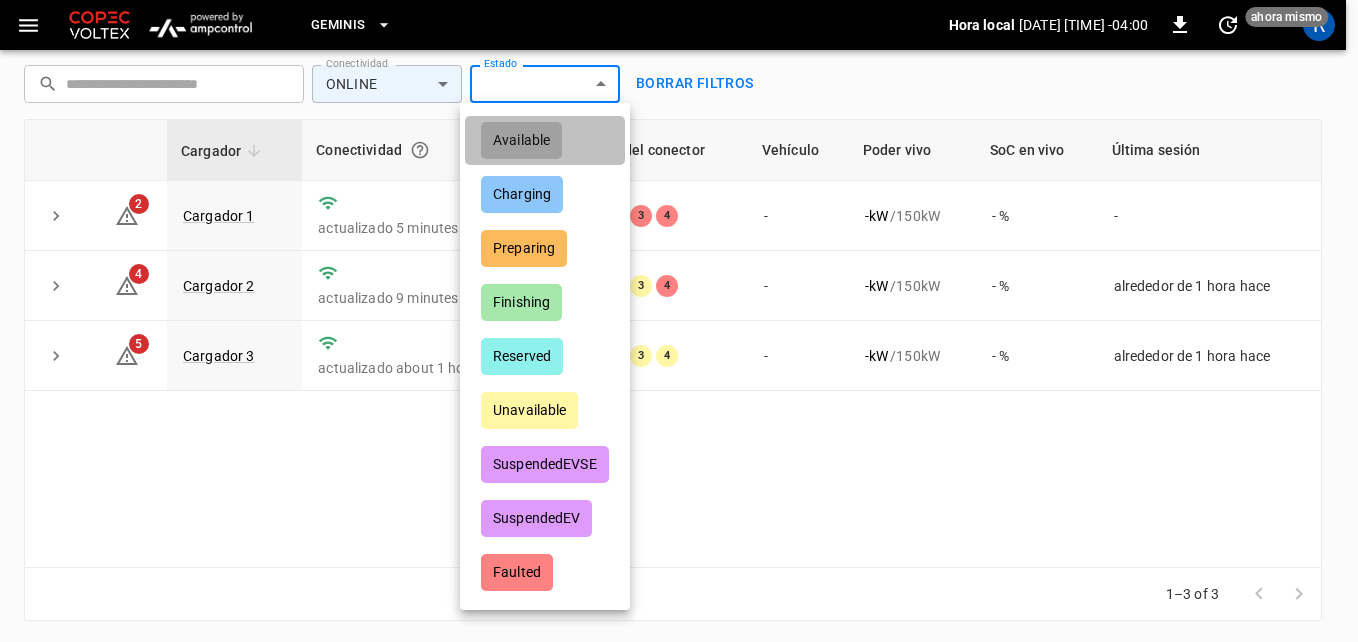 click on "Available" at bounding box center [545, 140] 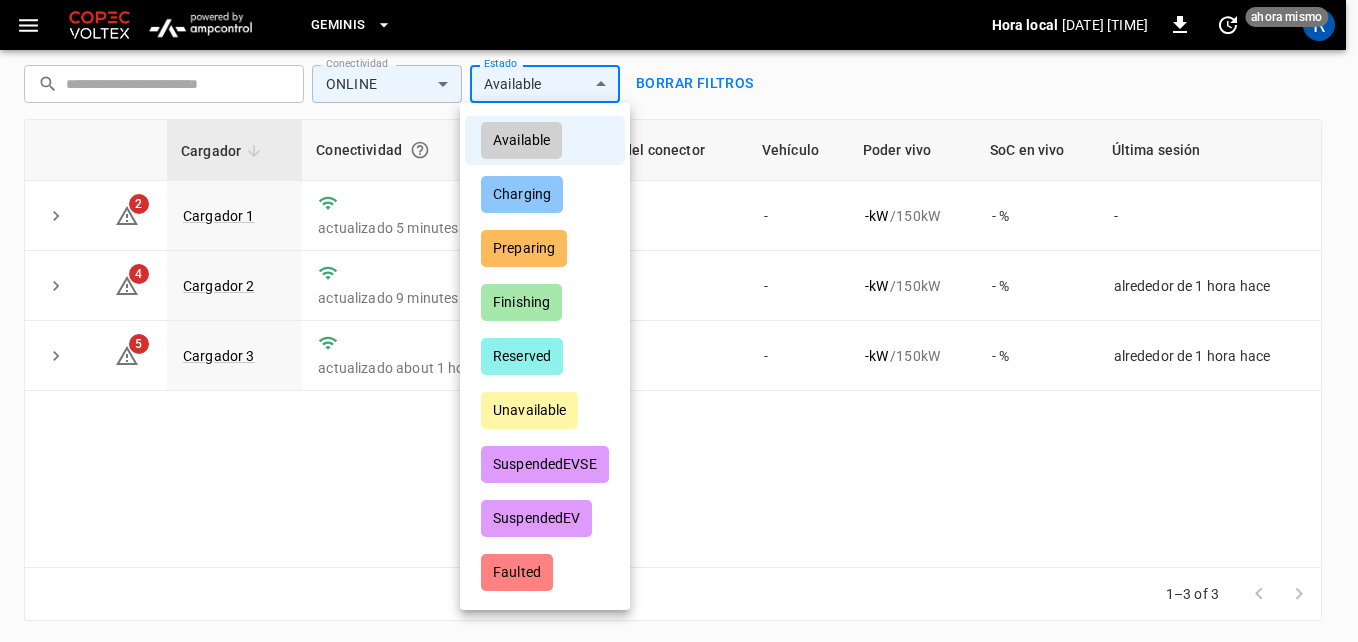 click on "Charging" at bounding box center [522, 194] 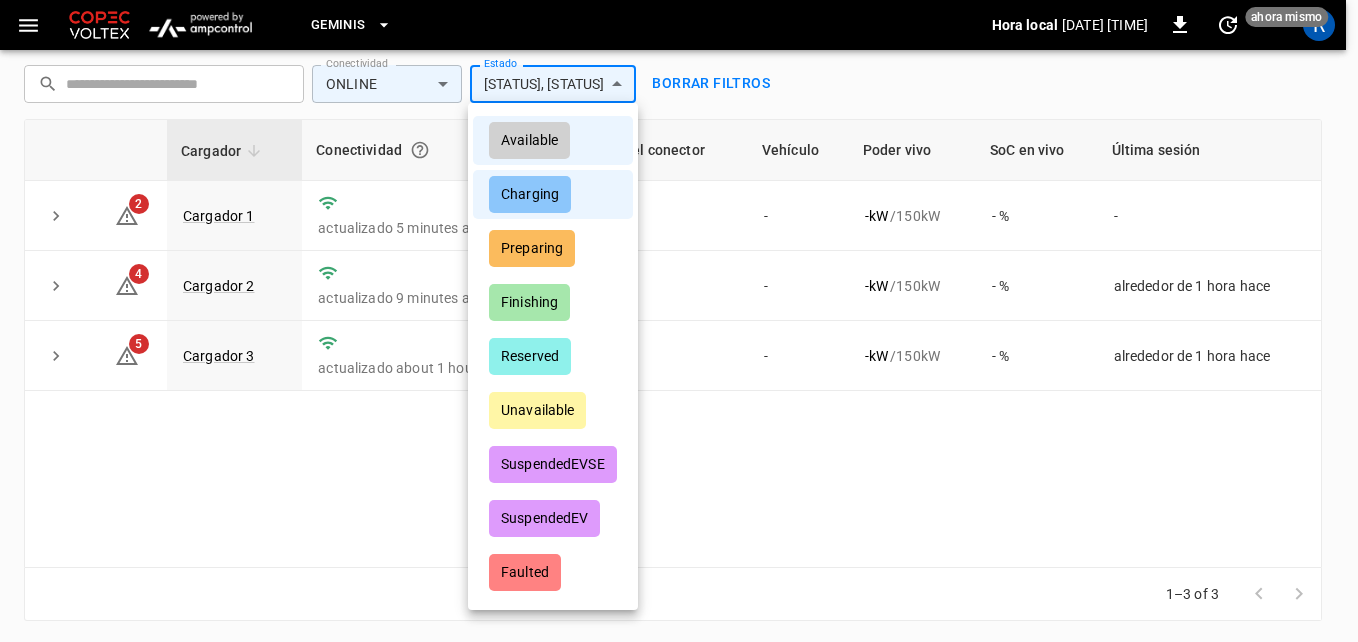 click at bounding box center [679, 321] 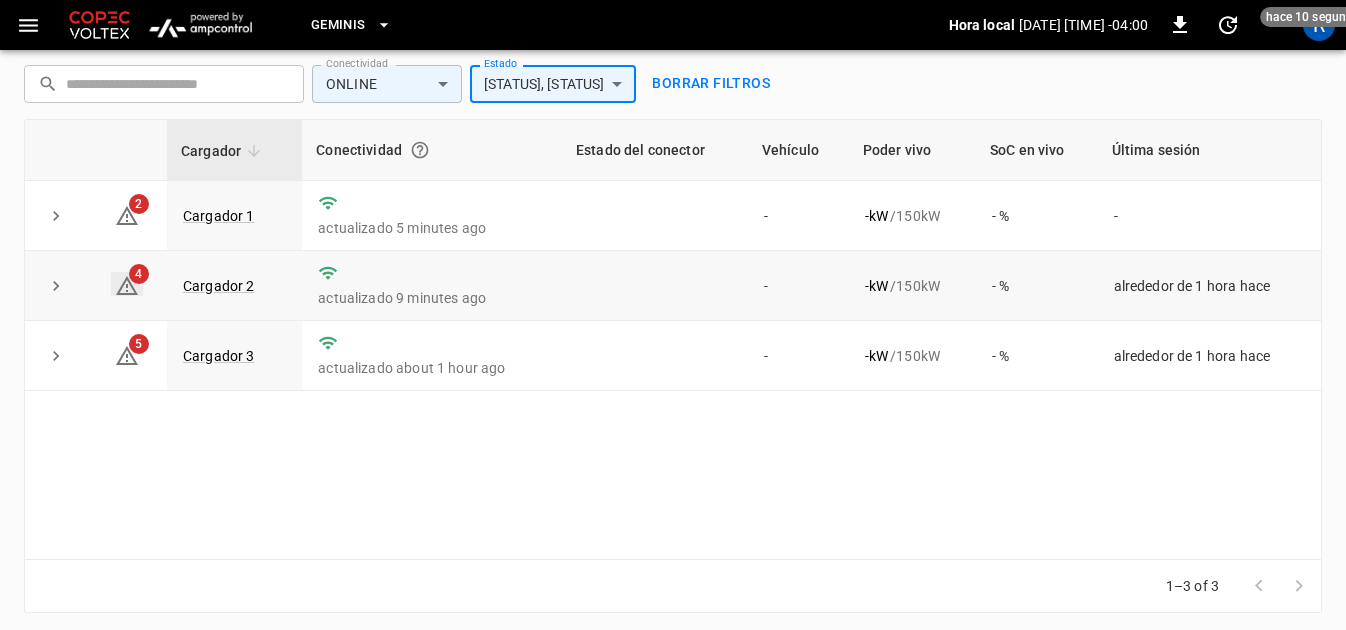 click 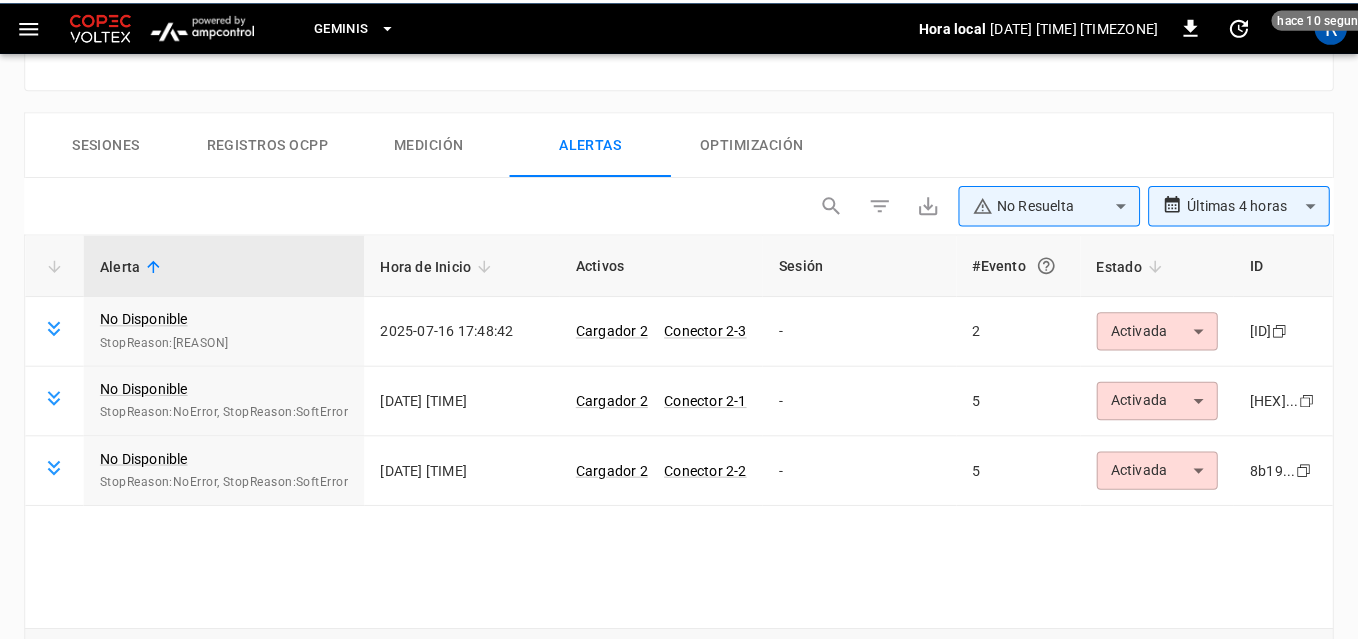 scroll, scrollTop: 982, scrollLeft: 0, axis: vertical 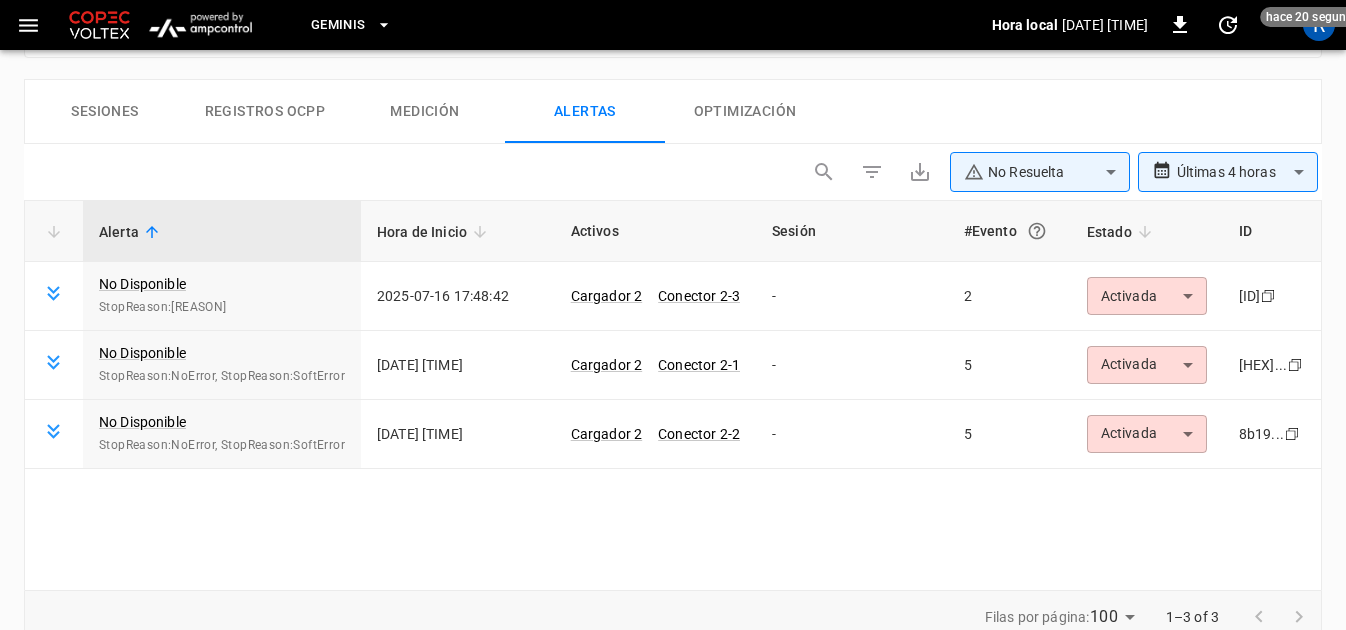 click 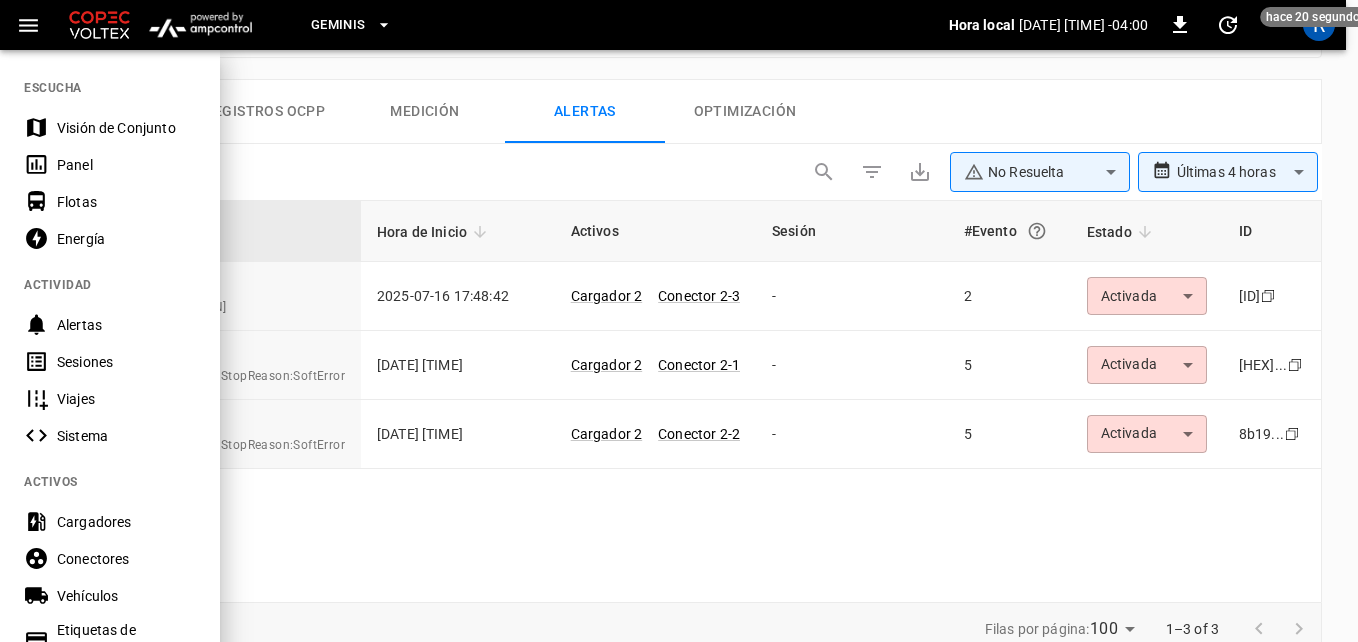 click on "Panel" at bounding box center [126, 165] 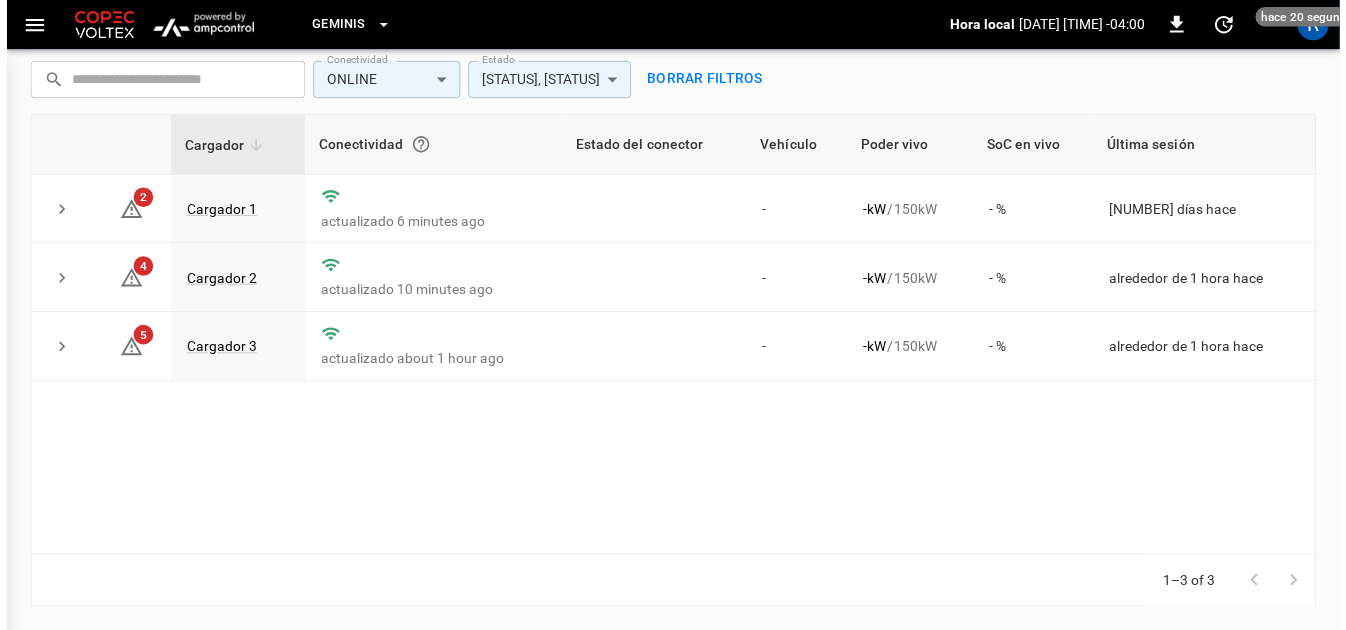 scroll, scrollTop: 266, scrollLeft: 0, axis: vertical 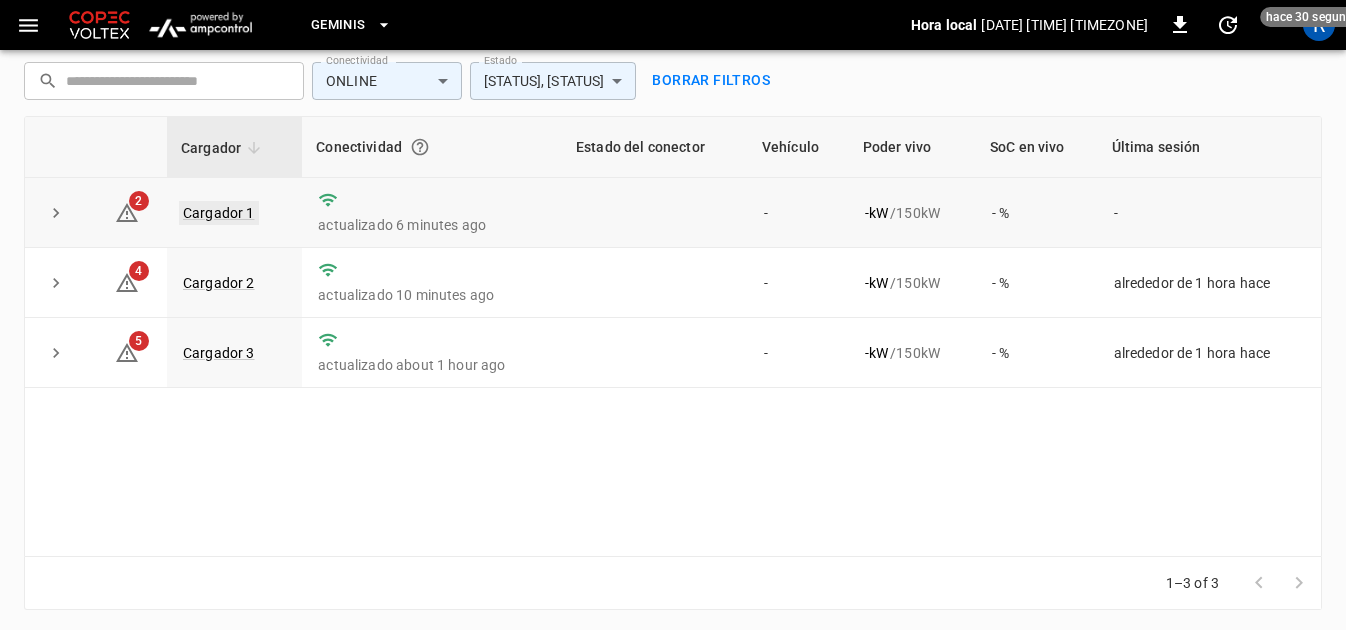 click on "Cargador 1" at bounding box center [219, 213] 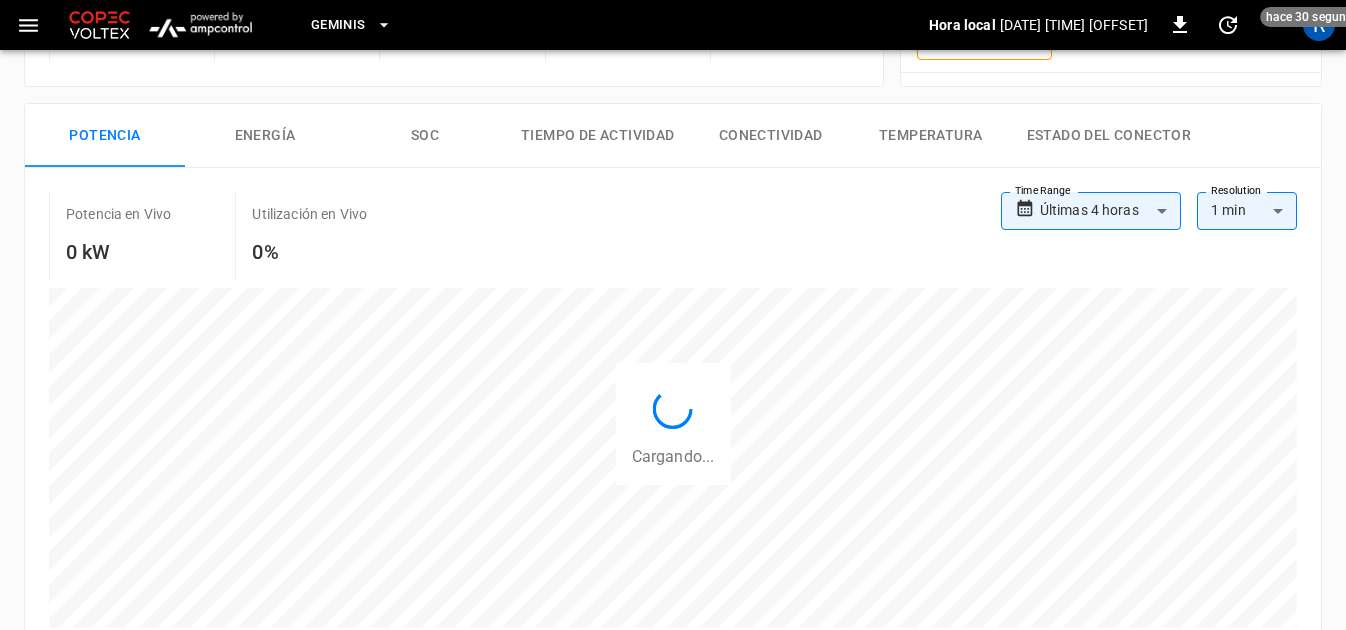 scroll, scrollTop: 0, scrollLeft: 0, axis: both 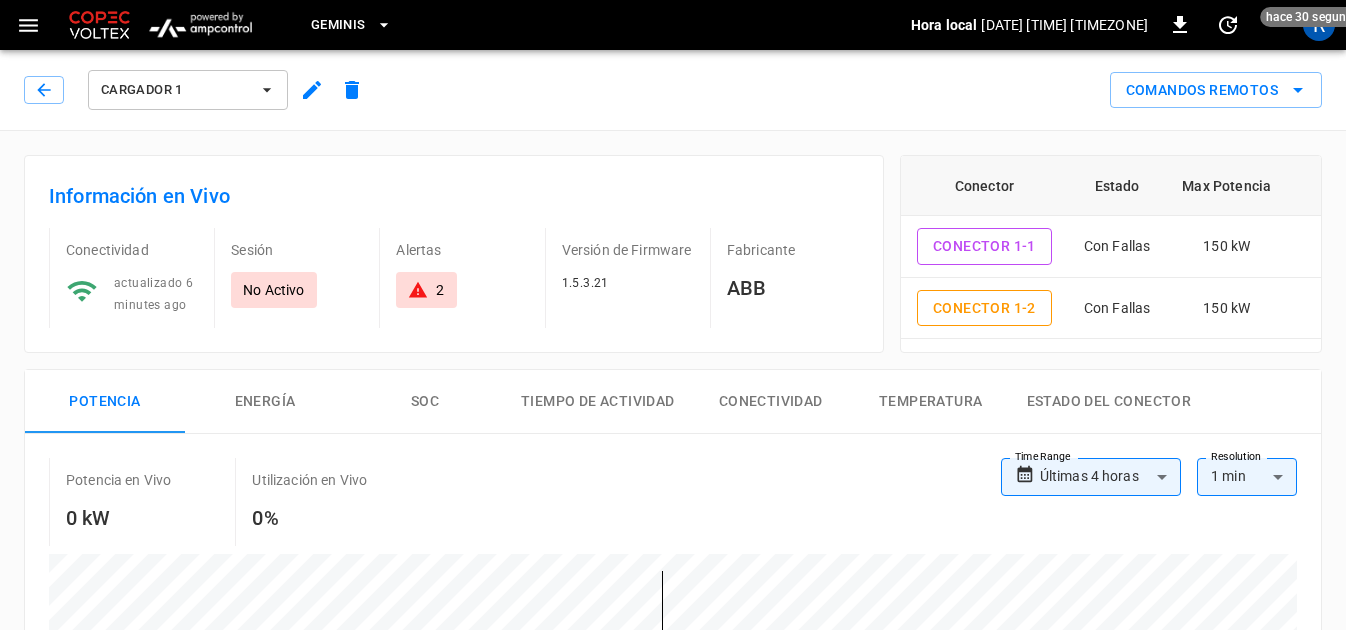 click on "2" at bounding box center [426, 290] 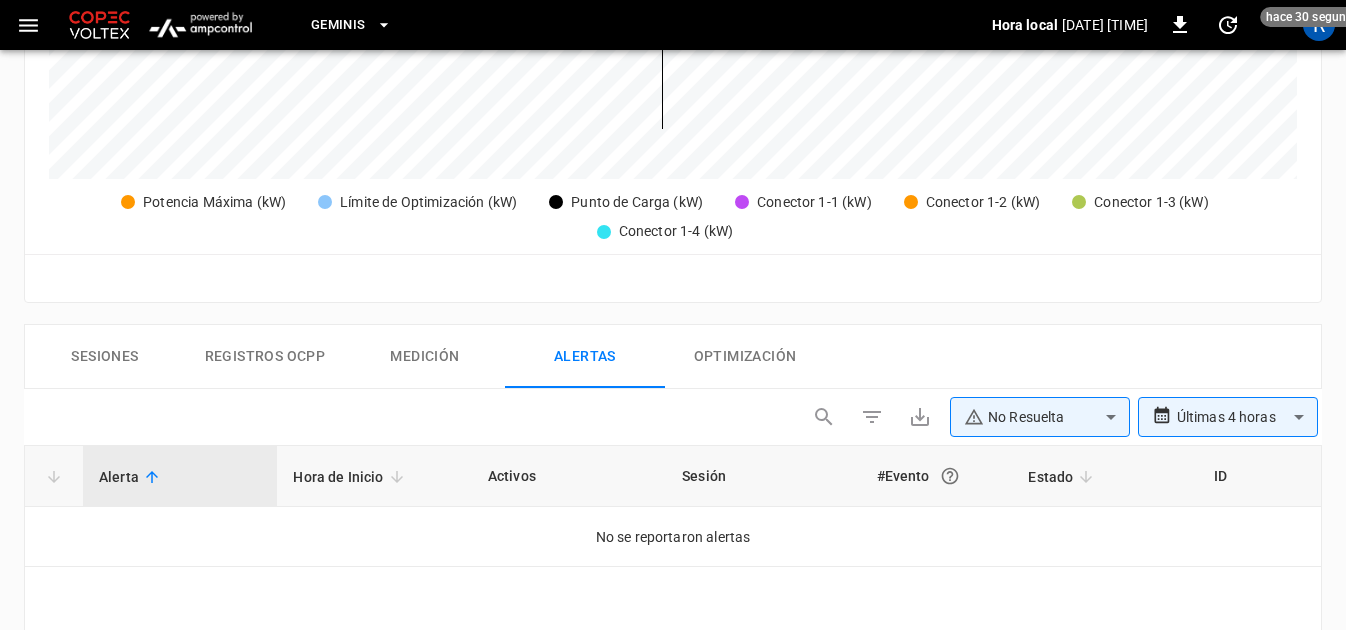 scroll, scrollTop: 982, scrollLeft: 0, axis: vertical 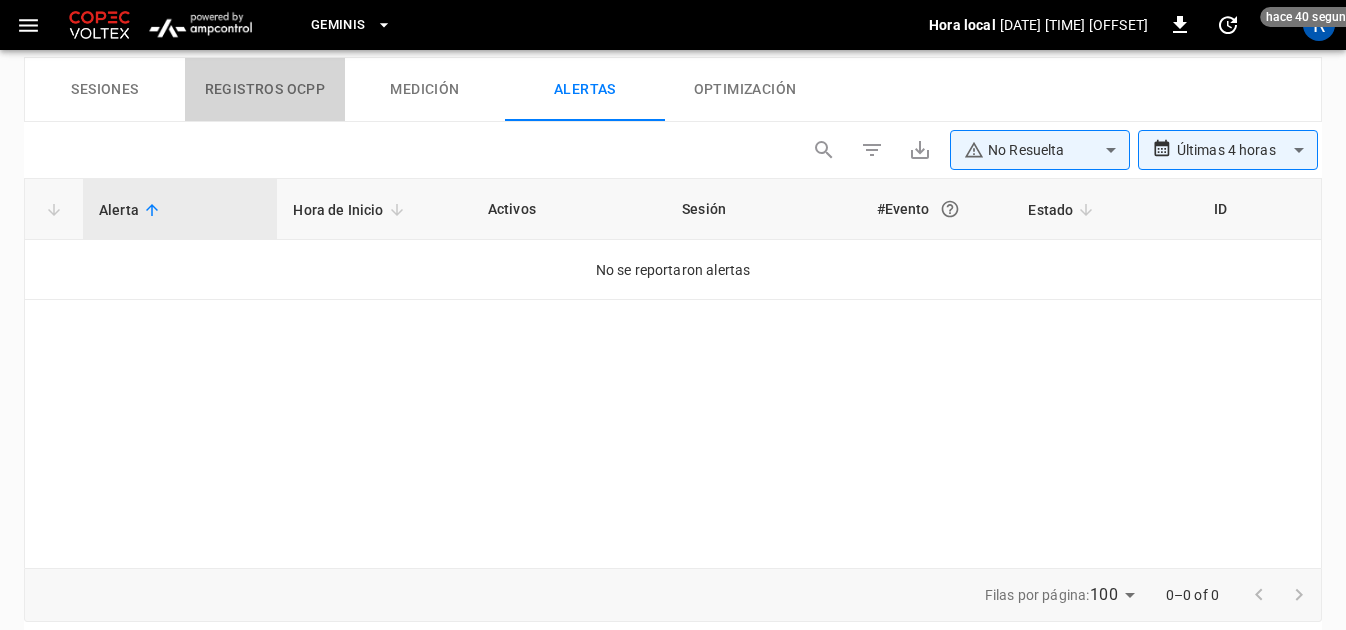 click on "Registros OCPP" at bounding box center [265, 90] 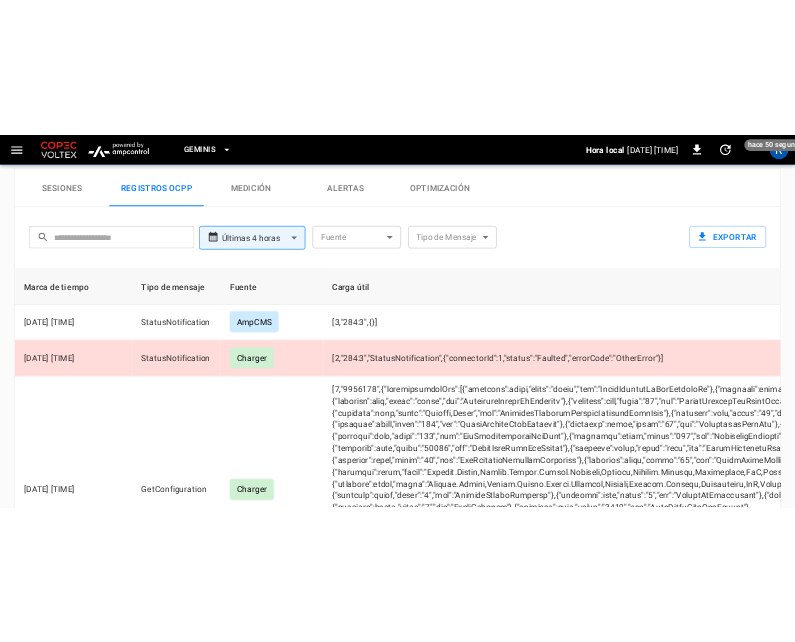 scroll, scrollTop: 1604, scrollLeft: 0, axis: vertical 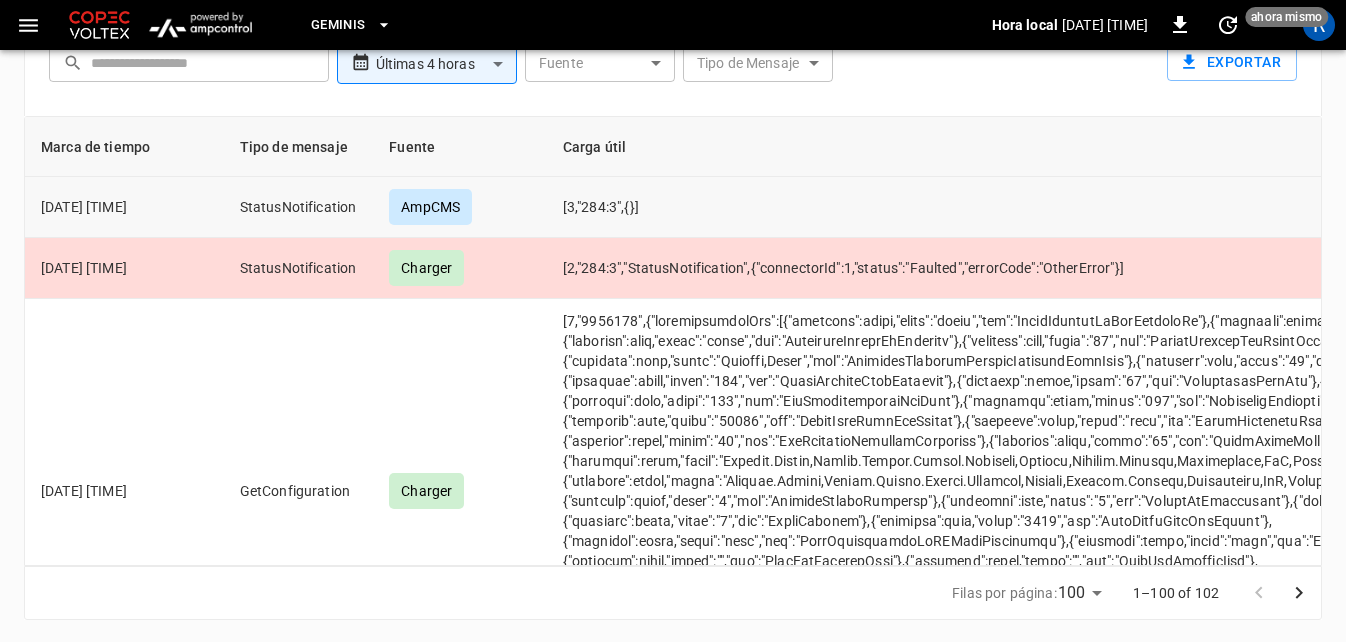 click on "AmpCMS" at bounding box center [430, 207] 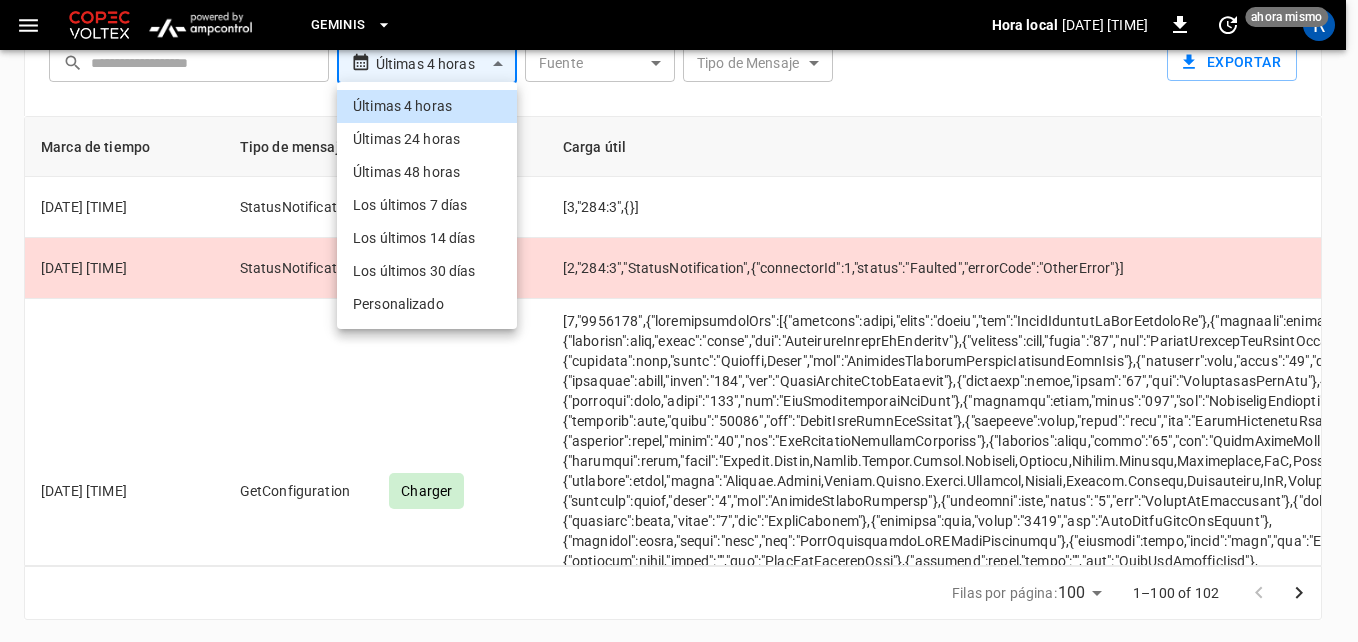 click on "[DATE] [TIME] [MESSAGE_TYPE] [JSON]" at bounding box center [679, -224] 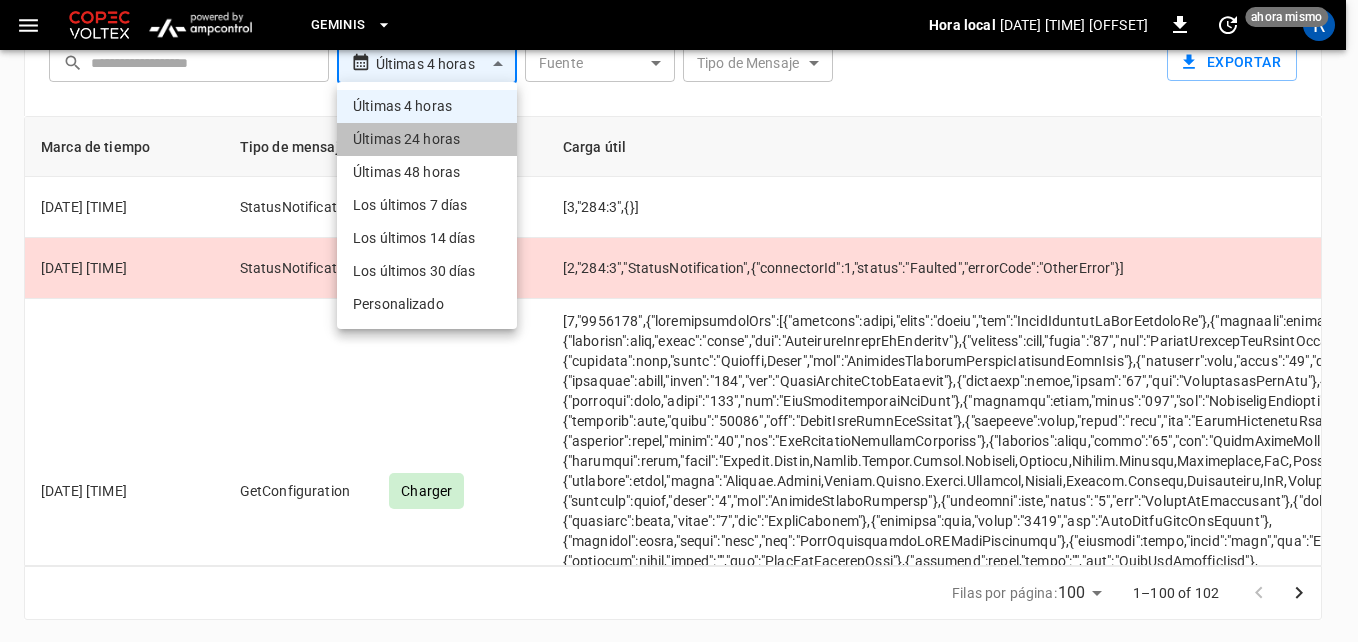click on "Últimas 24 horas" at bounding box center (427, 139) 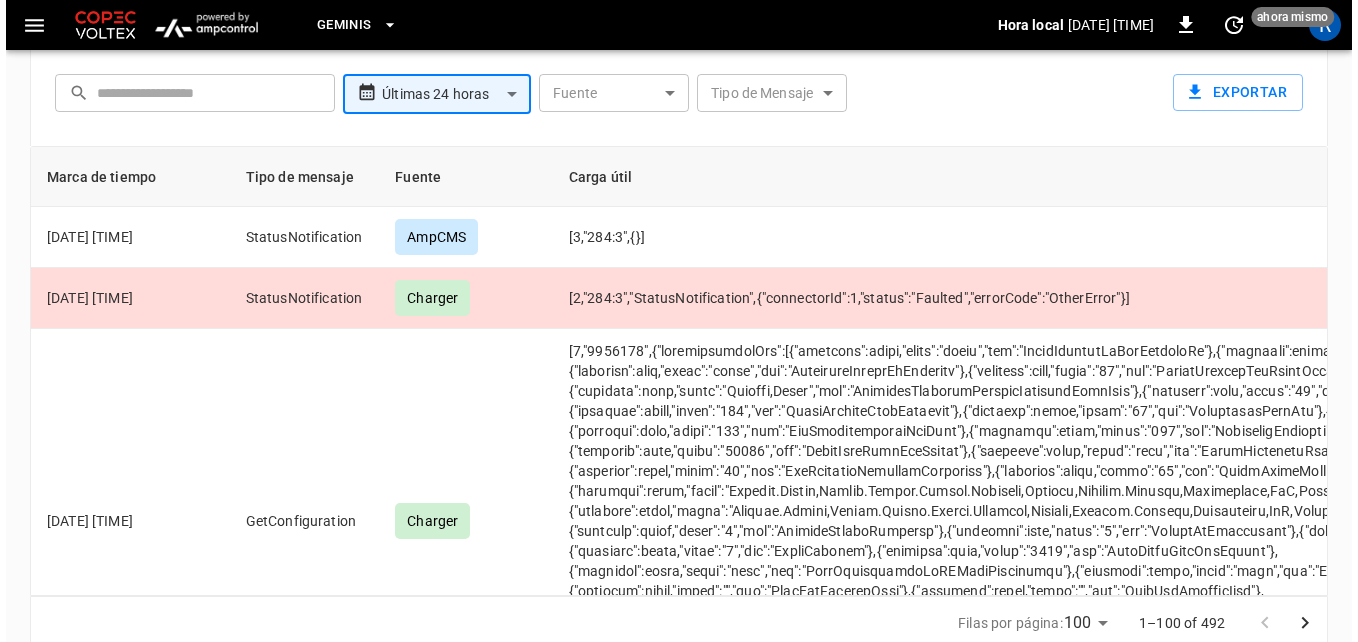 scroll, scrollTop: 1092, scrollLeft: 0, axis: vertical 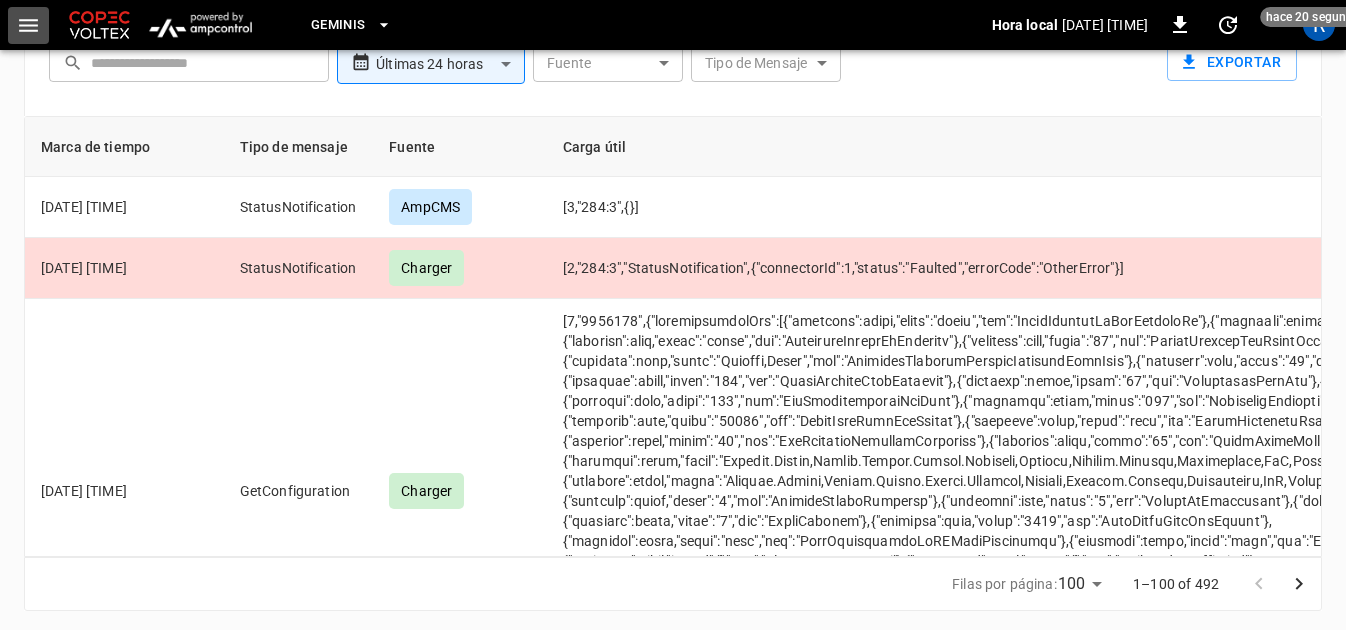 click 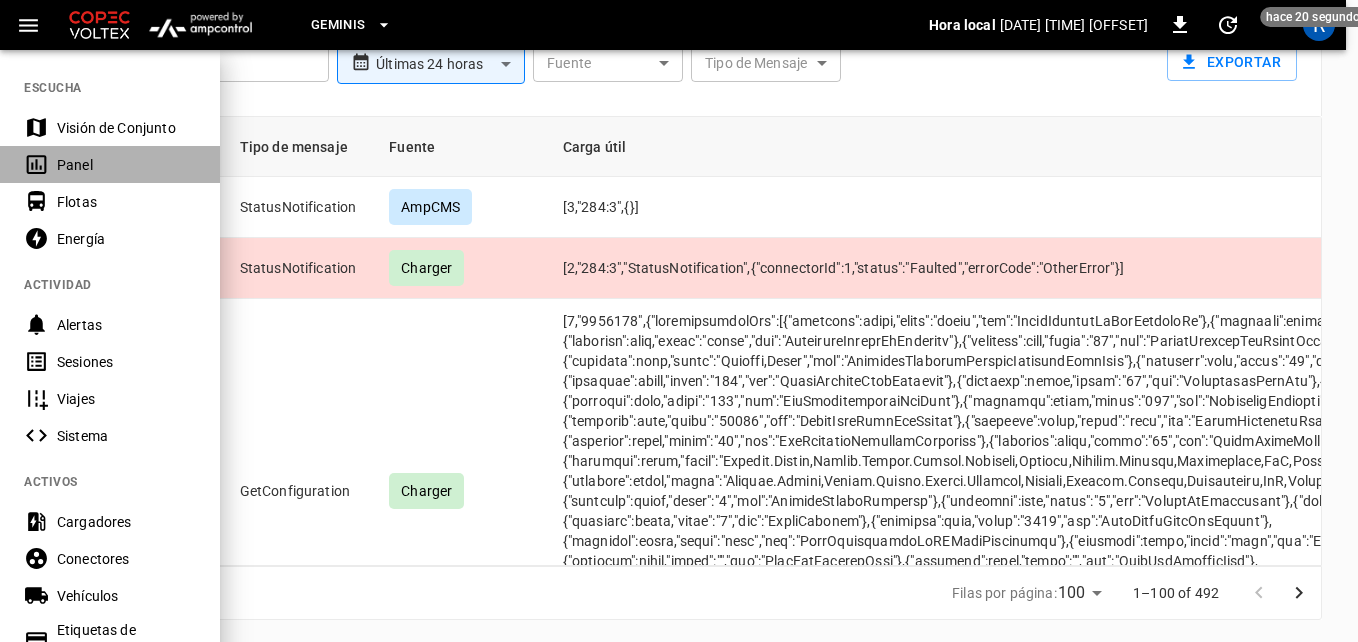 click on "Panel" at bounding box center [126, 165] 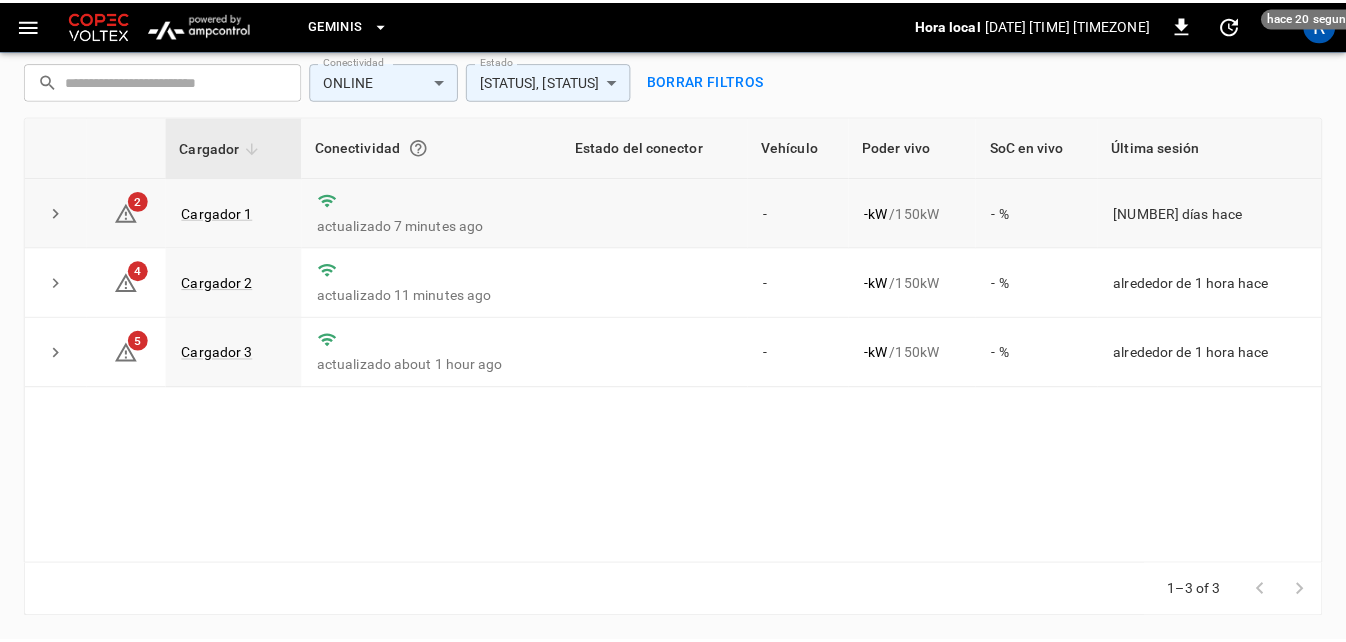 scroll, scrollTop: 266, scrollLeft: 0, axis: vertical 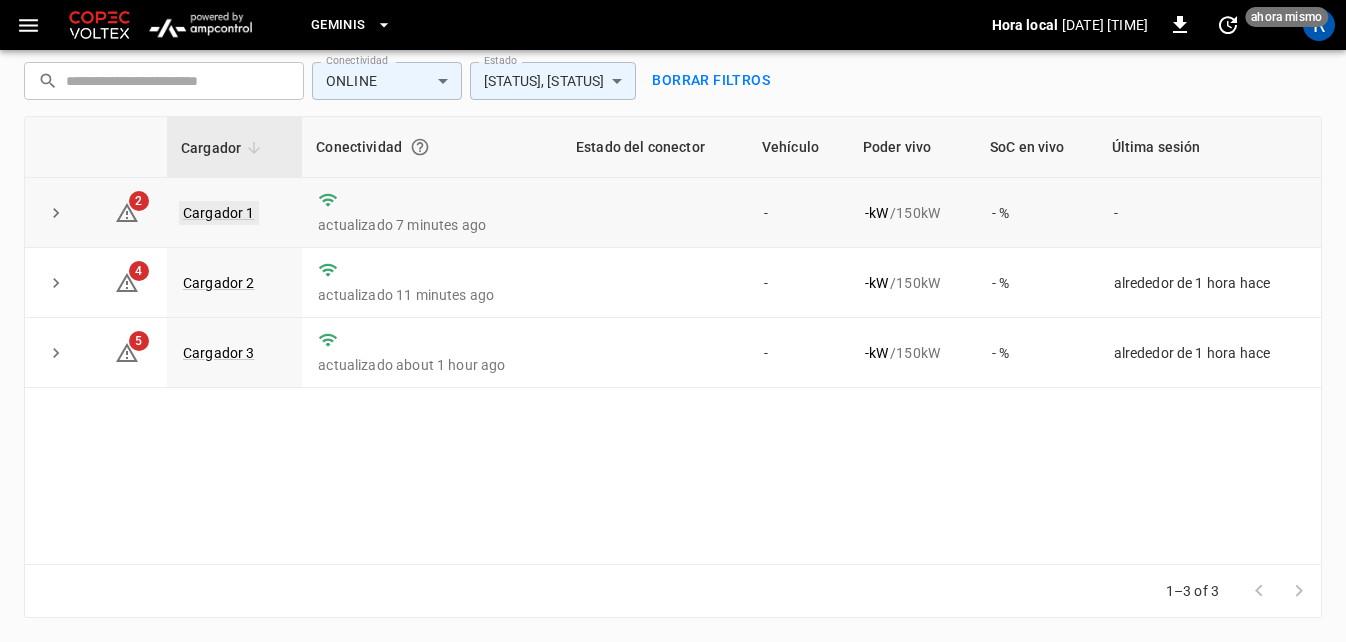 click on "Cargador 1" at bounding box center [219, 213] 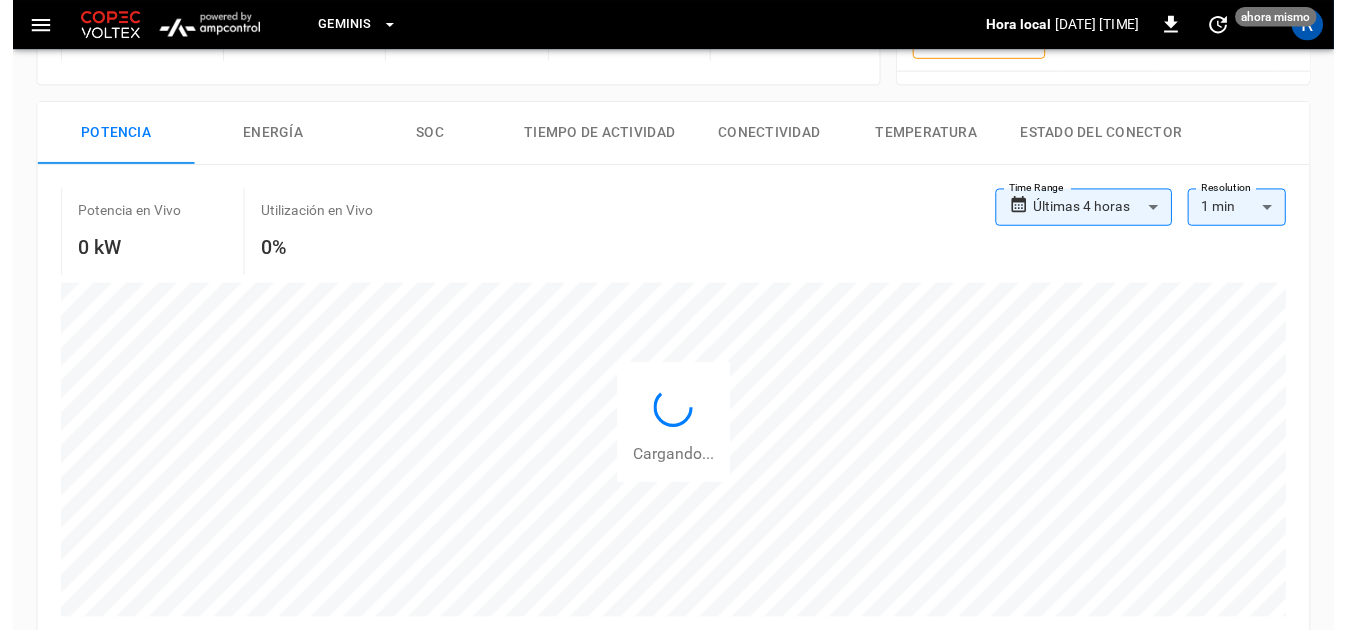 scroll, scrollTop: 0, scrollLeft: 0, axis: both 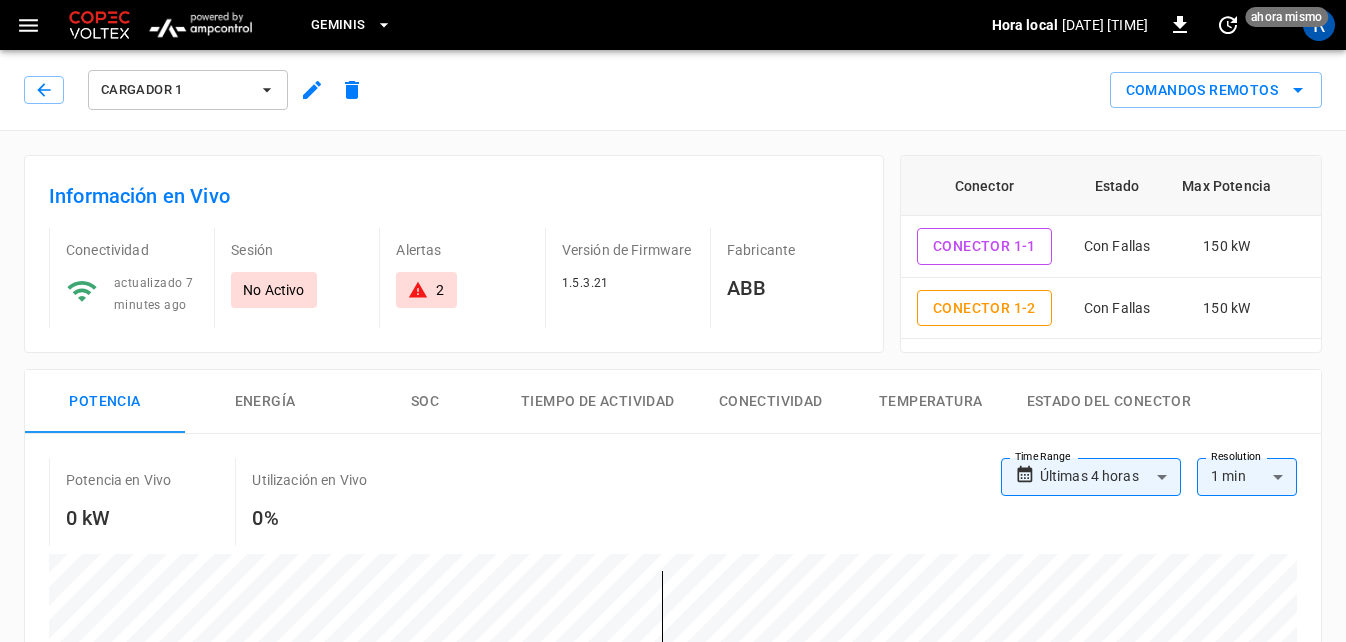 click 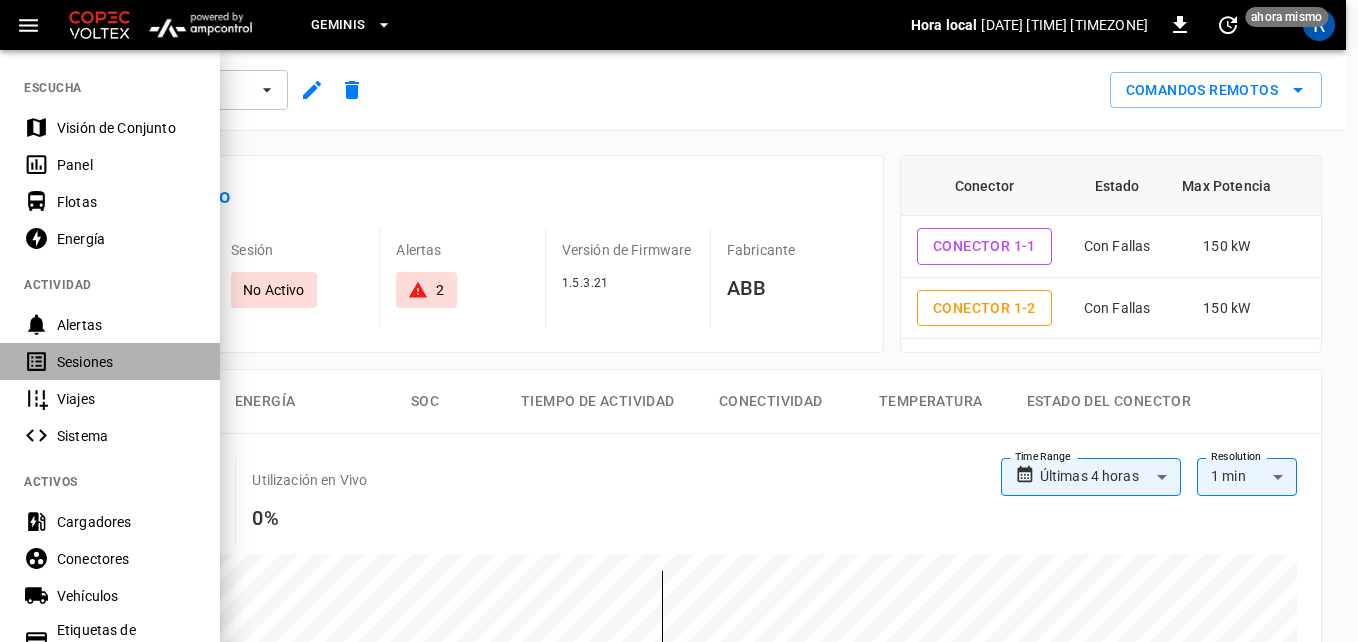click on "Sesiones" at bounding box center (126, 362) 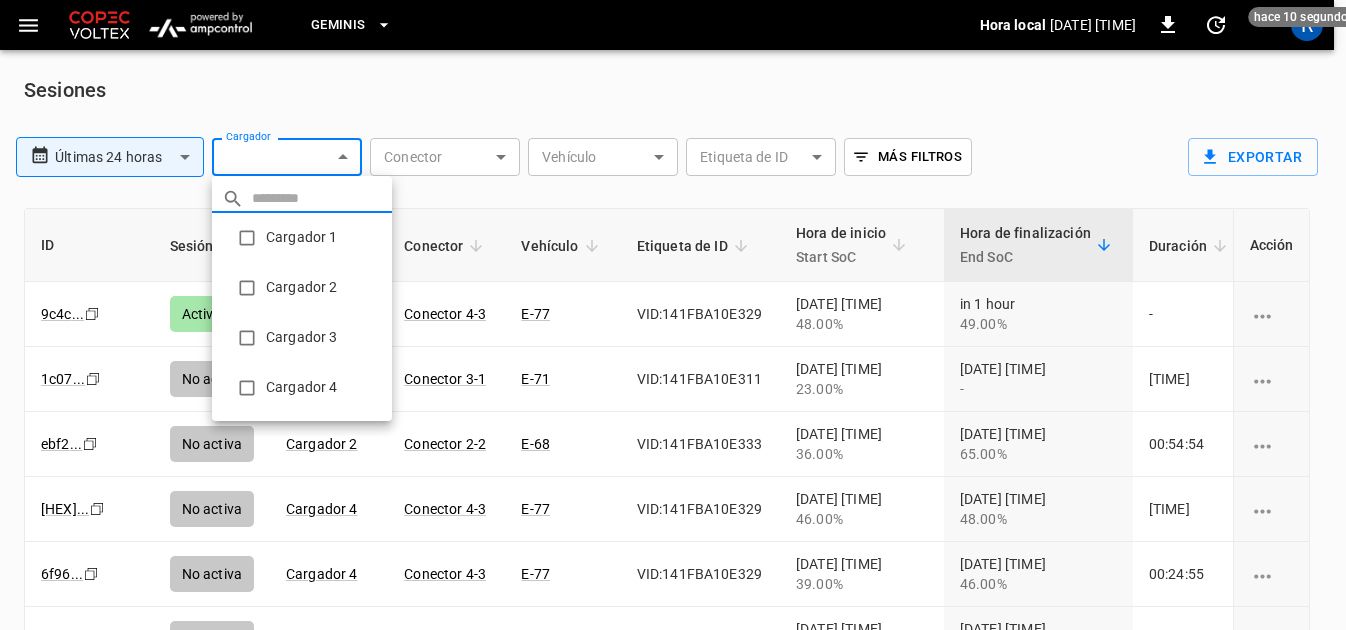 click on "**********" at bounding box center [673, 363] 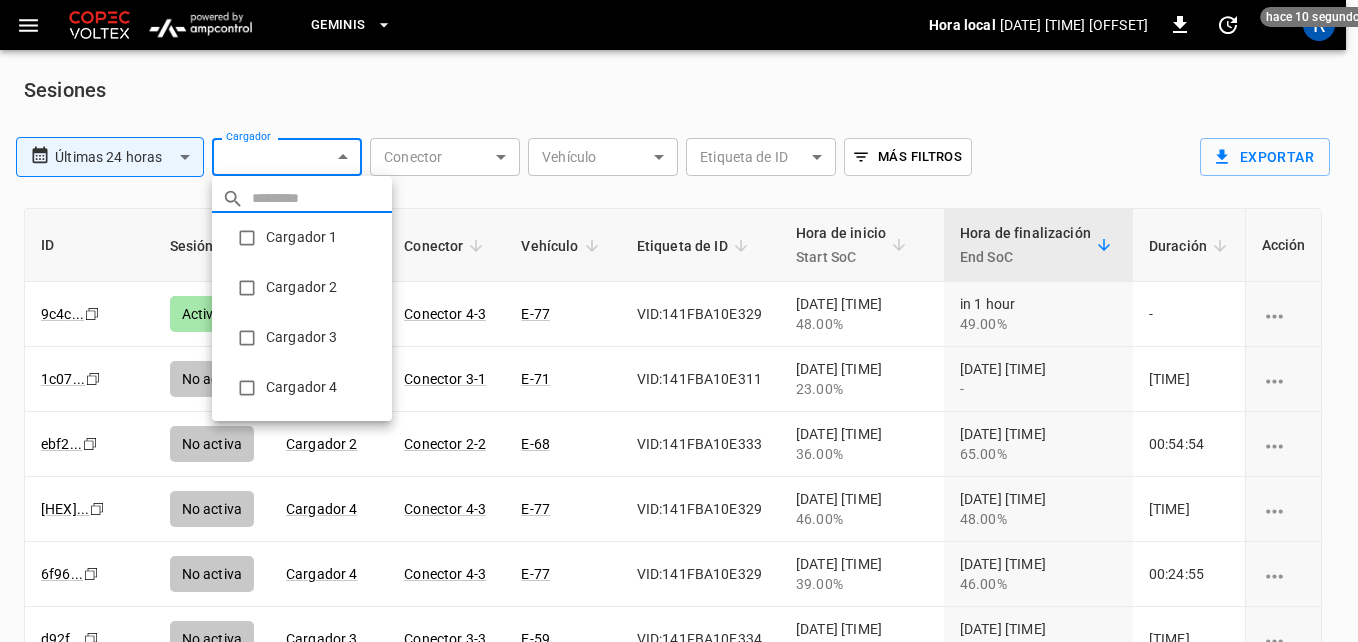 click on "Cargador 1" at bounding box center [302, 238] 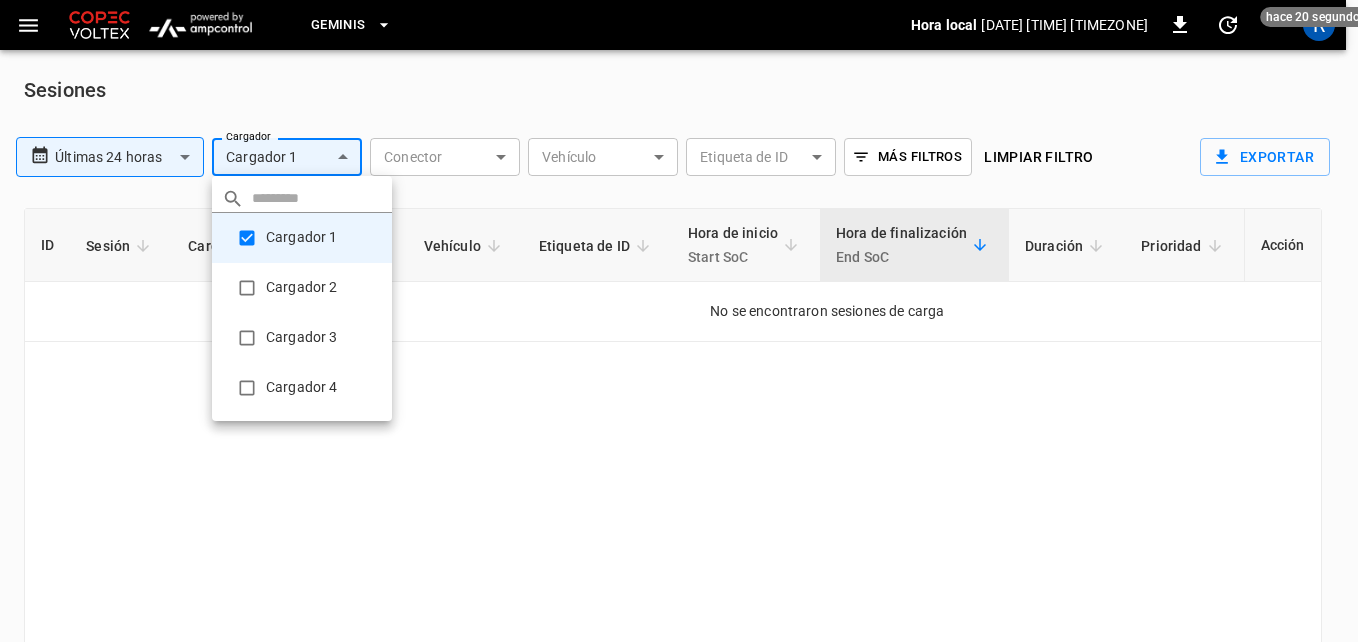 click at bounding box center [679, 321] 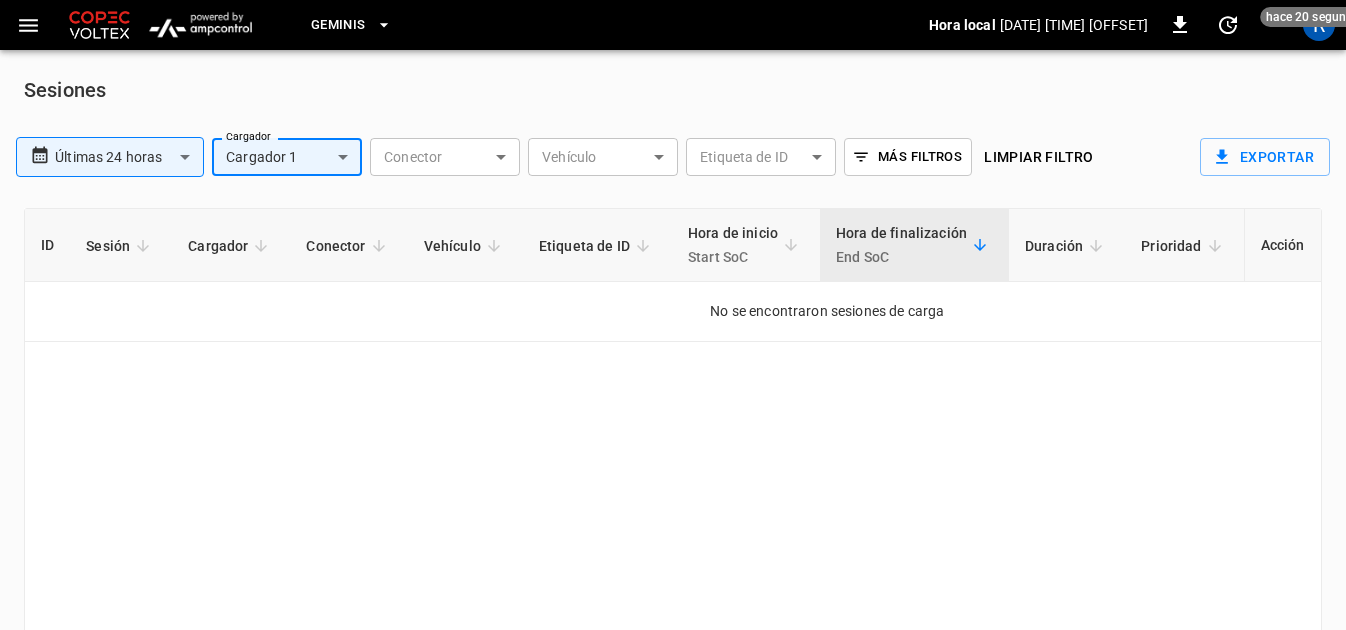 click on "**********" at bounding box center (673, 363) 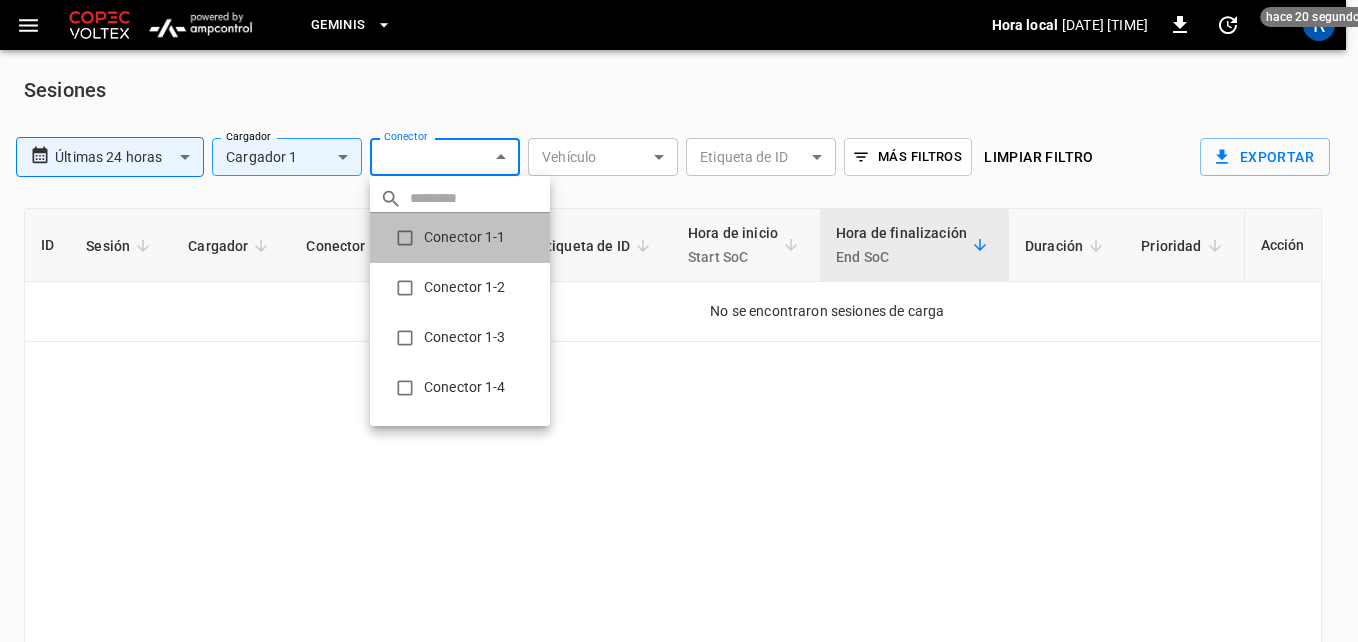 click on "Conector 1-1" at bounding box center [460, 238] 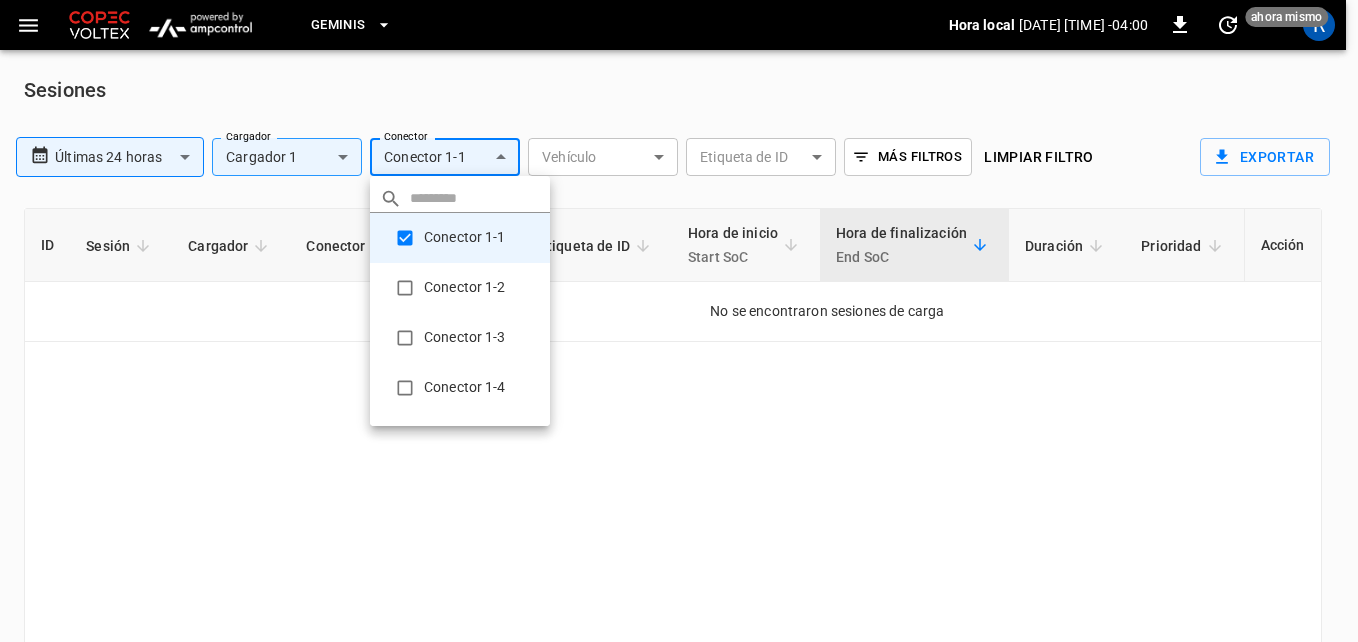 click at bounding box center [679, 321] 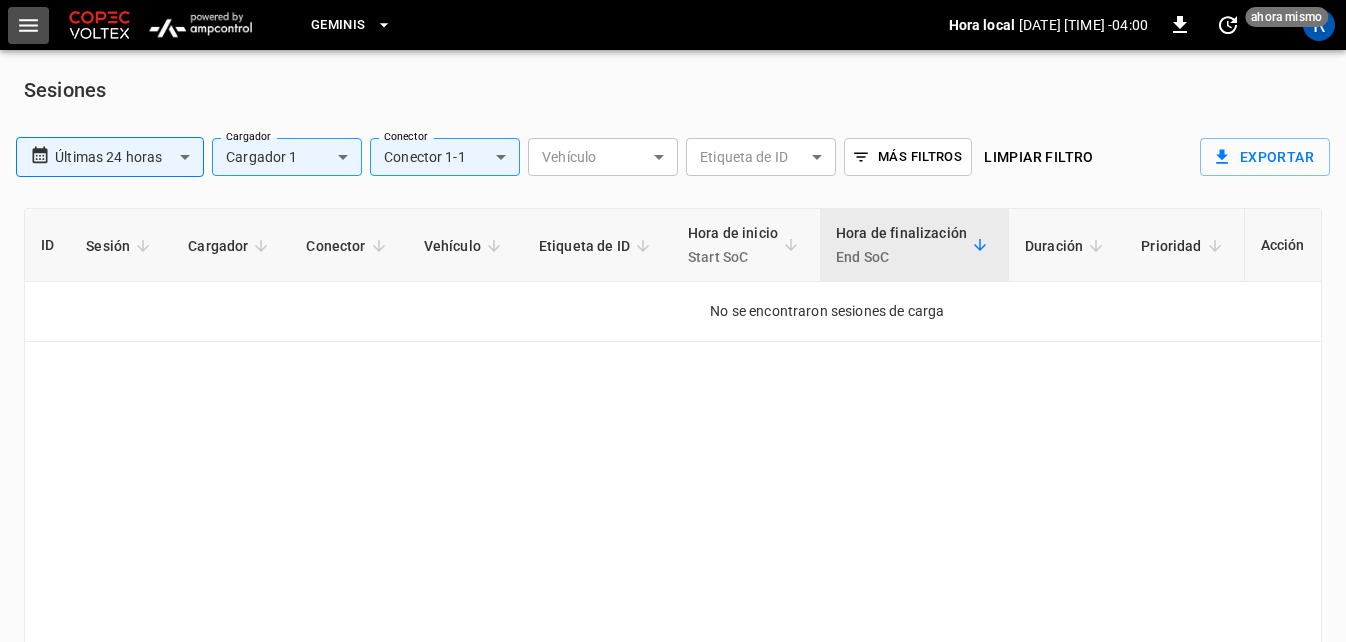click 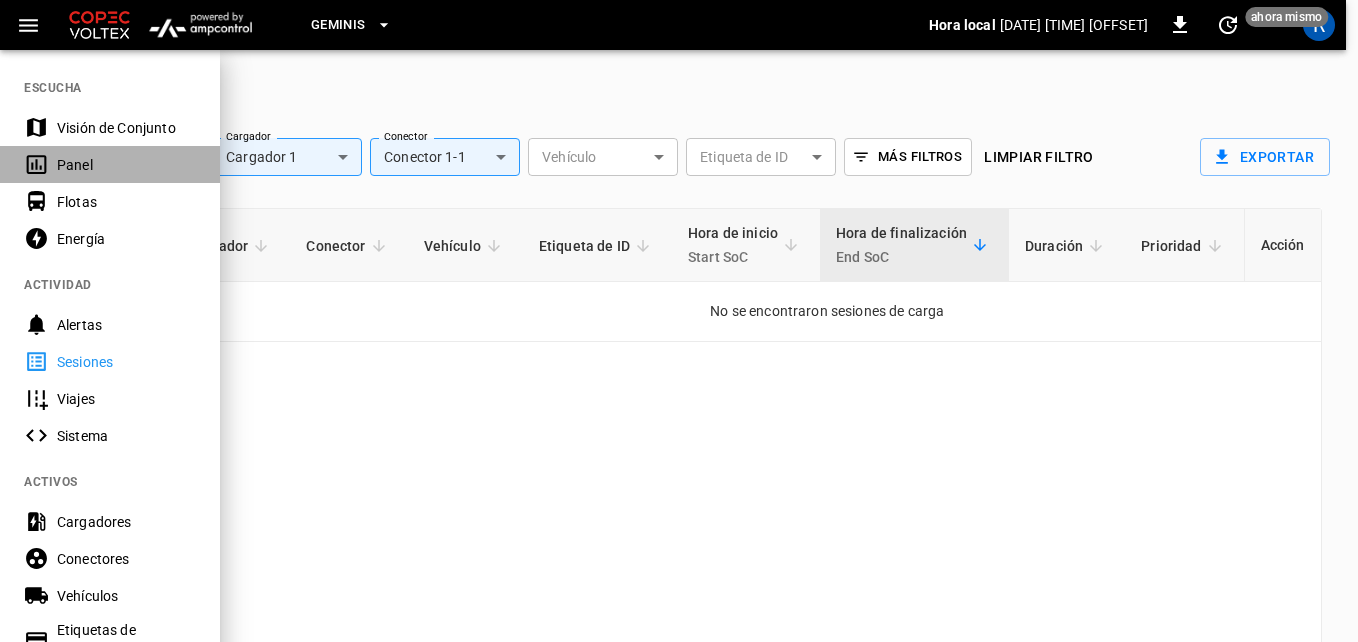 click on "Panel" at bounding box center [126, 165] 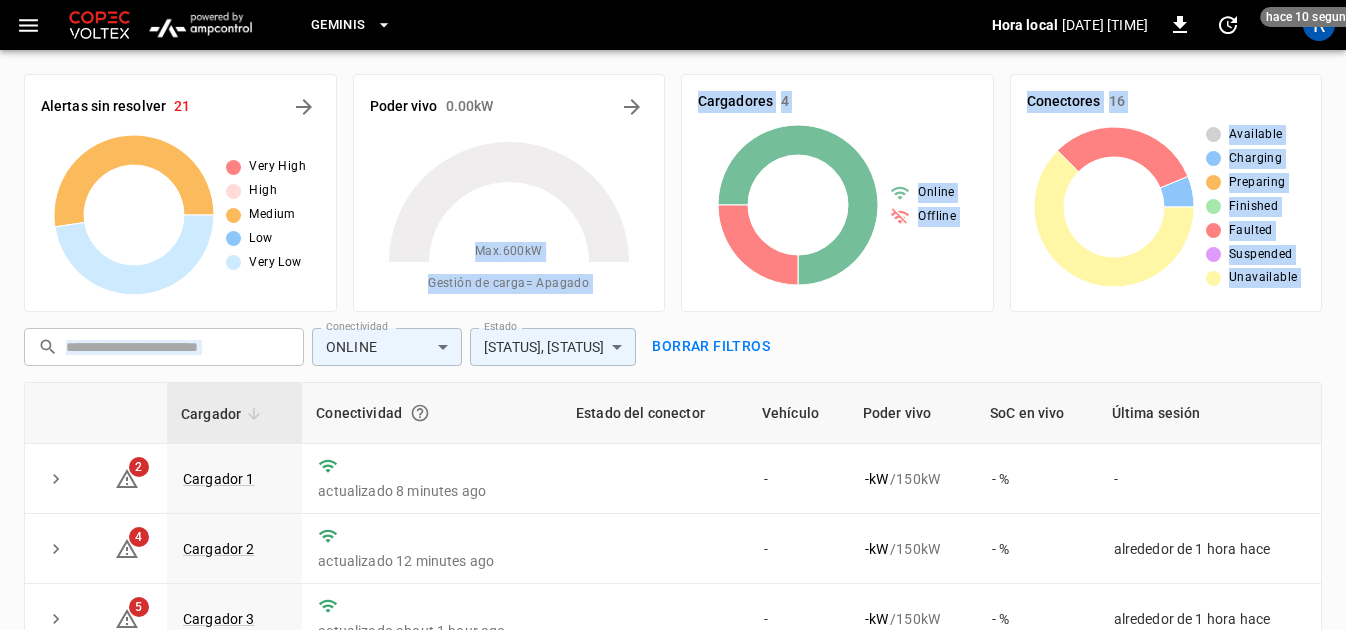 drag, startPoint x: 408, startPoint y: 322, endPoint x: 434, endPoint y: 349, distance: 37.48333 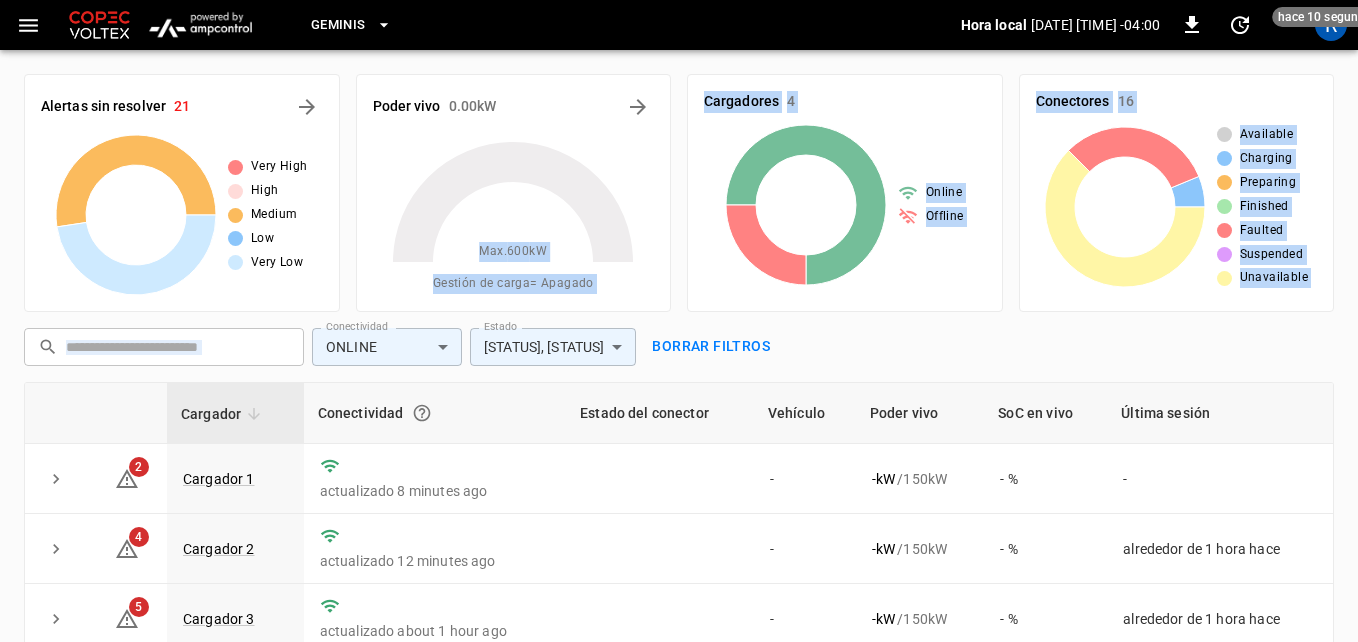 click on "**********" at bounding box center (679, 454) 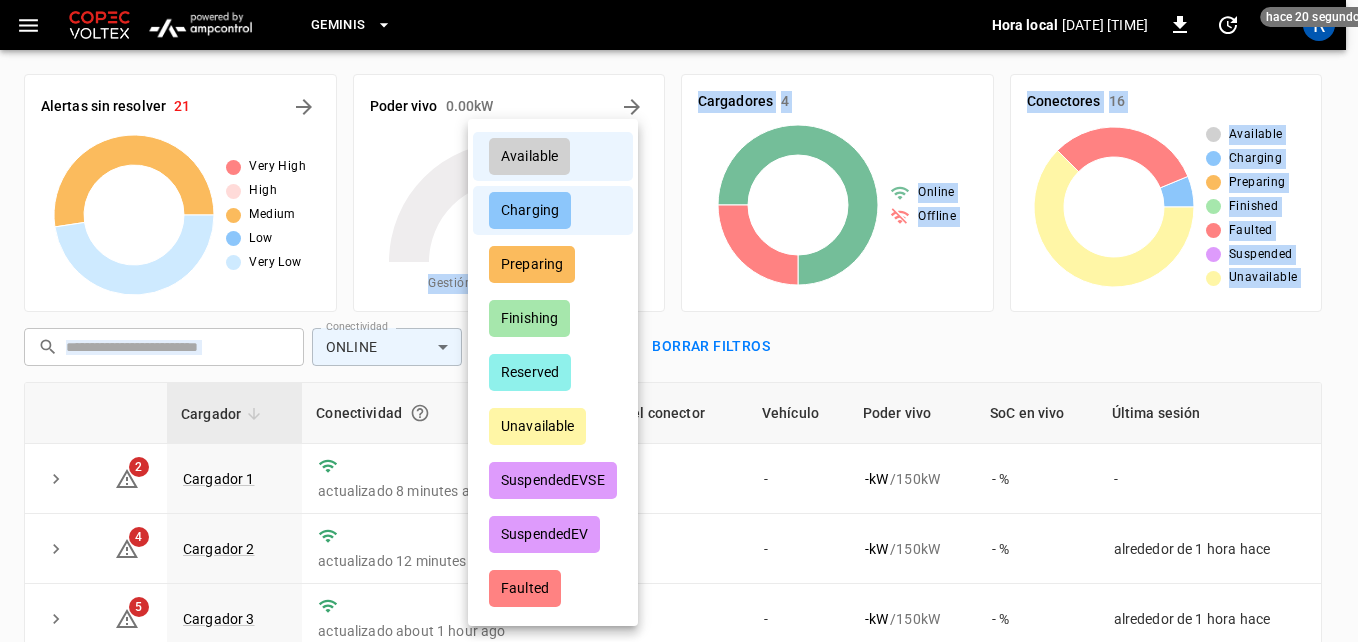 click on "Charging" at bounding box center (530, 210) 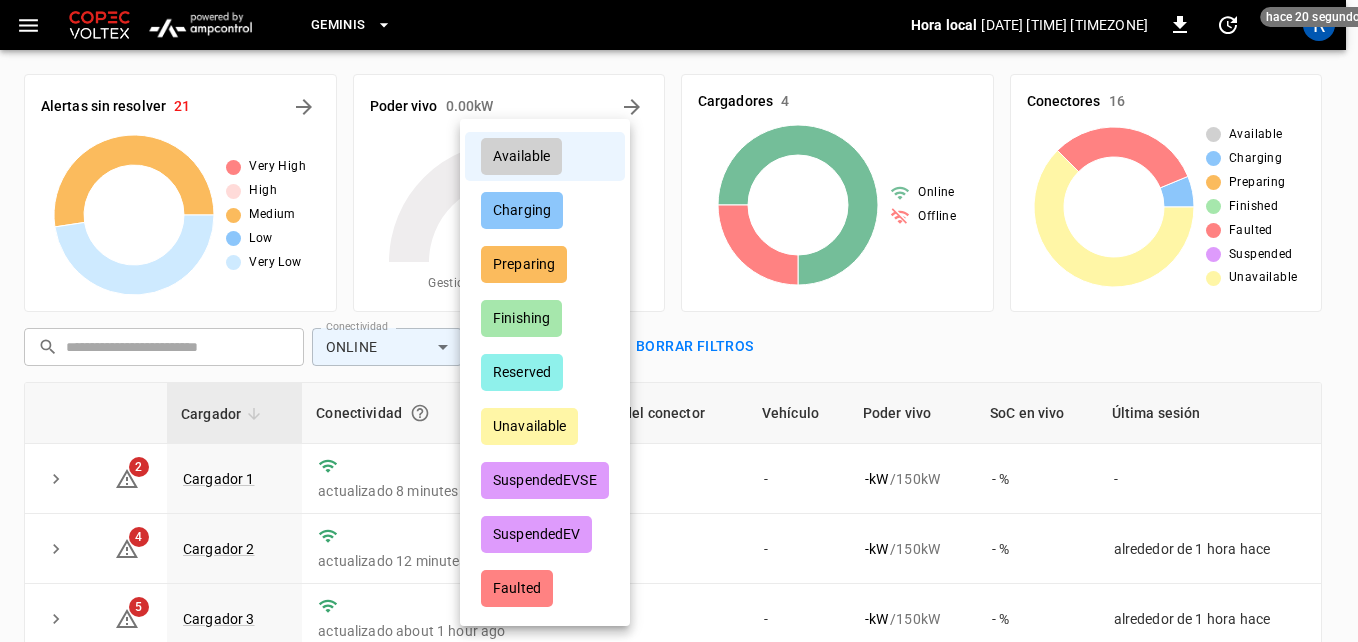 click at bounding box center (679, 321) 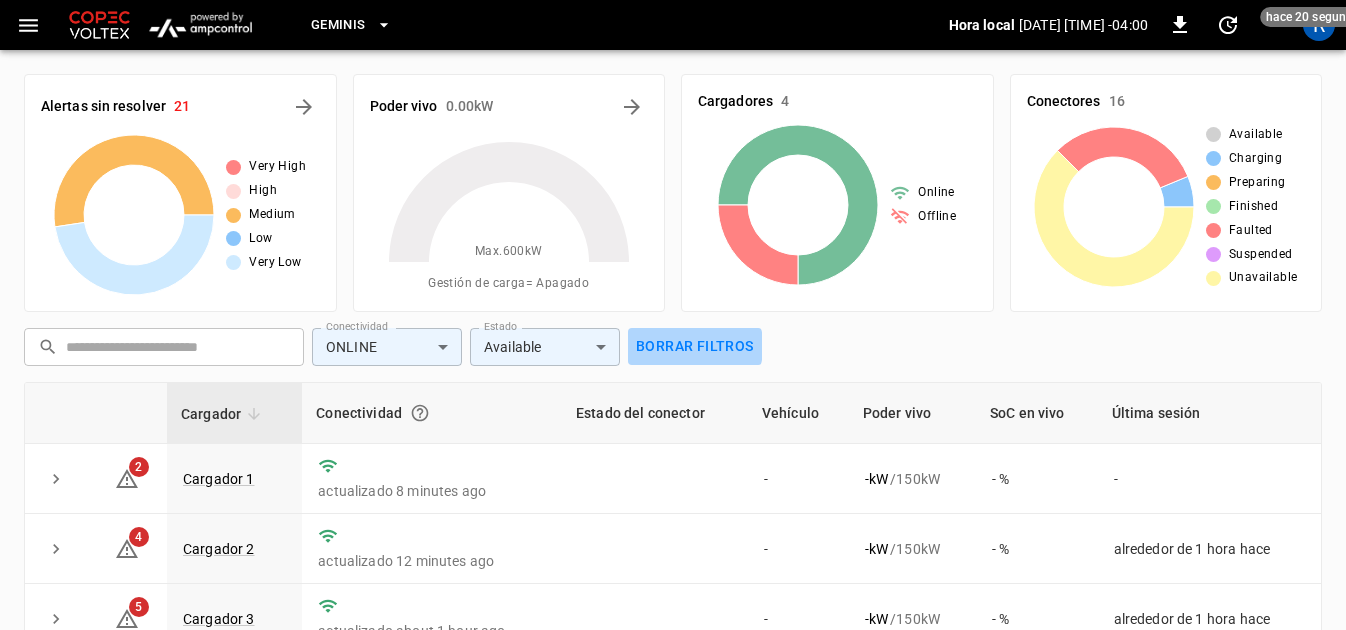 click on "Borrar filtros" at bounding box center [695, 346] 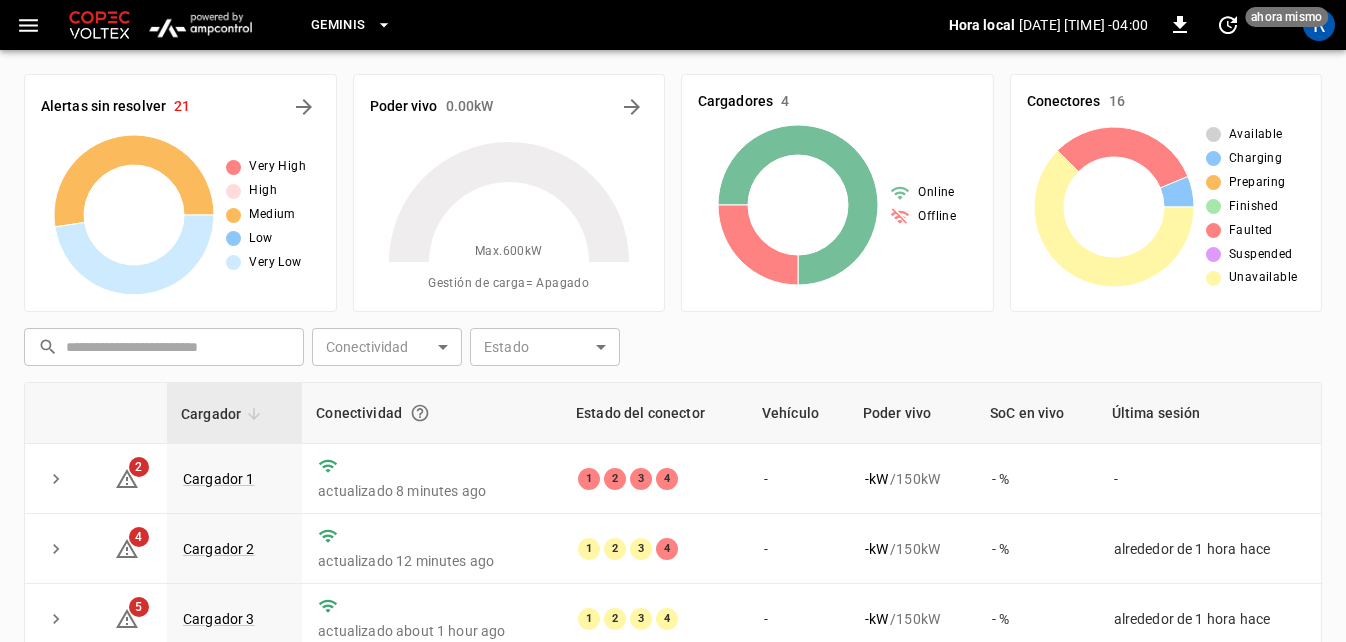 click on "Gestión de carga  =   Apagado" at bounding box center (508, 284) 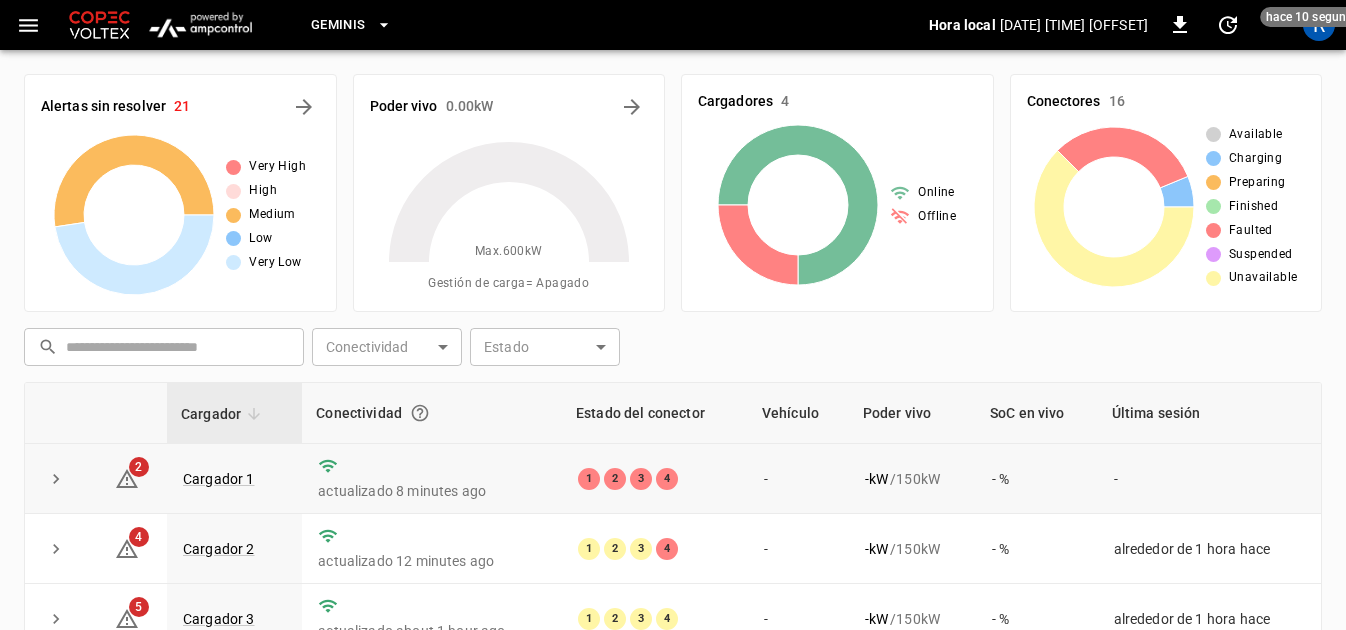 click on "Cargador 1" at bounding box center (219, 479) 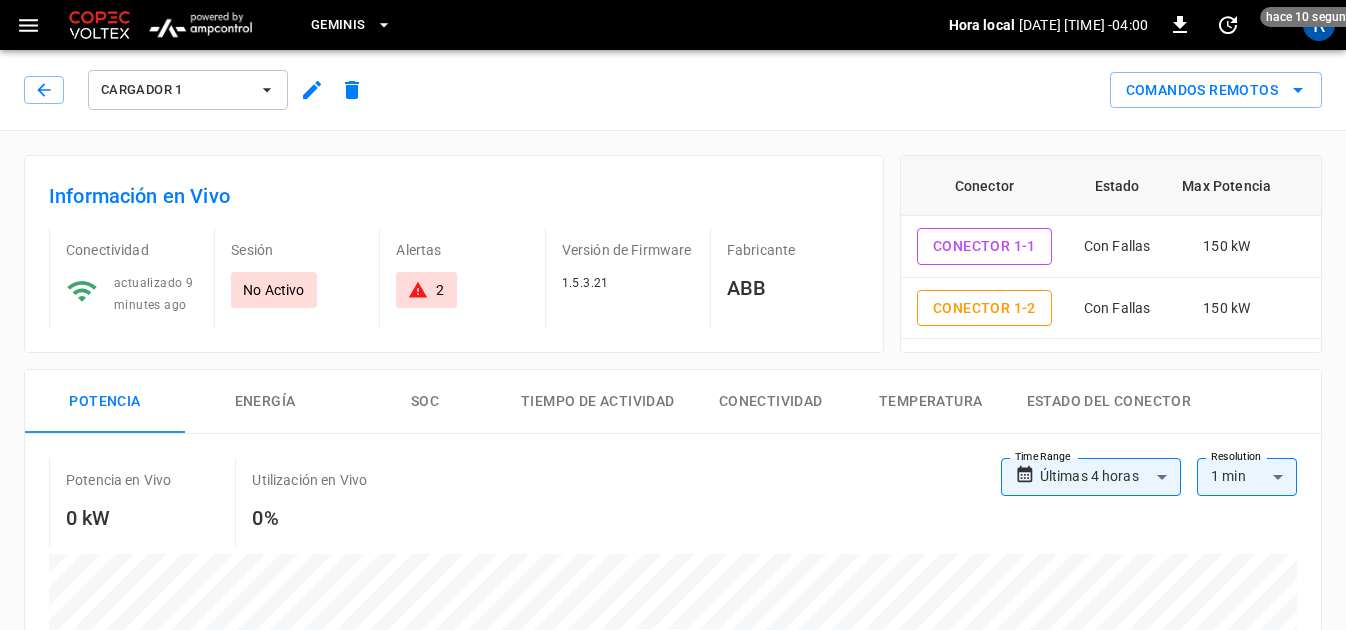 type on "**********" 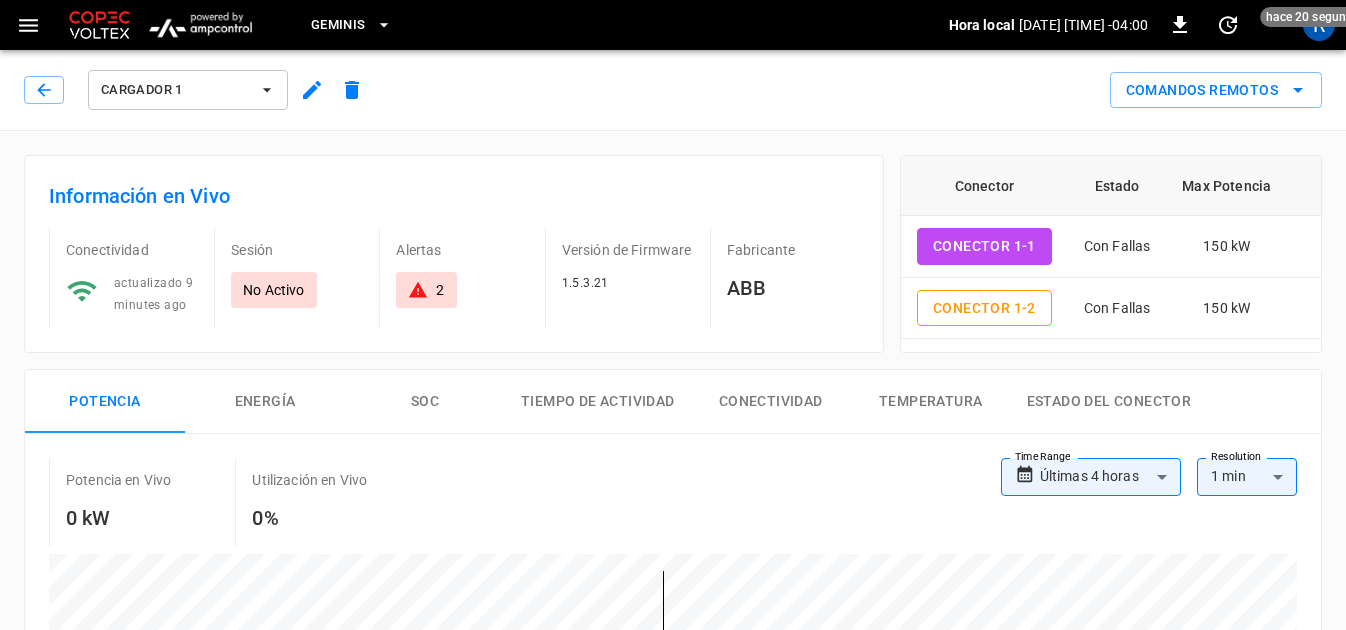 click on "2" at bounding box center (426, 290) 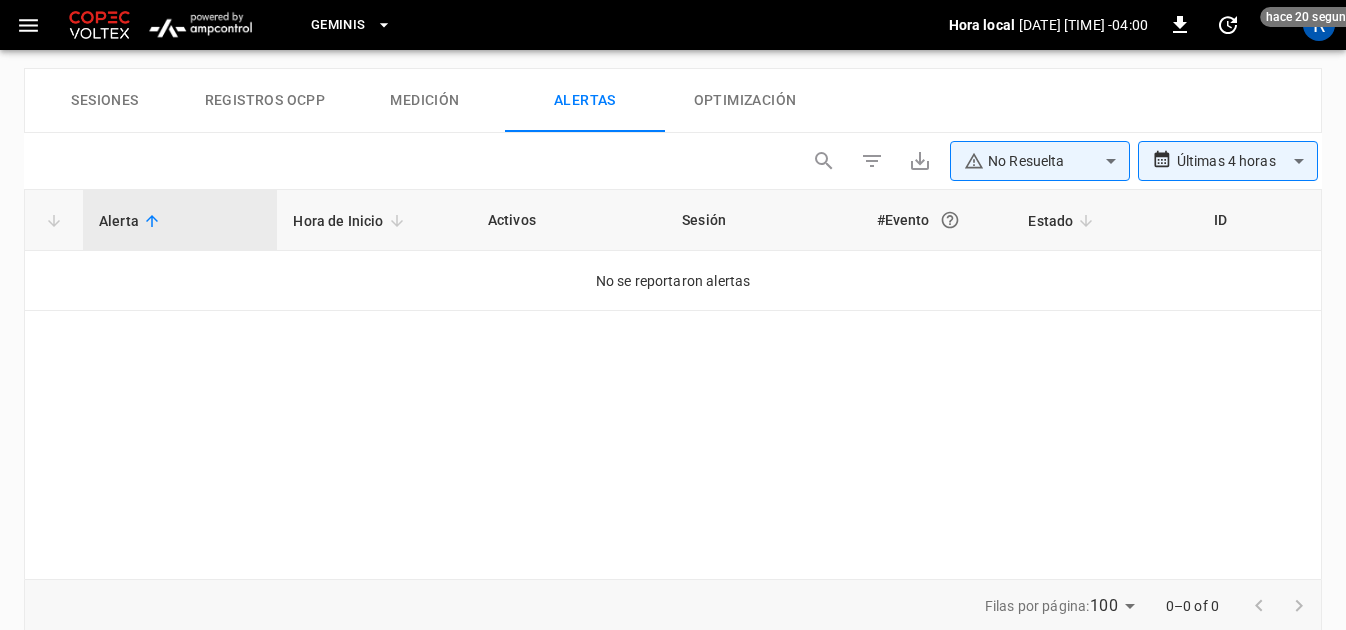 scroll, scrollTop: 982, scrollLeft: 0, axis: vertical 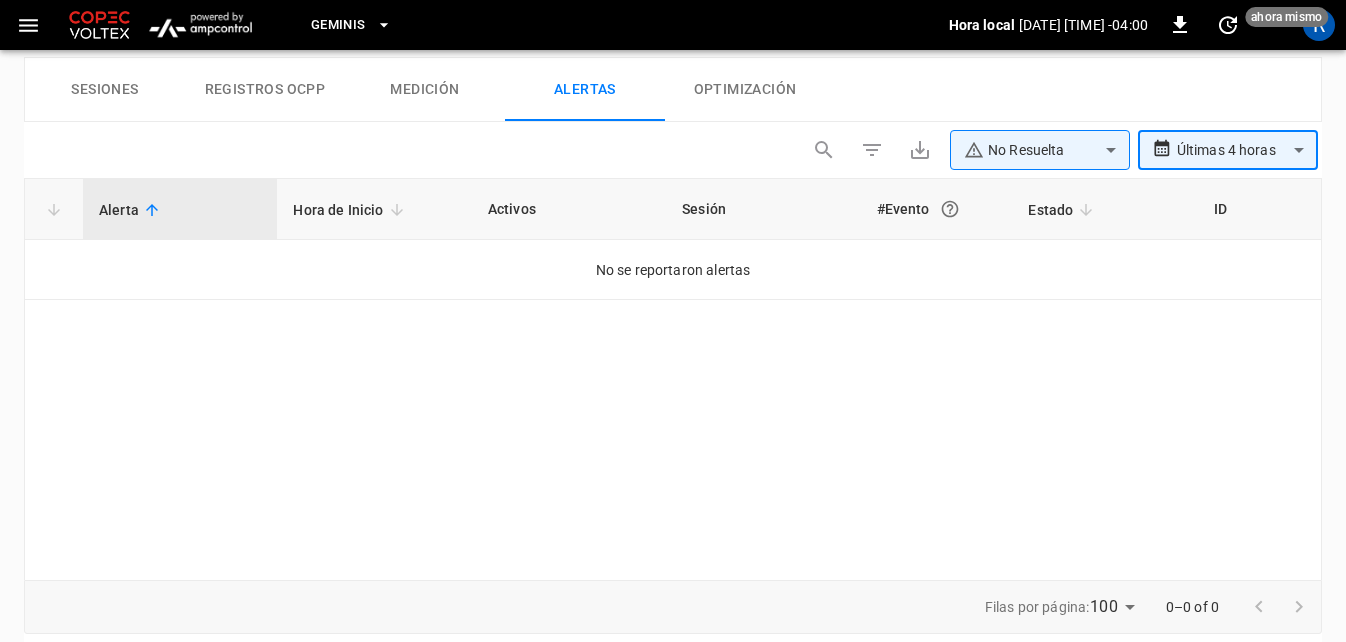 drag, startPoint x: 1300, startPoint y: 147, endPoint x: 898, endPoint y: 351, distance: 450.7993 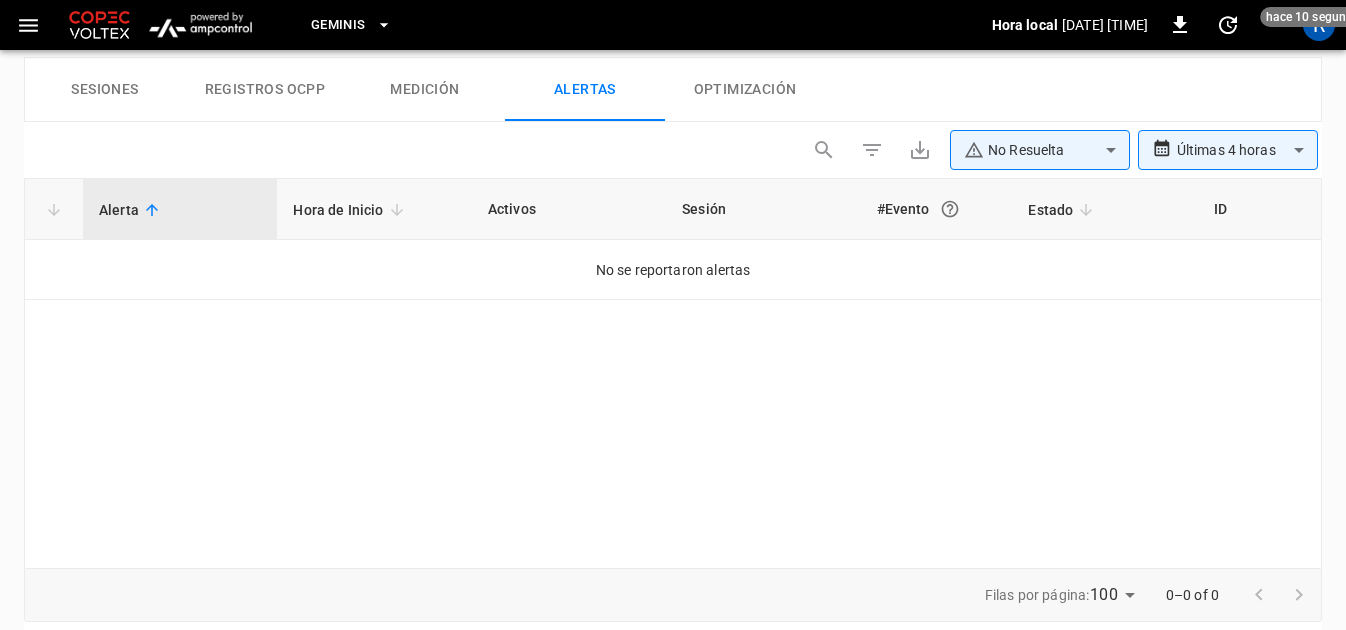 drag, startPoint x: 898, startPoint y: 351, endPoint x: 296, endPoint y: 83, distance: 658.9598 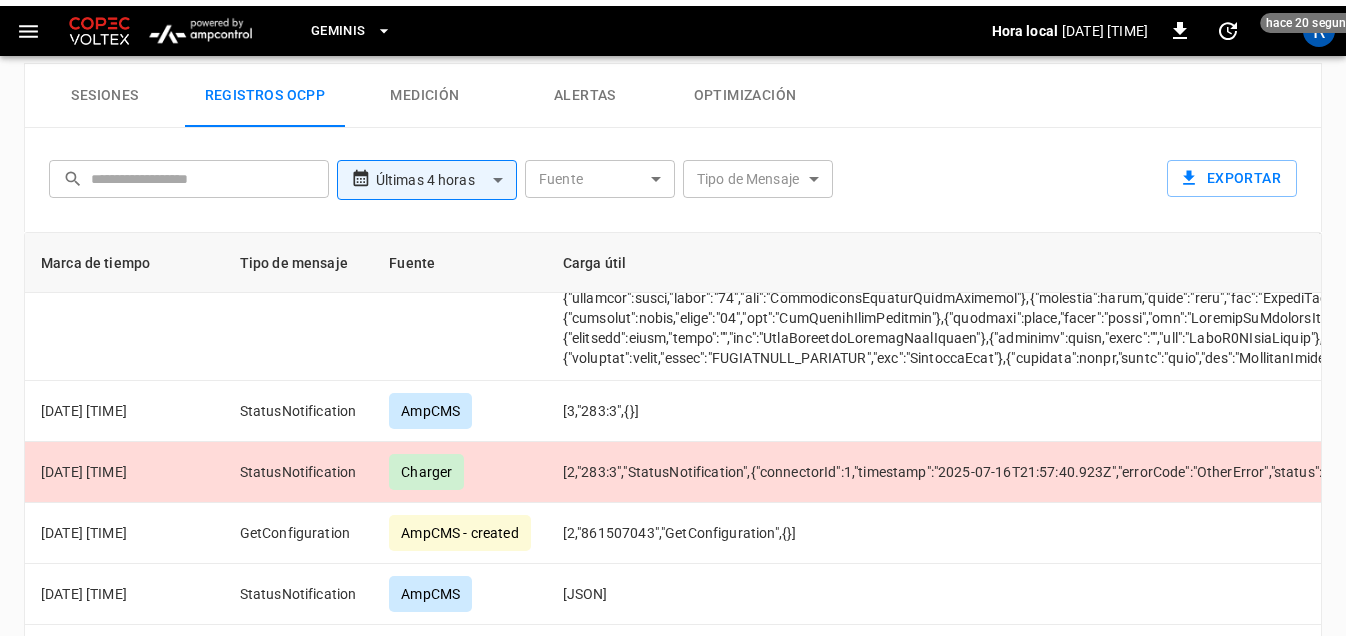 scroll, scrollTop: 1526, scrollLeft: 0, axis: vertical 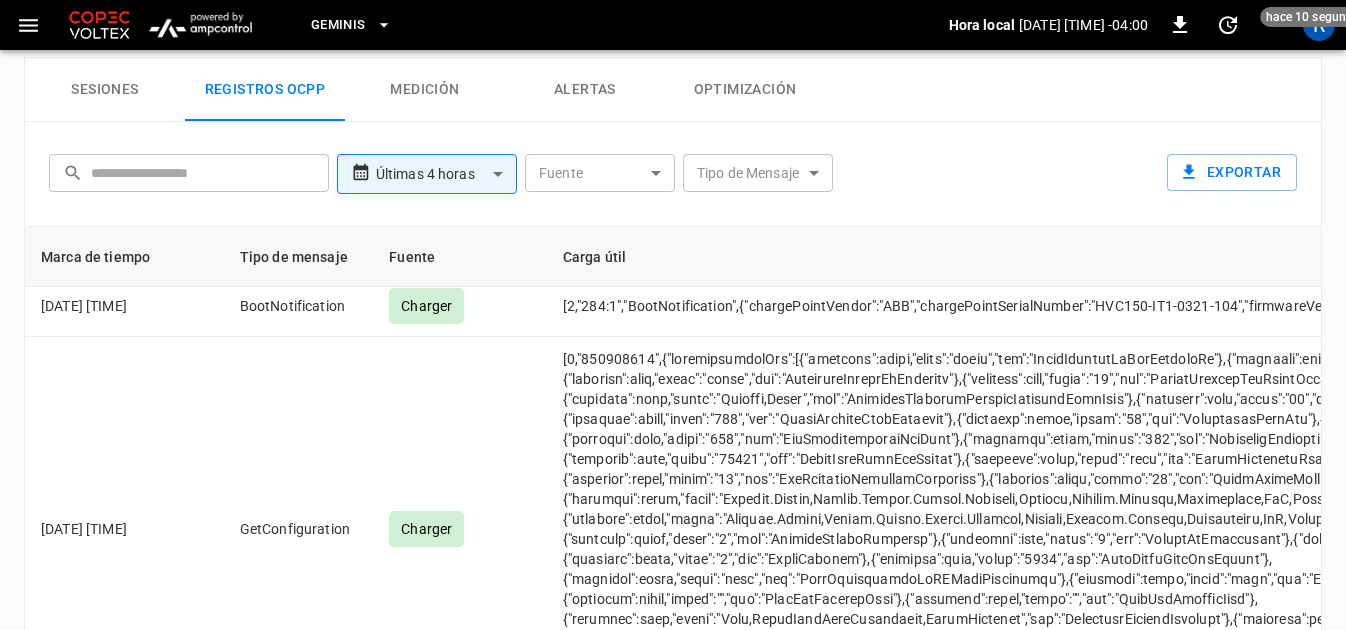 type 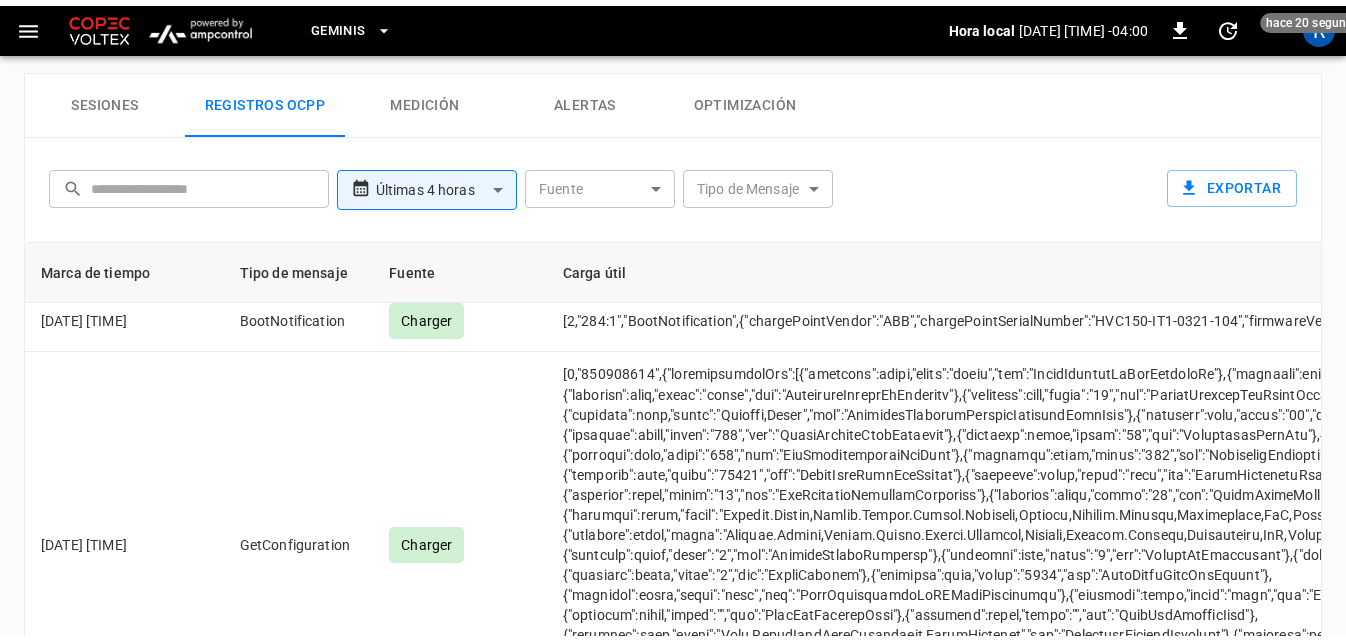 scroll, scrollTop: 1024, scrollLeft: 0, axis: vertical 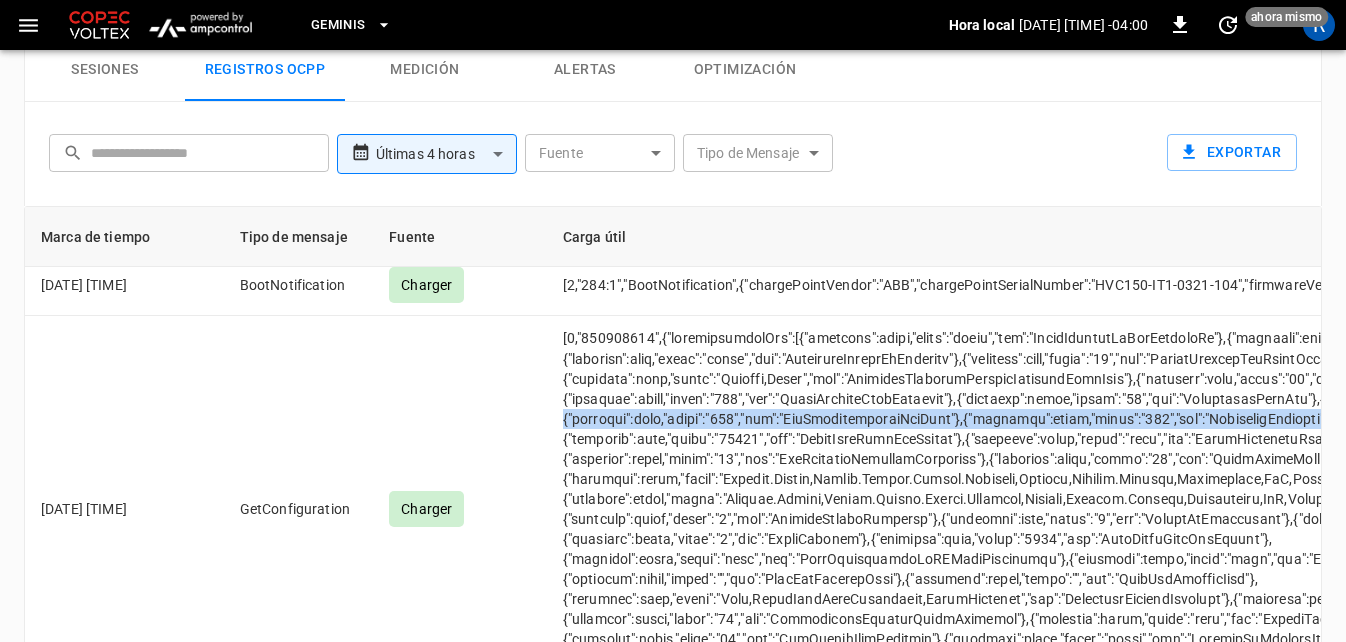 drag, startPoint x: 1326, startPoint y: 368, endPoint x: 1321, endPoint y: 357, distance: 12.083046 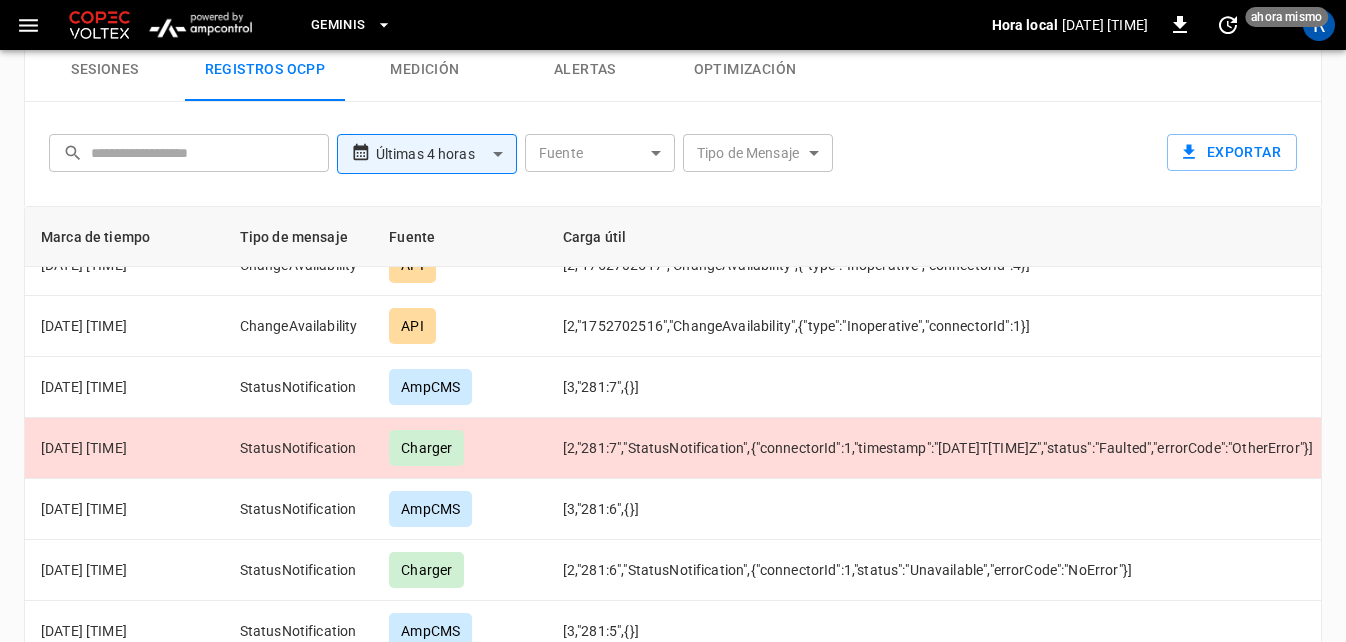 scroll, scrollTop: 3434, scrollLeft: 0, axis: vertical 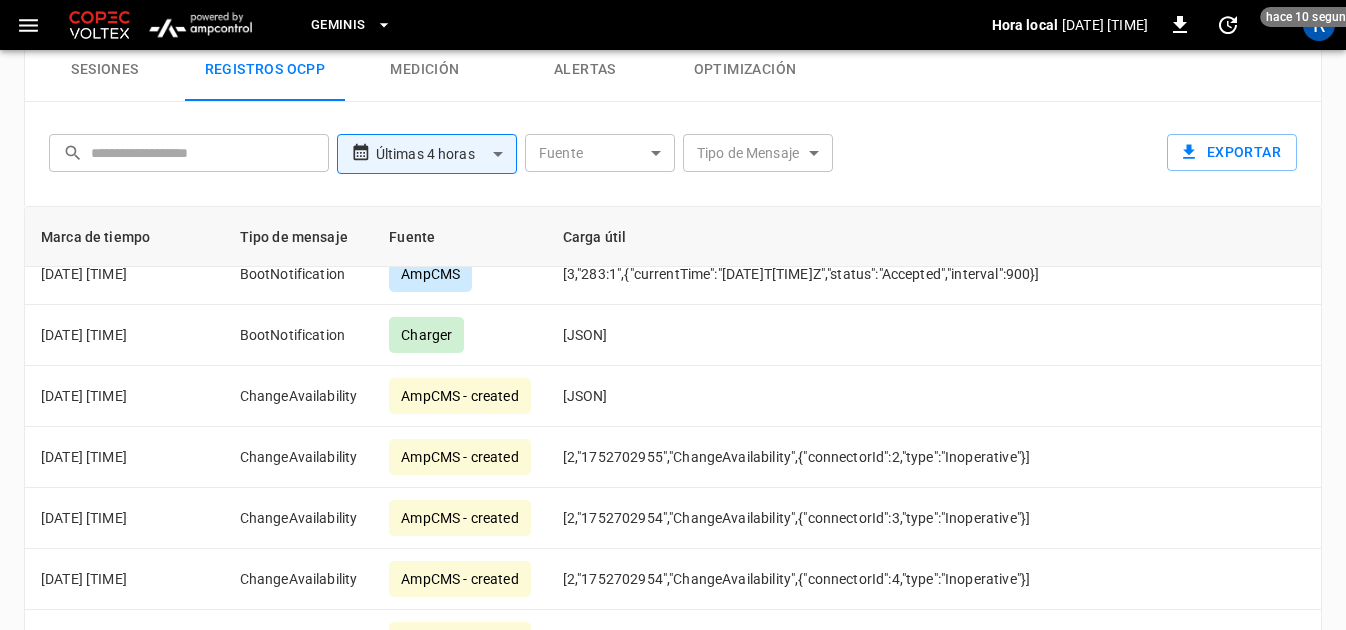 click on "Marca de tiempo Tipo de mensaje Fuente Carga útil 2025-07-16 18:02:30 StatusNotification AmpCMS [3,"284:3",{}] 2025-07-16 18:02:30 StatusNotification Charger [2,"284:3","StatusNotification",{"connectorId":1,"status":"Faulted","timestamp":"2025-07-16T22:01:53.648Z","errorCode":"OtherError"}] 2025-07-16 18:02:30 GetConfiguration Charger 2025-07-16 18:02:29 StatusNotification AmpCMS [3,"284:2",{}] 2025-07-16 18:02:29 StatusNotification Charger [2,"284:2","StatusNotification",{"connectorId":0,"status":"Available","timestamp":"2025-07-16T22:01:54.005Z","errorCode":"NoError"}] 2025-07-16 18:02:28 GetConfiguration AmpCMS - created [2,"9053237","GetConfiguration",{}] 2025-07-16 18:02:28 BootNotification AmpCMS [3,"284:1",{"interval":900,"status":"Accepted","currentTime":"2025-07-16T22:02:28.706Z"}] 2025-07-16 18:02:28 BootNotification Charger [2,"284:1","BootNotification",{"chargePointVendor":"ABB","chargePointSerialNumber":"HVC150-IT1-0321-104","firmwareVersion":"1.5.3.21","chargePointModel":"MD_HVC_DEPOT"}] AmpCMS" at bounding box center (673, 426) 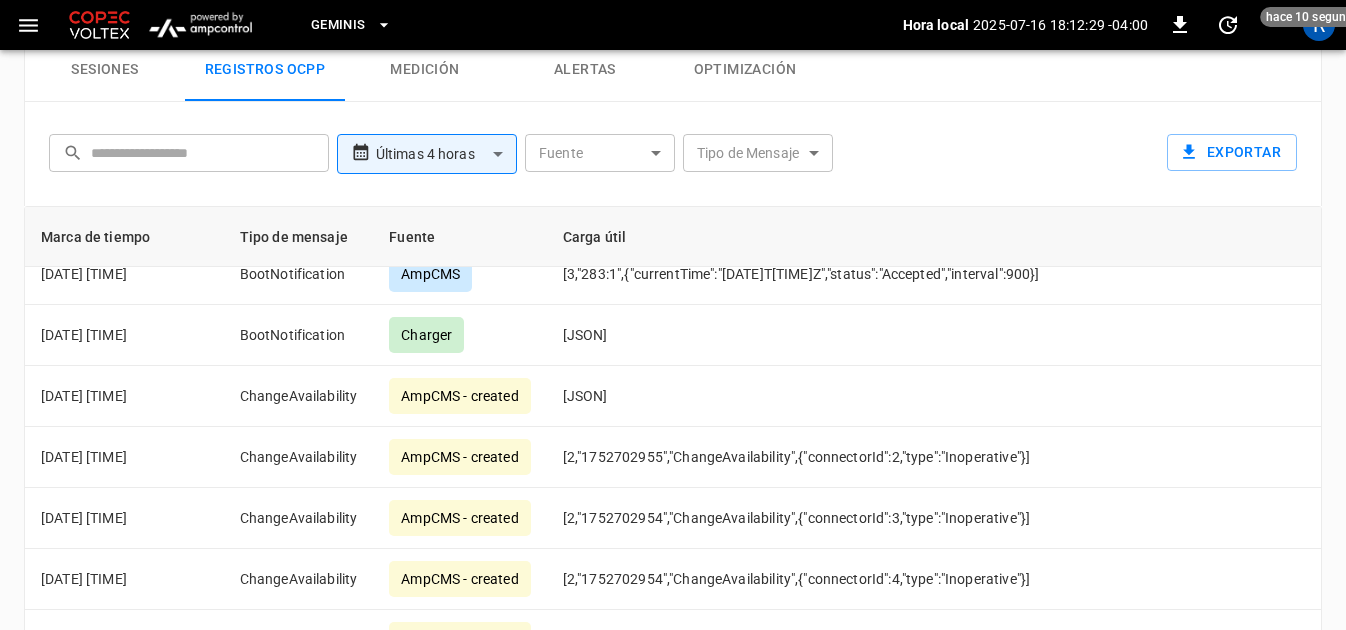 click on "Marca de tiempo Tipo de mensaje Fuente Carga útil 2025-07-16 18:02:30 StatusNotification AmpCMS [3,"284:3",{}] 2025-07-16 18:02:30 StatusNotification Charger [2,"284:3","StatusNotification",{"connectorId":1,"status":"Faulted","timestamp":"2025-07-16T22:01:53.648Z","errorCode":"OtherError"}] 2025-07-16 18:02:30 GetConfiguration Charger 2025-07-16 18:02:29 StatusNotification AmpCMS [3,"284:2",{}] 2025-07-16 18:02:29 StatusNotification Charger [2,"284:2","StatusNotification",{"connectorId":0,"status":"Available","timestamp":"2025-07-16T22:01:54.005Z","errorCode":"NoError"}] 2025-07-16 18:02:28 GetConfiguration AmpCMS - created [2,"9053237","GetConfiguration",{}] 2025-07-16 18:02:28 BootNotification AmpCMS [3,"284:1",{"interval":900,"status":"Accepted","currentTime":"2025-07-16T22:02:28.706Z"}] 2025-07-16 18:02:28 BootNotification Charger [2,"284:1","BootNotification",{"chargePointVendor":"ABB","chargePointSerialNumber":"HVC150-IT1-0321-104","firmwareVersion":"1.5.3.21","chargePointModel":"MD_HVC_DEPOT"}] AmpCMS" at bounding box center (673, 426) 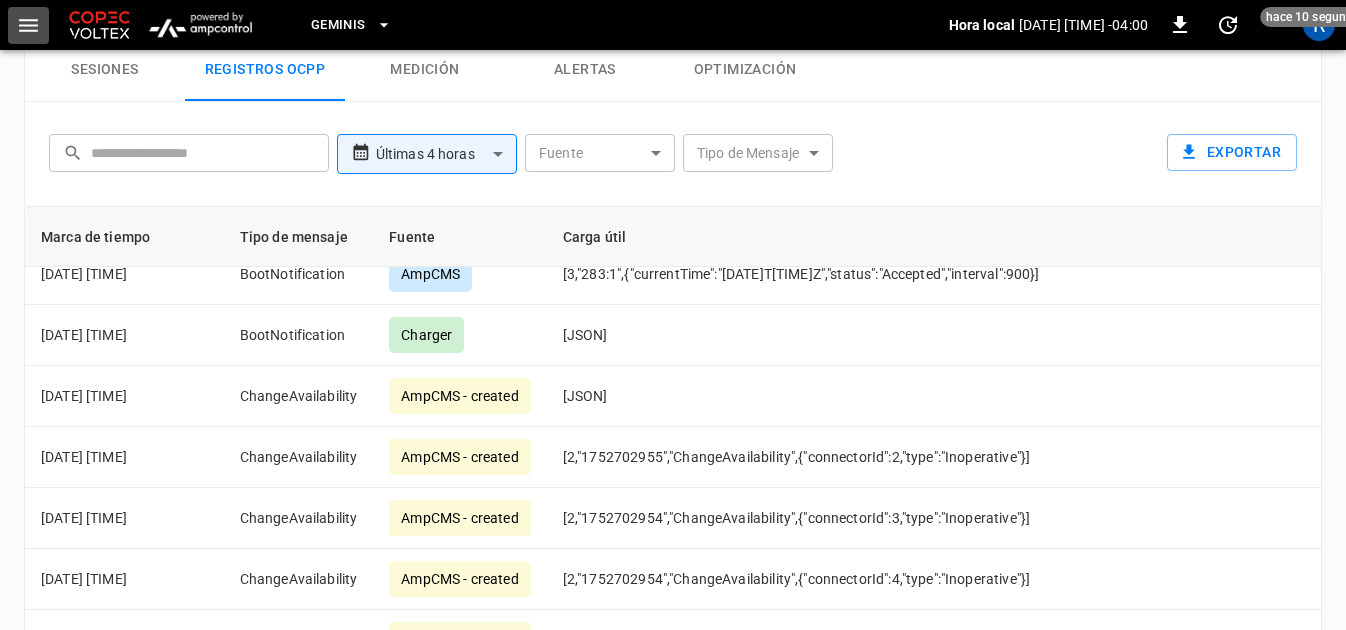 click 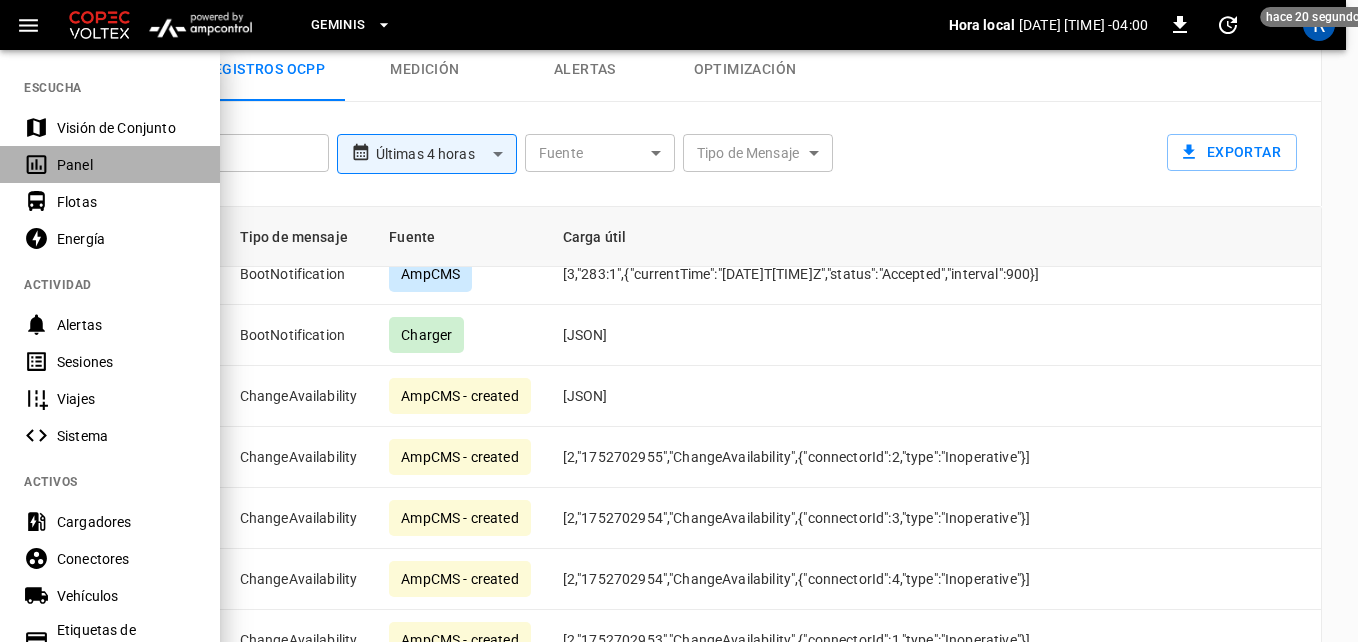 click on "Panel" at bounding box center [126, 165] 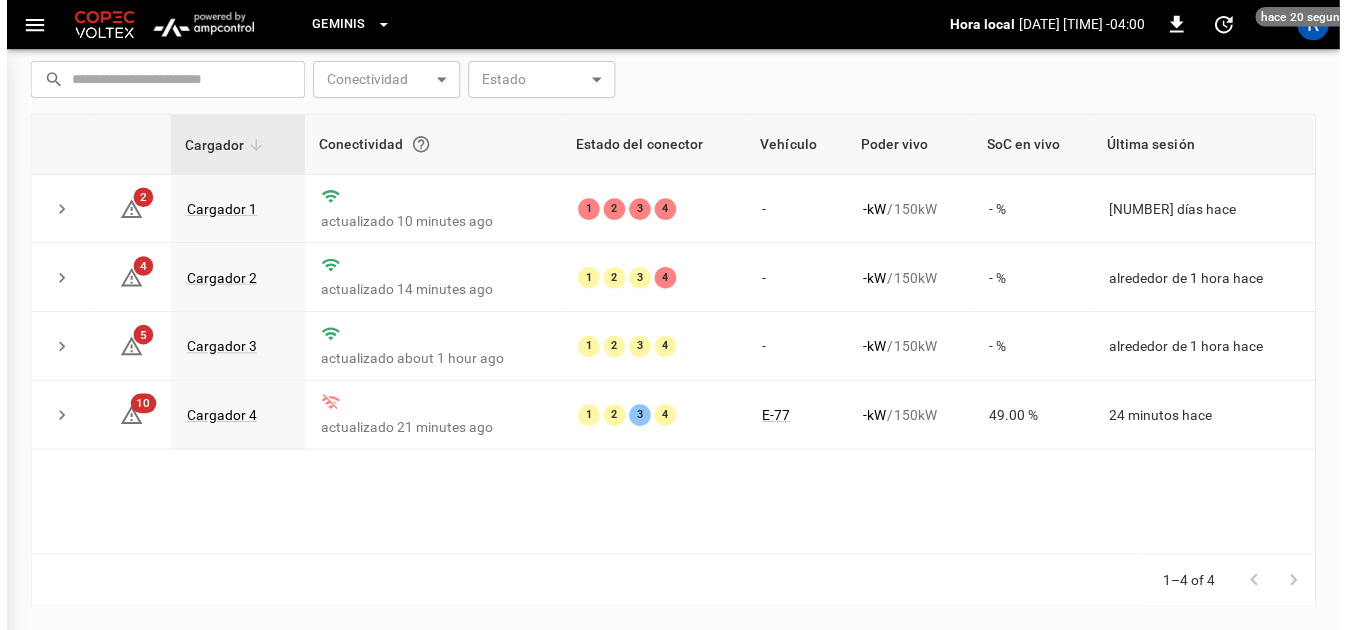 scroll, scrollTop: 266, scrollLeft: 0, axis: vertical 